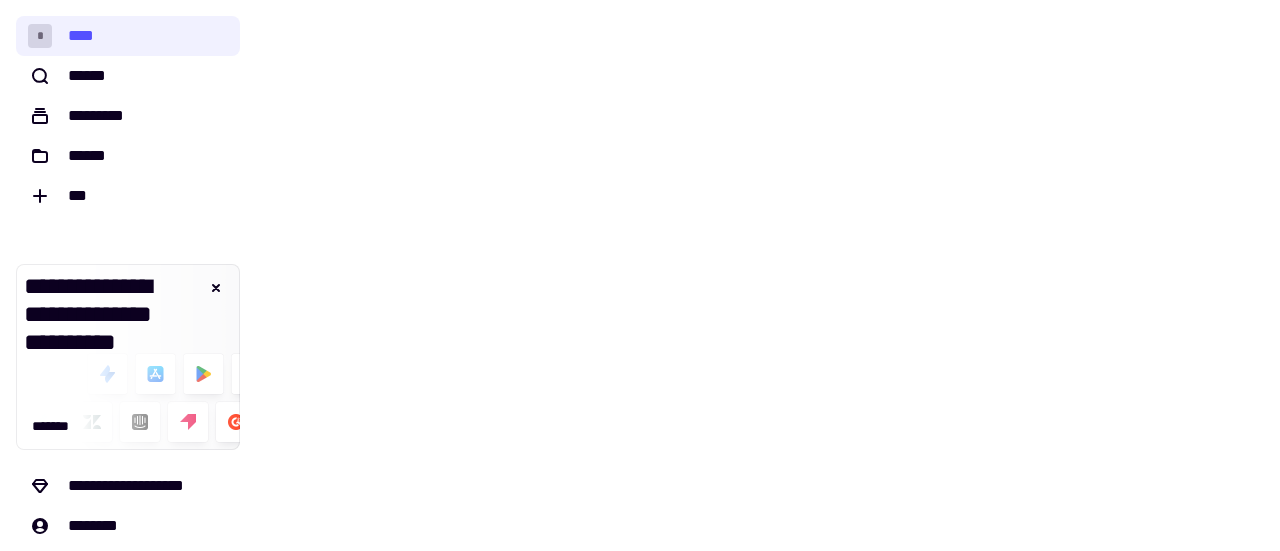 scroll, scrollTop: 0, scrollLeft: 0, axis: both 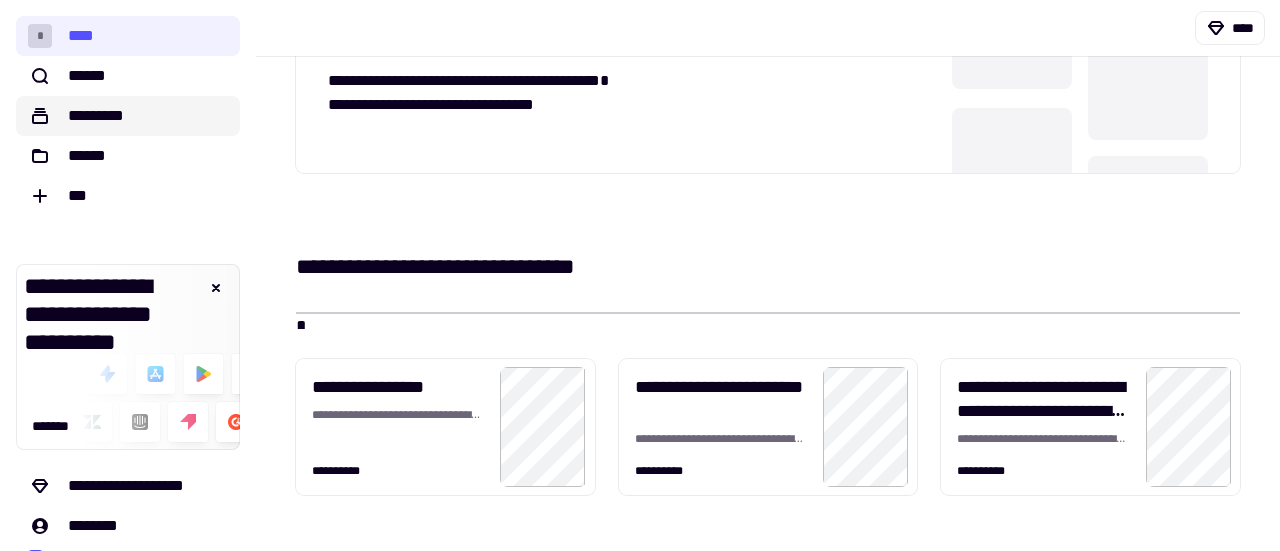 click on "*********" 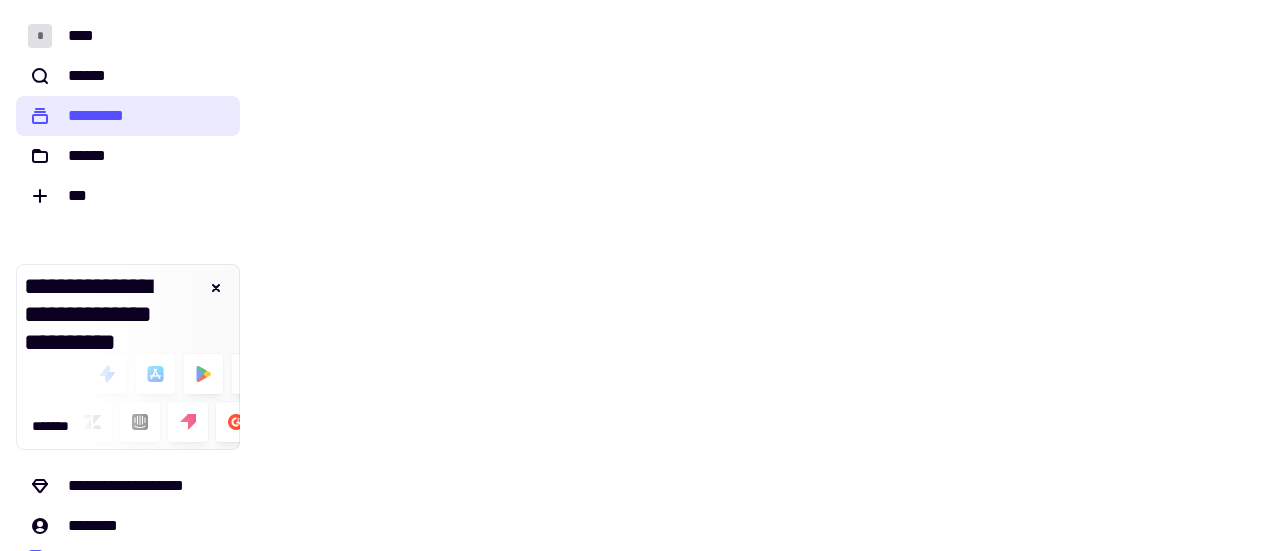 scroll, scrollTop: 0, scrollLeft: 0, axis: both 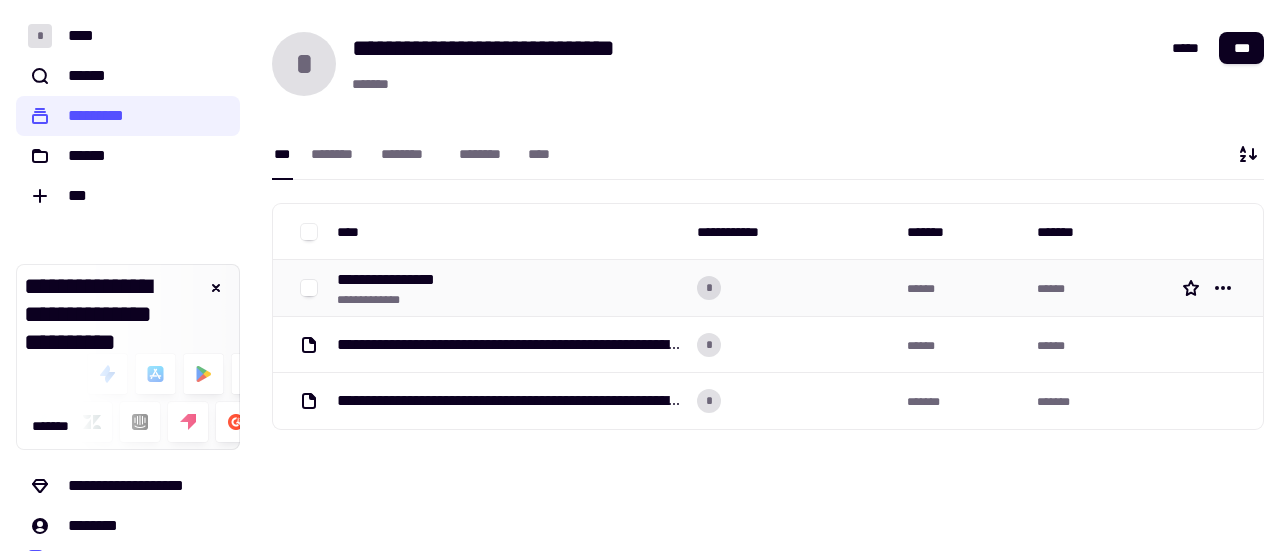 click on "**********" at bounding box center [394, 280] 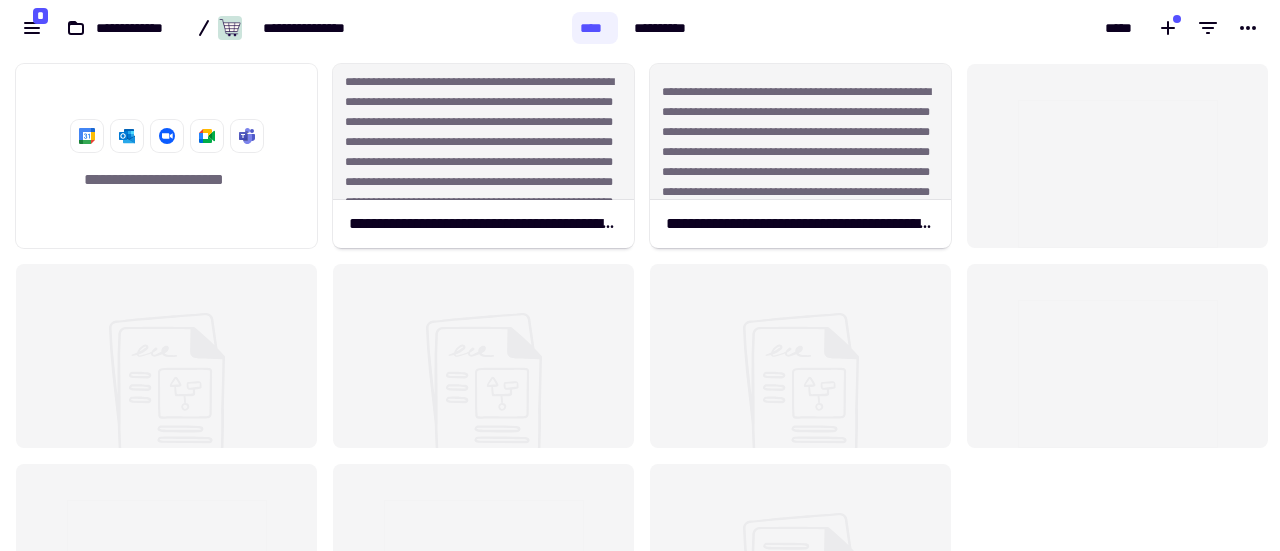 scroll, scrollTop: 16, scrollLeft: 16, axis: both 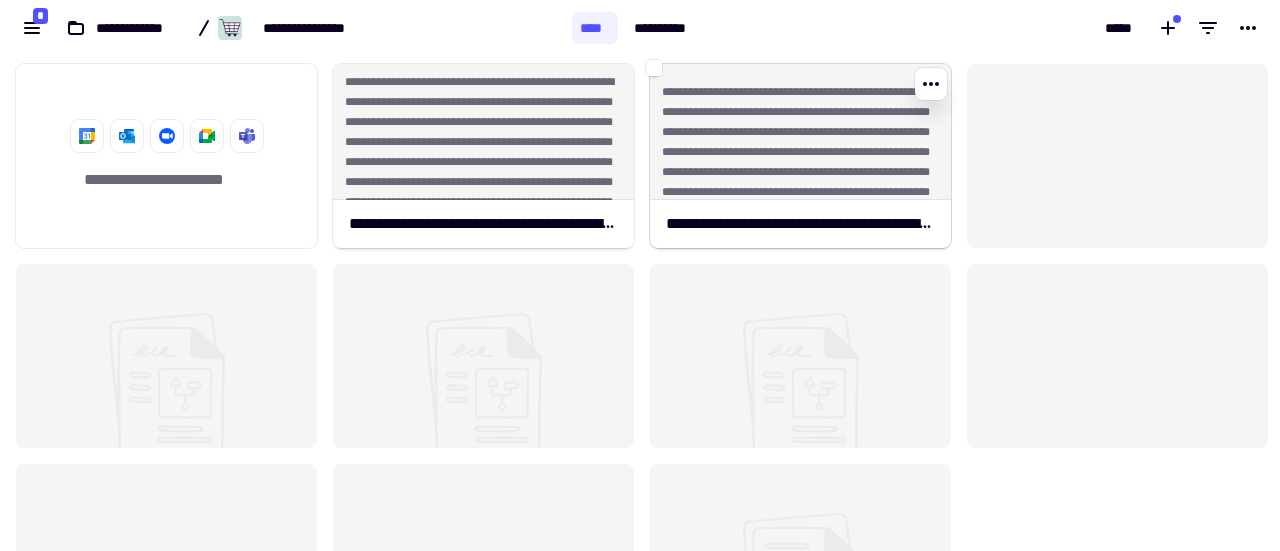 click on "**********" 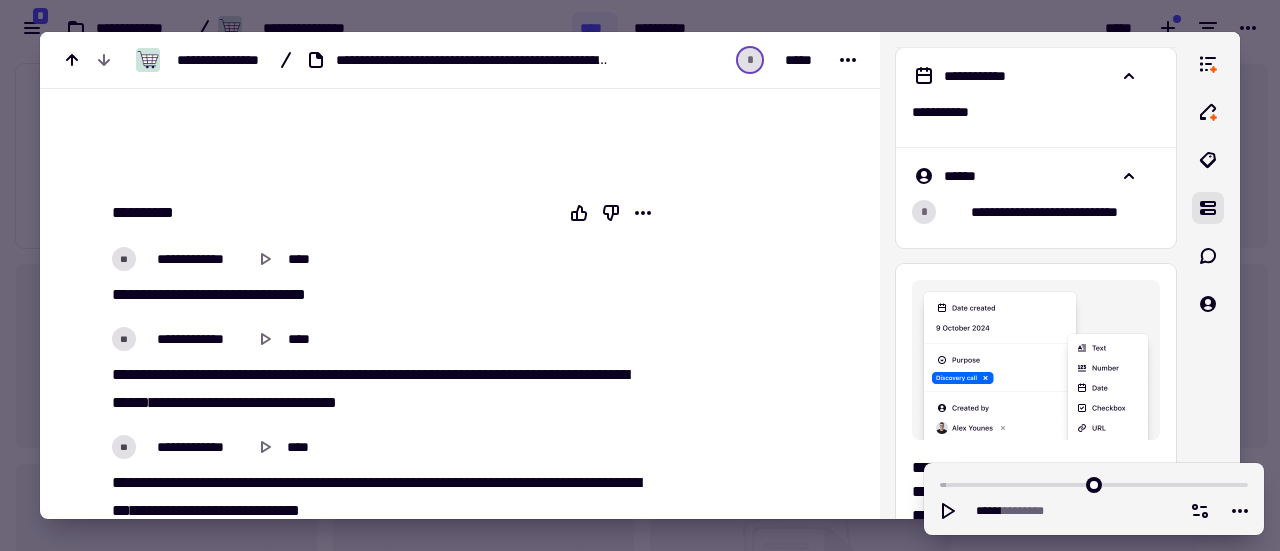 scroll, scrollTop: 0, scrollLeft: 0, axis: both 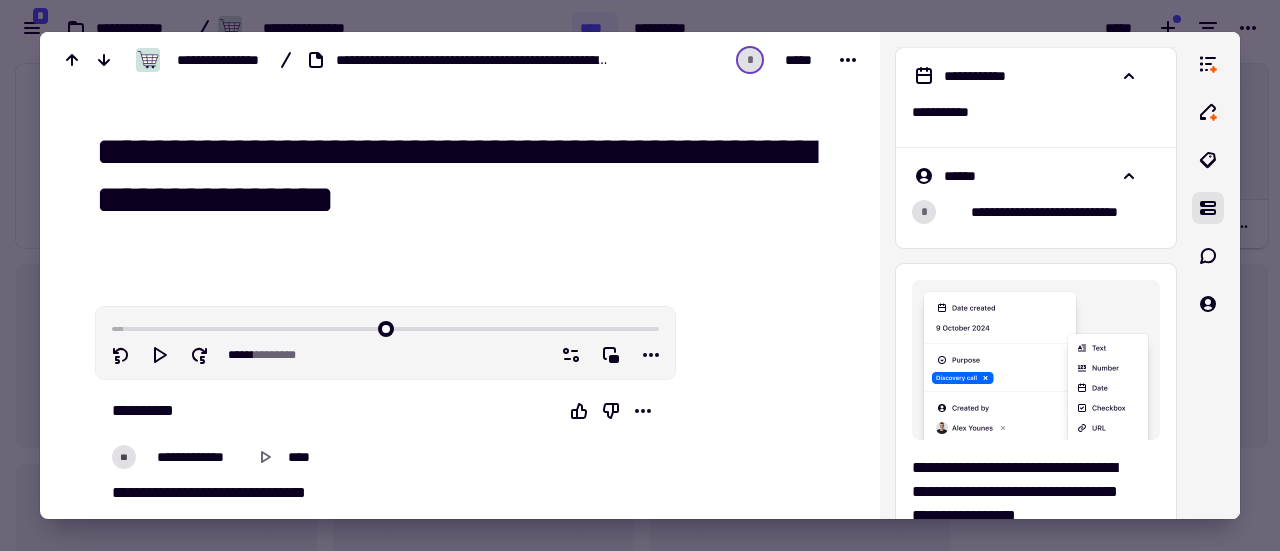 click on "[PHONE]" at bounding box center [460, 12032] 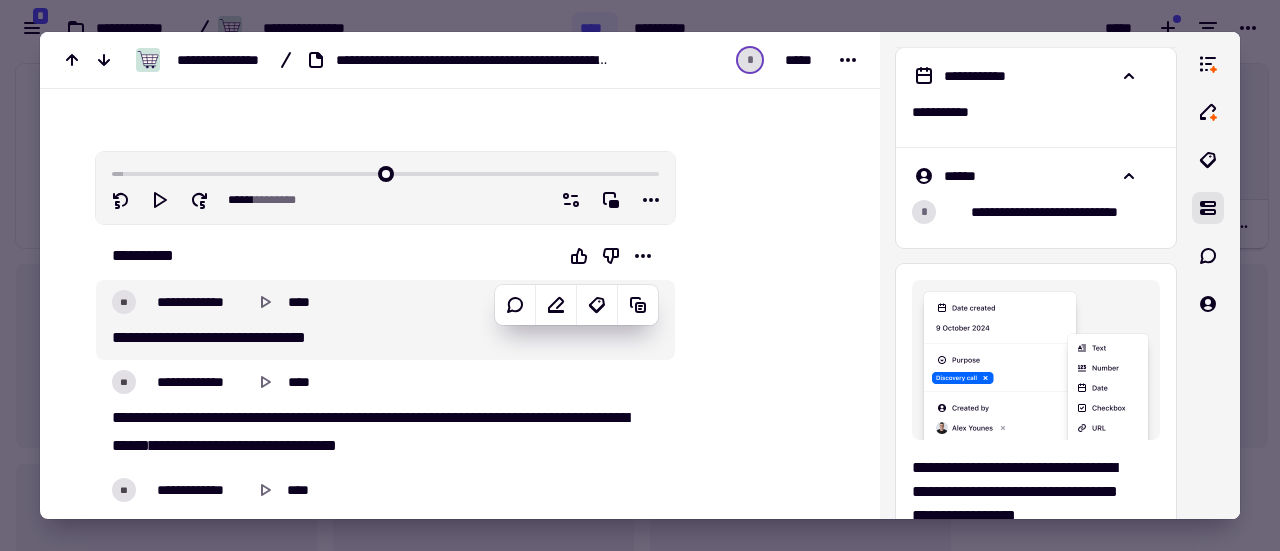 scroll, scrollTop: 156, scrollLeft: 0, axis: vertical 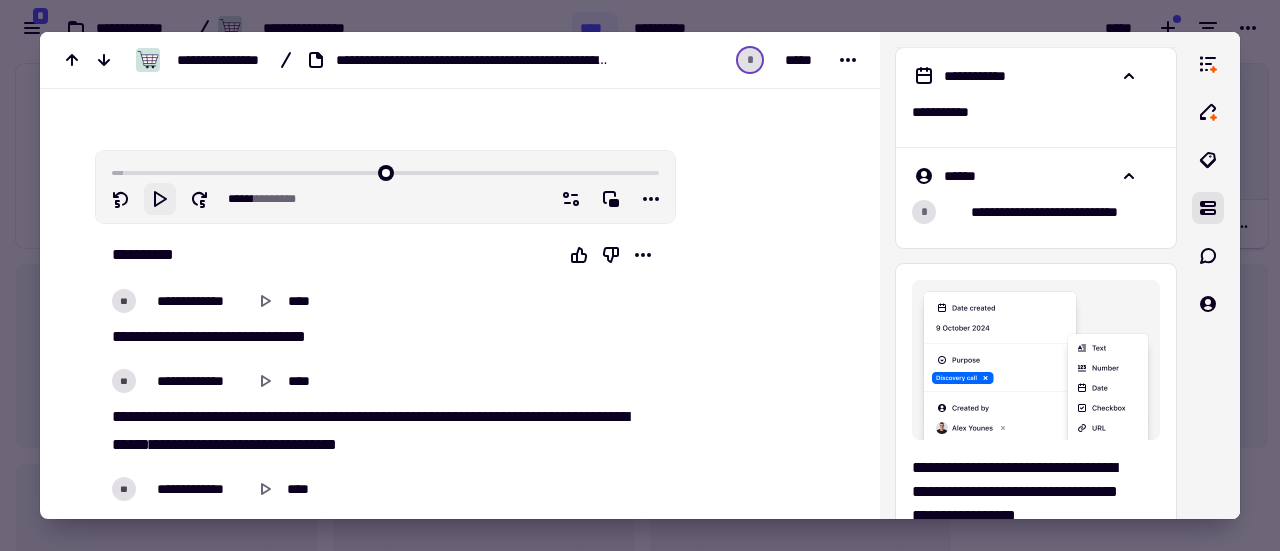 click 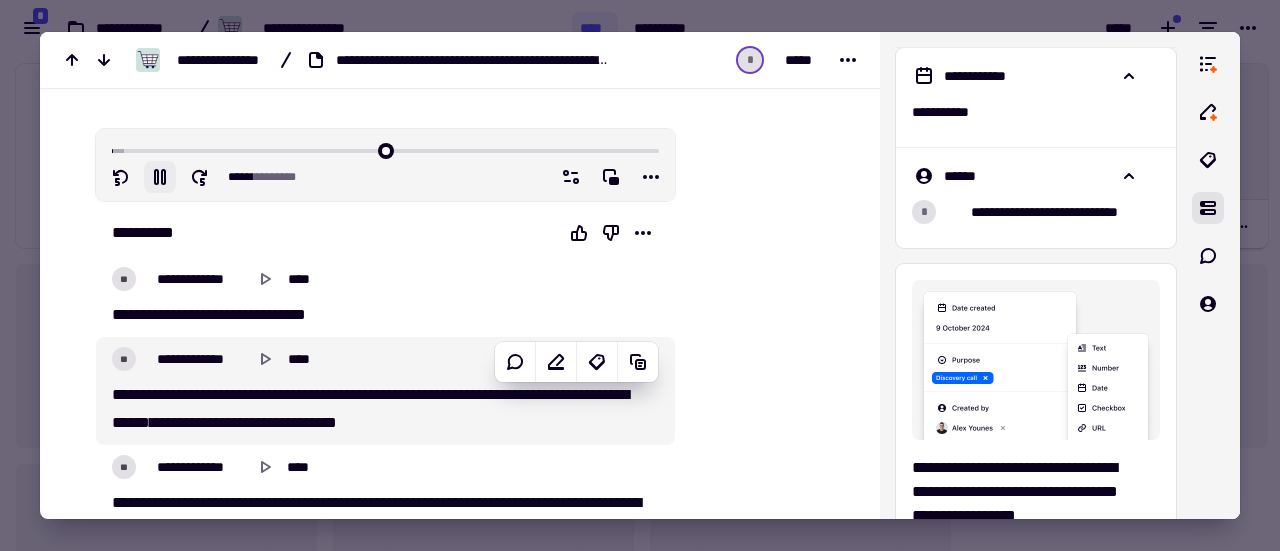 scroll, scrollTop: 178, scrollLeft: 0, axis: vertical 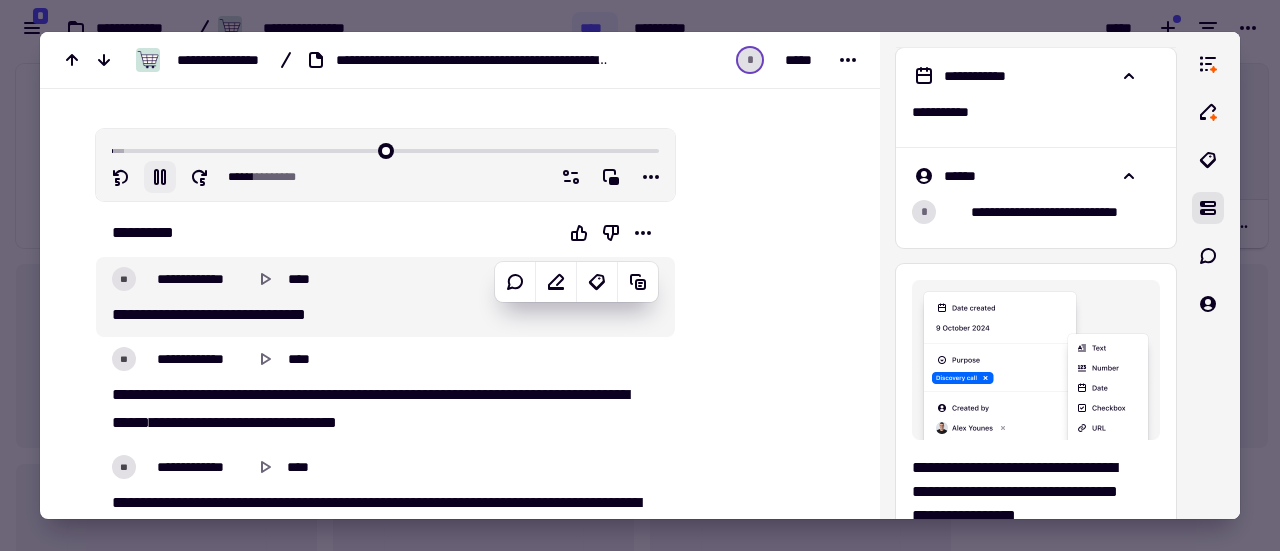 click on "[PHONE]" at bounding box center (379, 315) 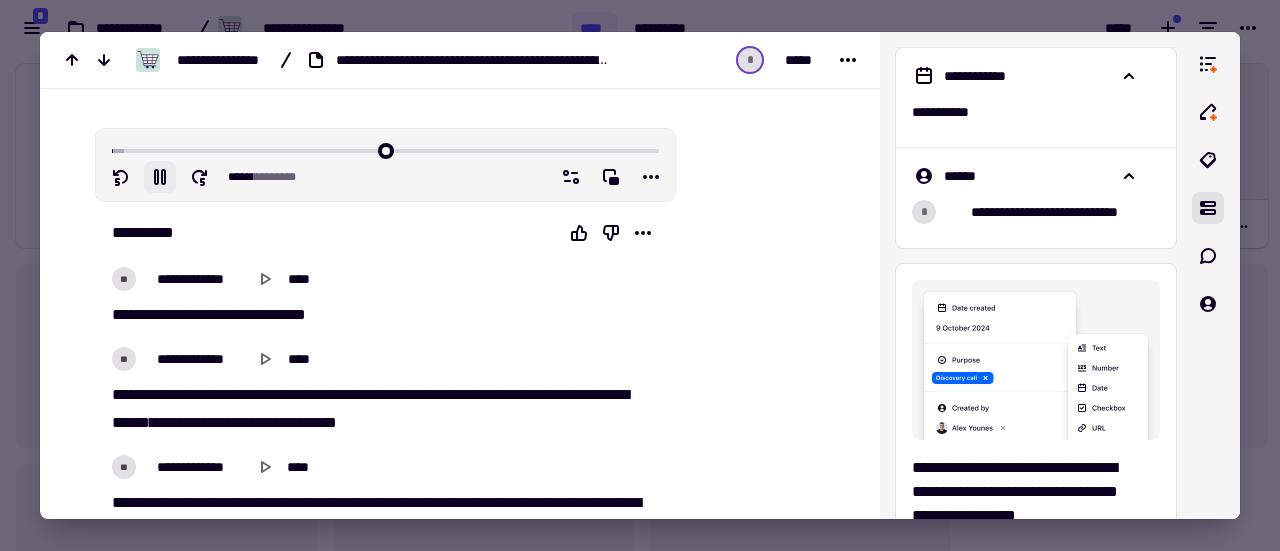 click on "[PHONE]" at bounding box center [379, 315] 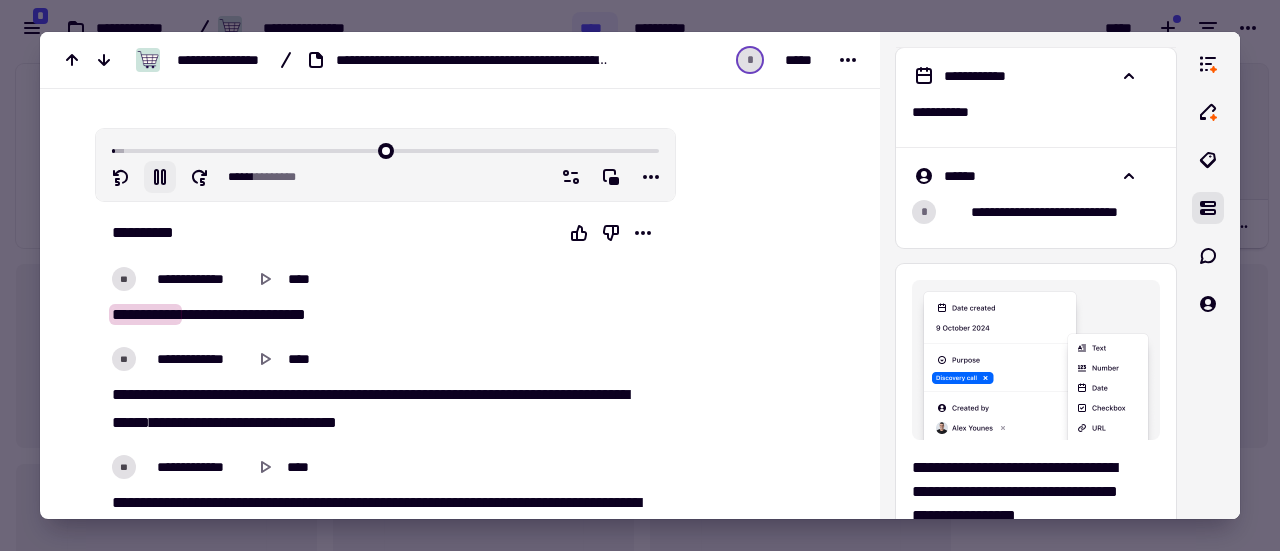 click on "**********" at bounding box center (145, 314) 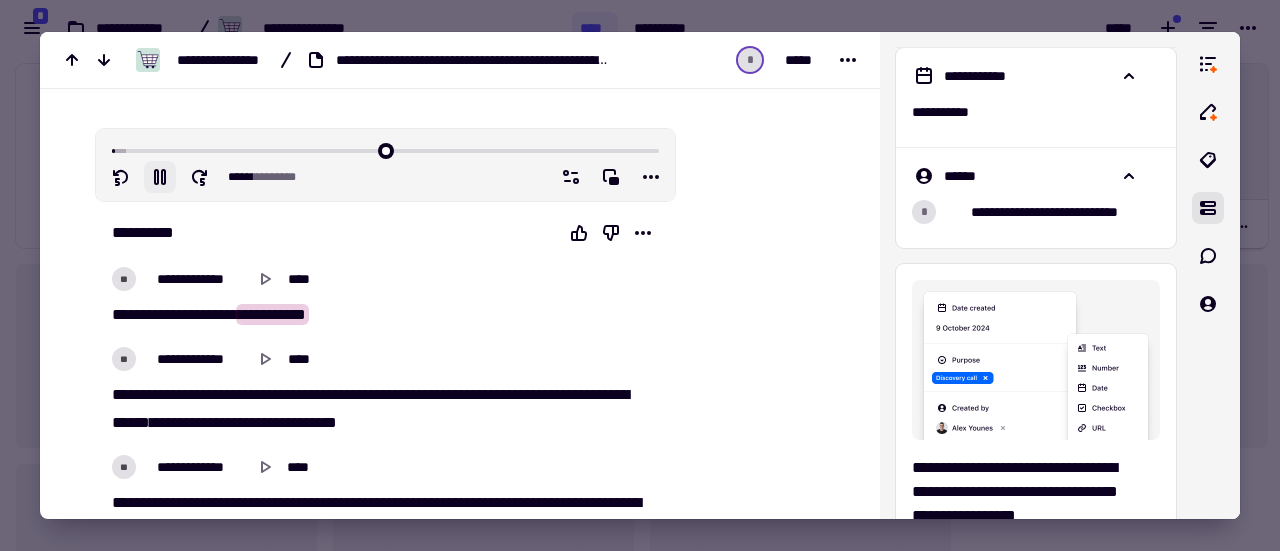 click on "**********" at bounding box center (145, 314) 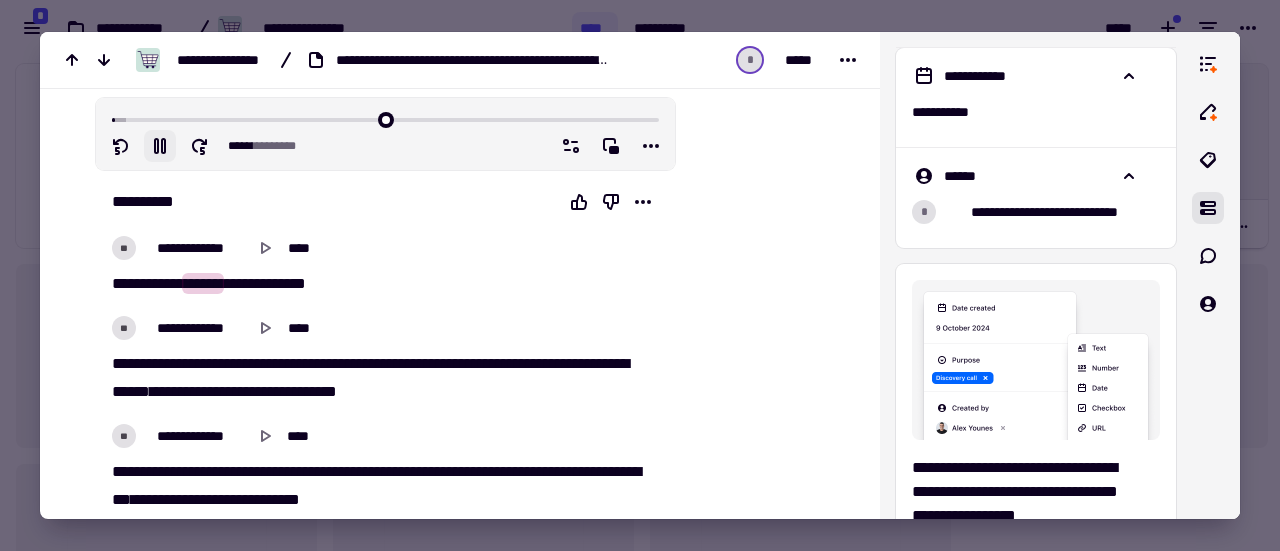 type on "*****" 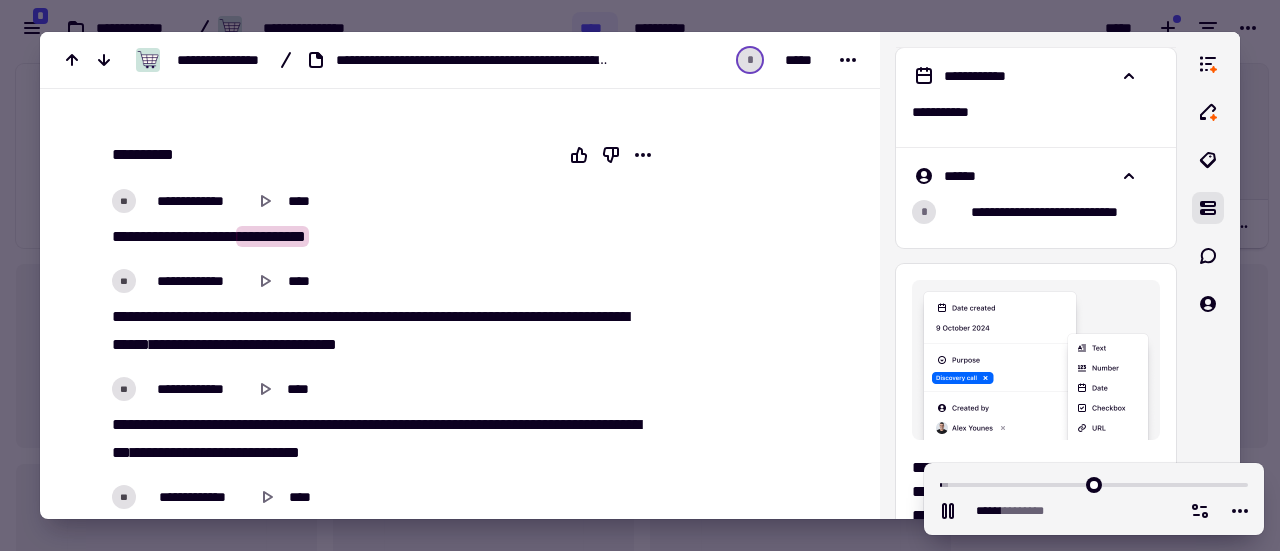 scroll, scrollTop: 255, scrollLeft: 0, axis: vertical 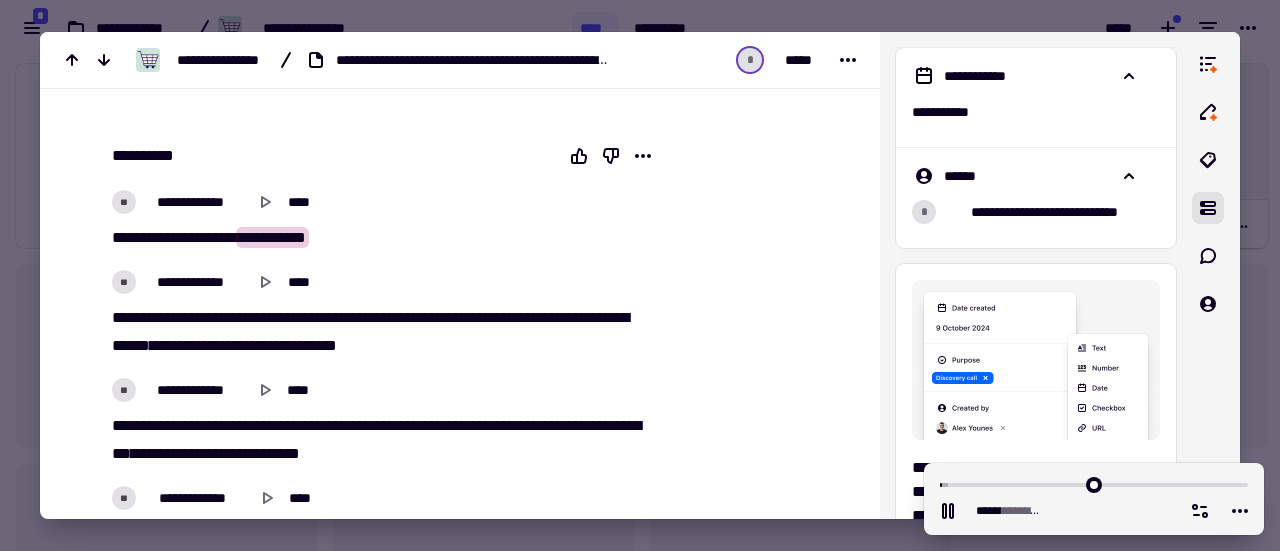 click on "*****" at bounding box center [127, 317] 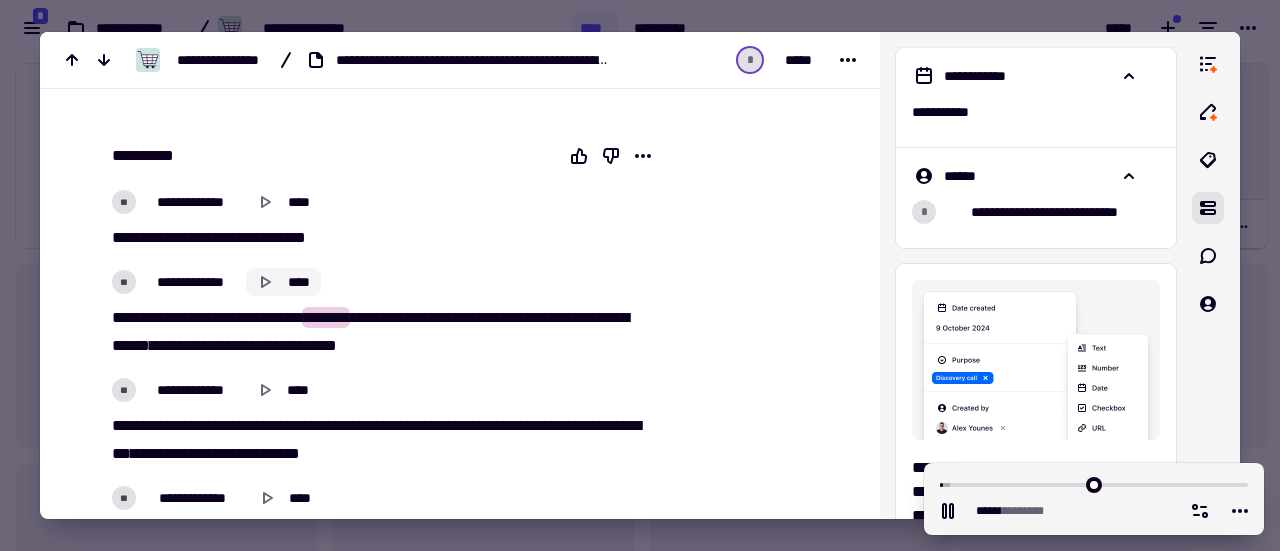 click 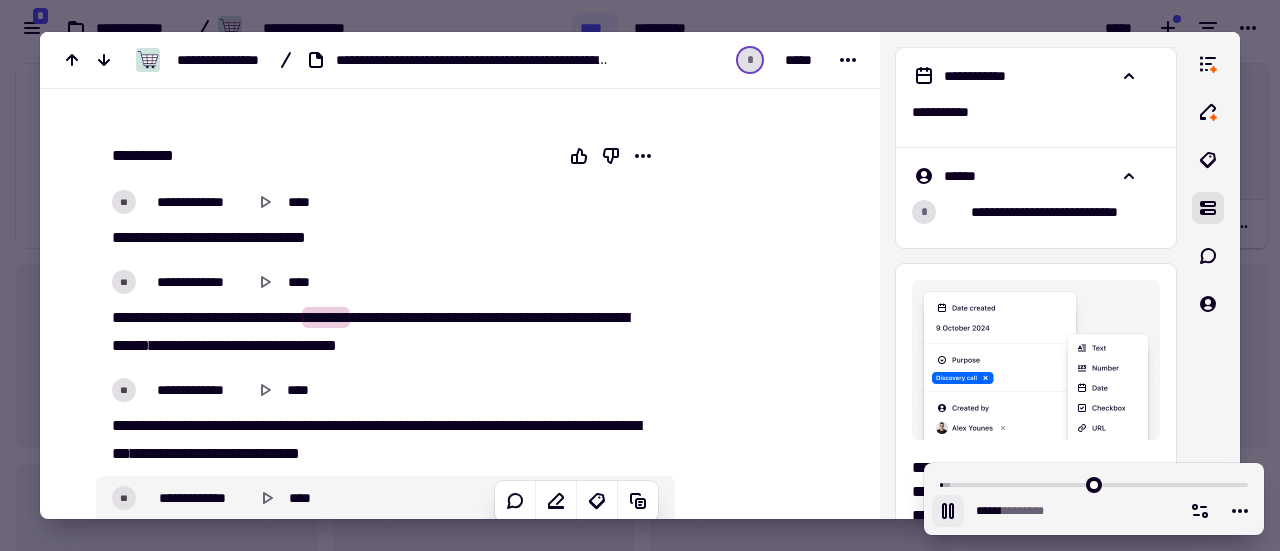 click 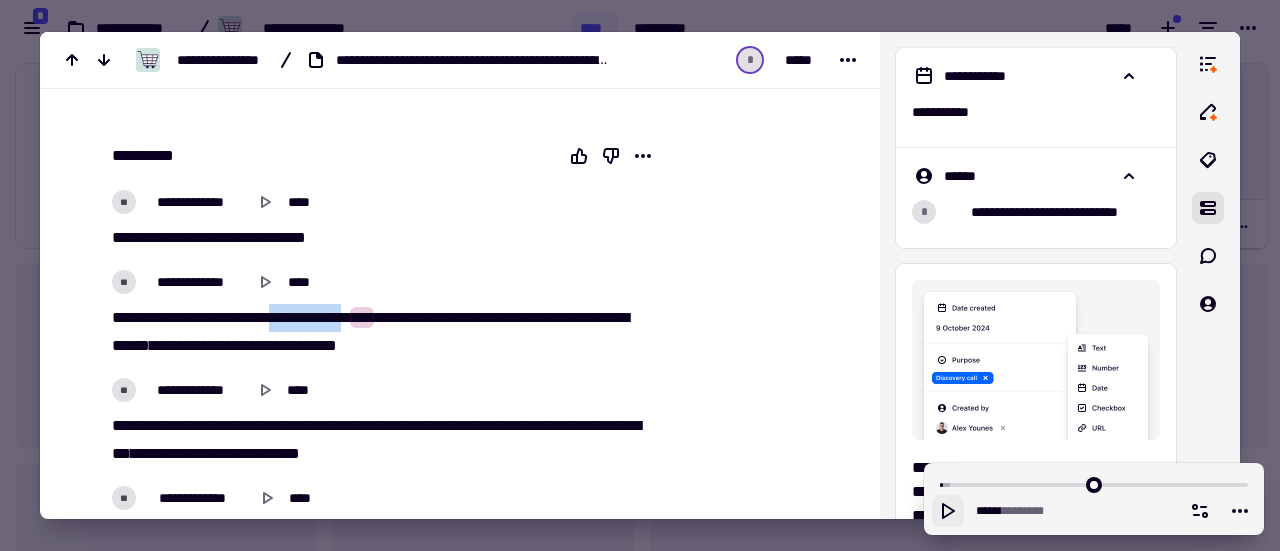 drag, startPoint x: 316, startPoint y: 315, endPoint x: 402, endPoint y: 314, distance: 86.00581 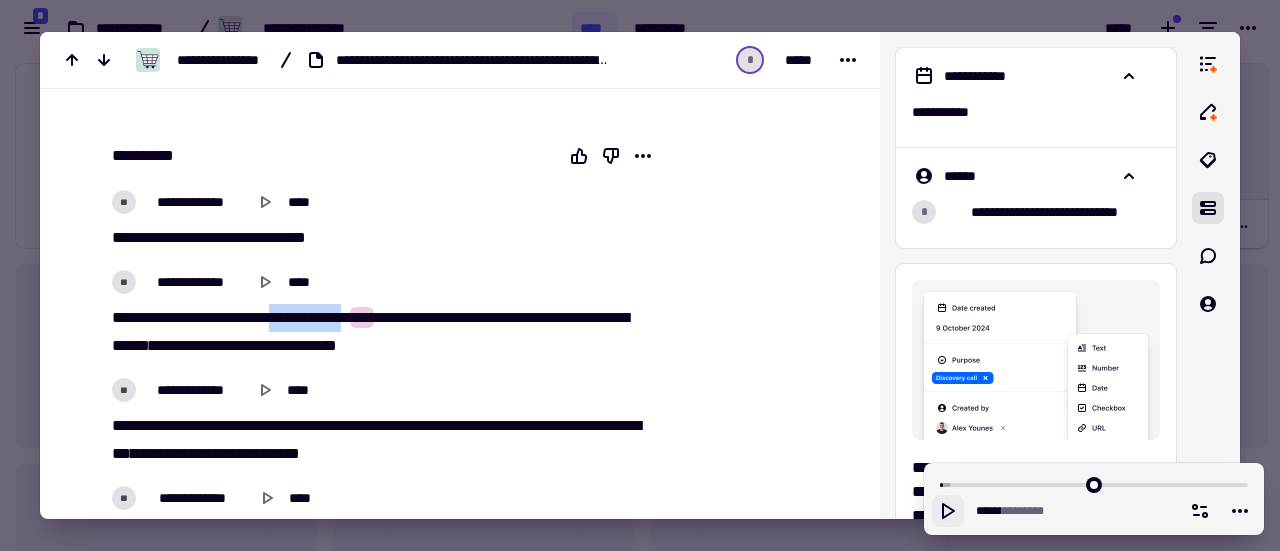 click on "[PHONE]" at bounding box center (379, 332) 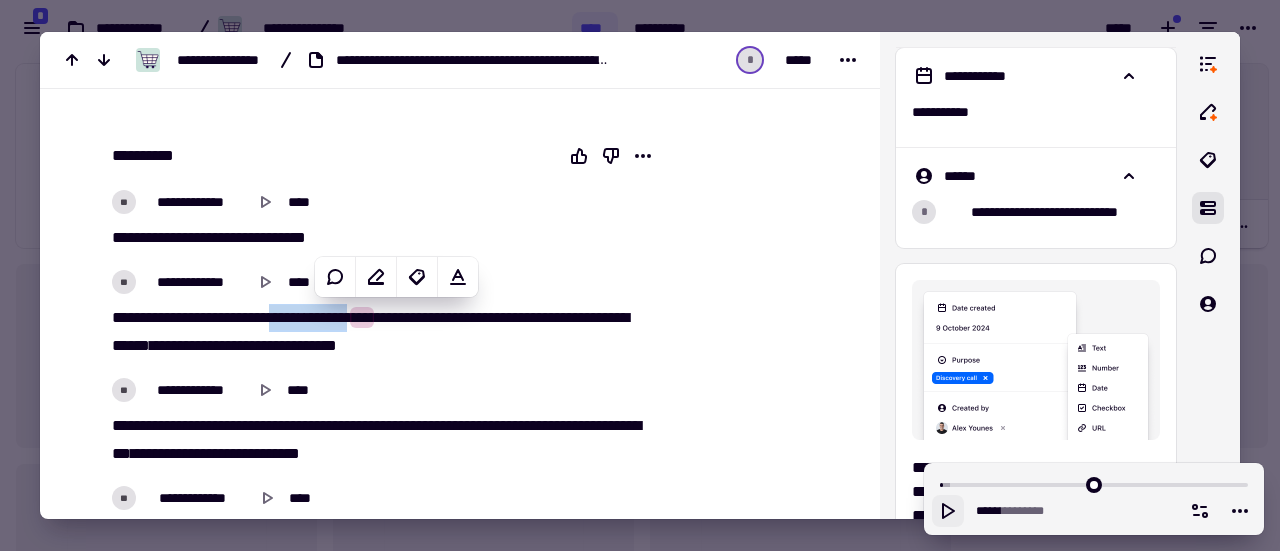 copy on "[PHONE]" 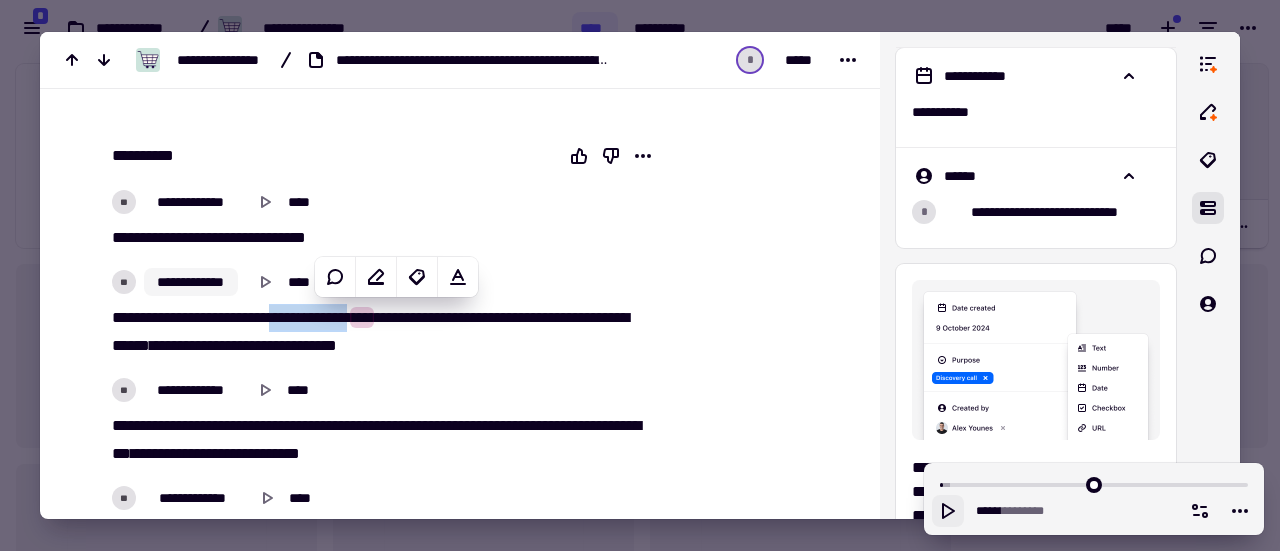 click on "**********" 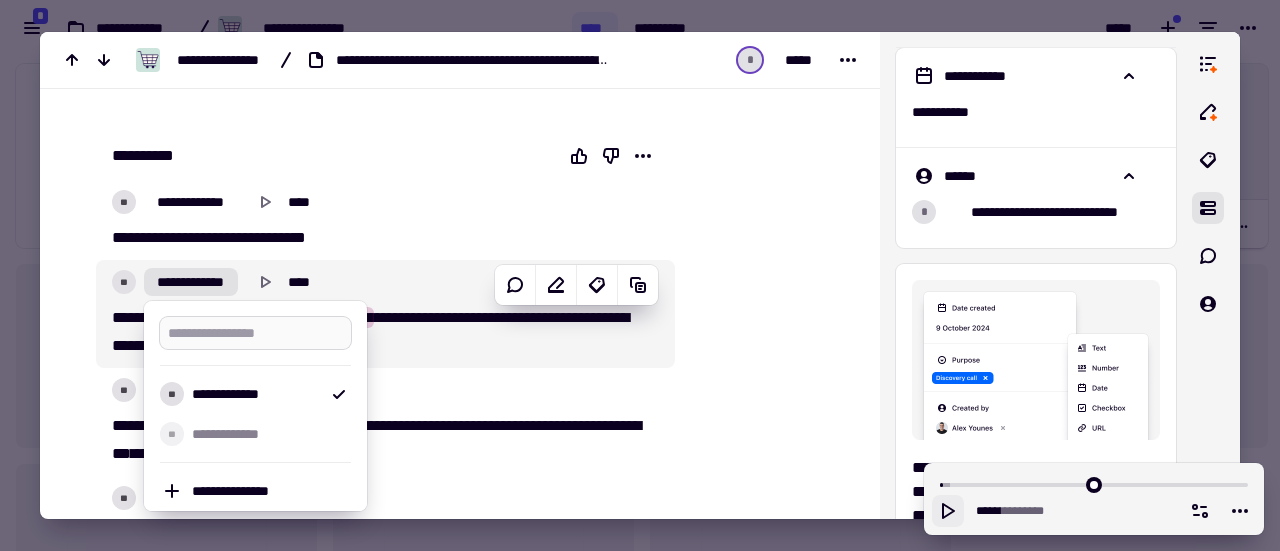 click at bounding box center (255, 333) 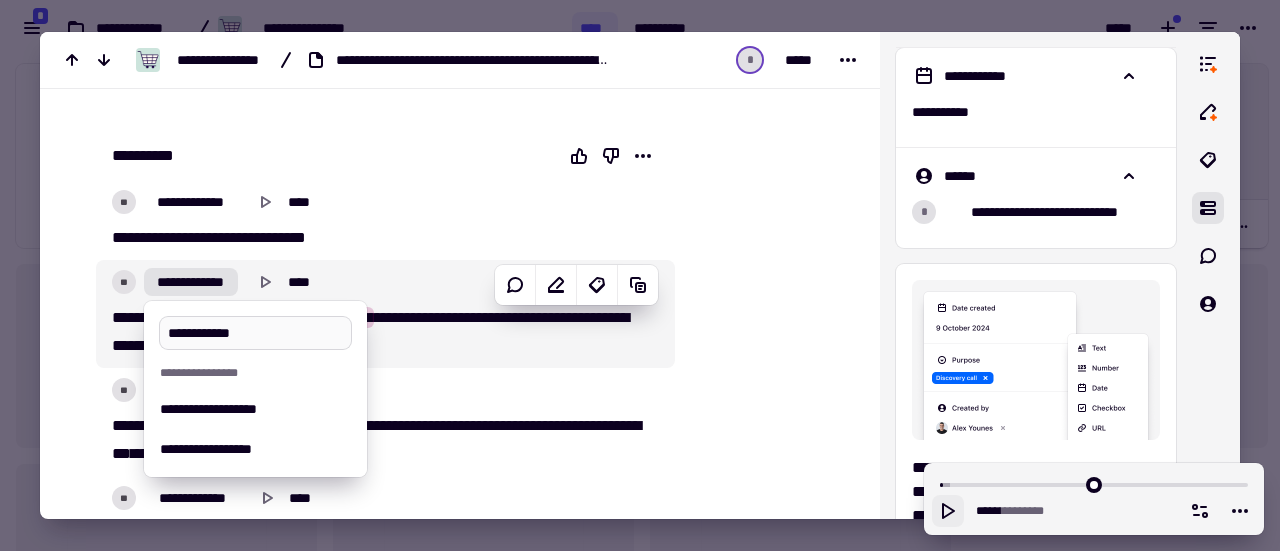 type on "**********" 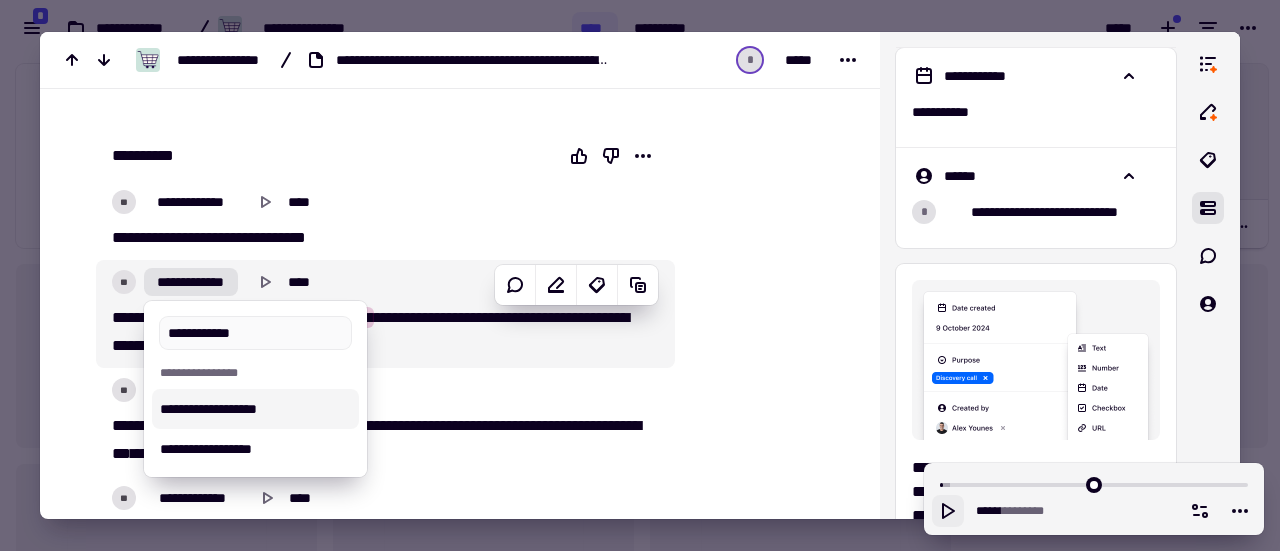 click on "**********" at bounding box center (255, 409) 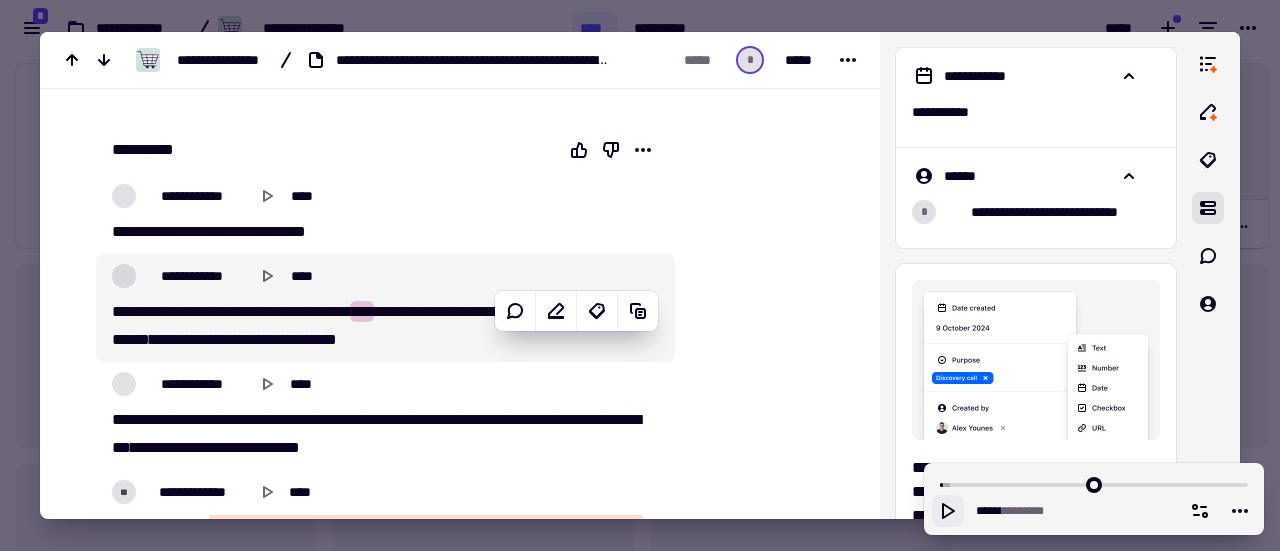 scroll, scrollTop: 261, scrollLeft: 0, axis: vertical 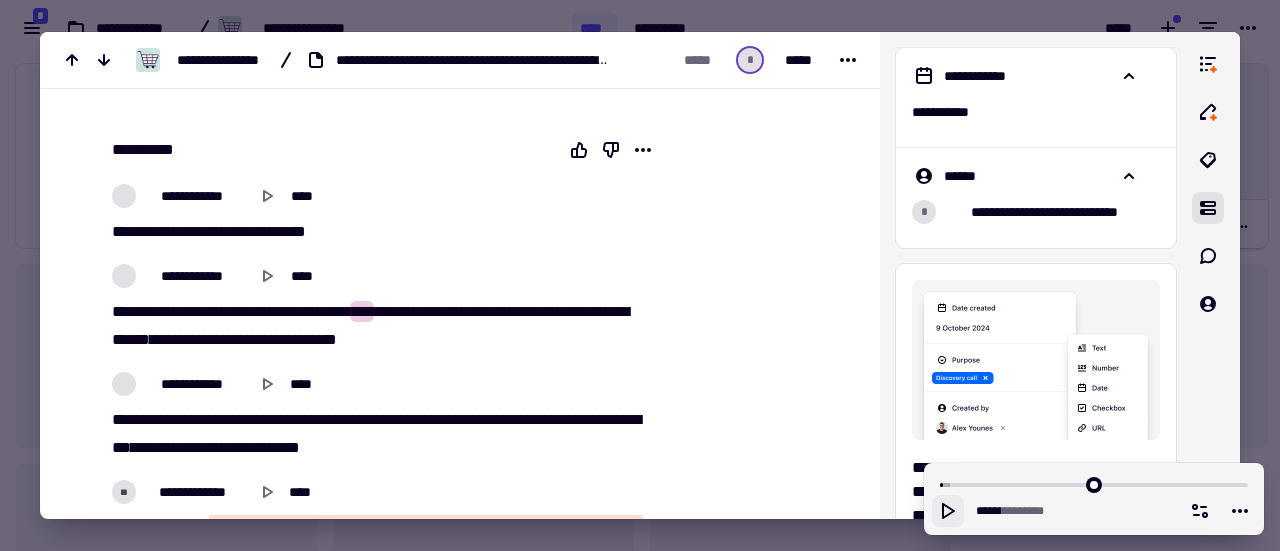 drag, startPoint x: 346, startPoint y: 229, endPoint x: 110, endPoint y: 209, distance: 236.84595 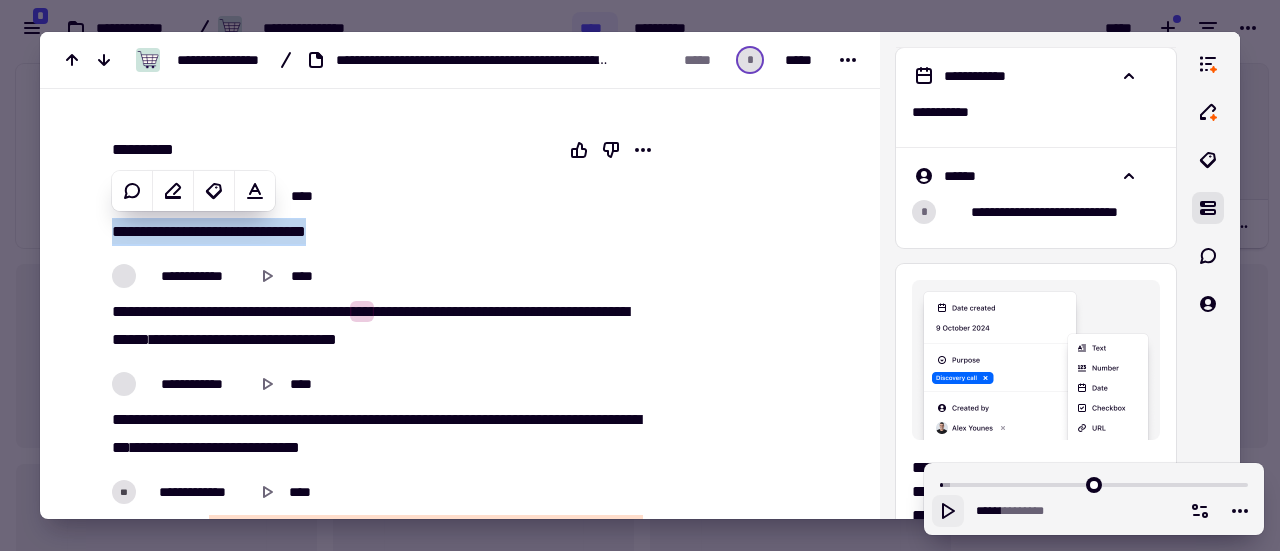 type on "*****" 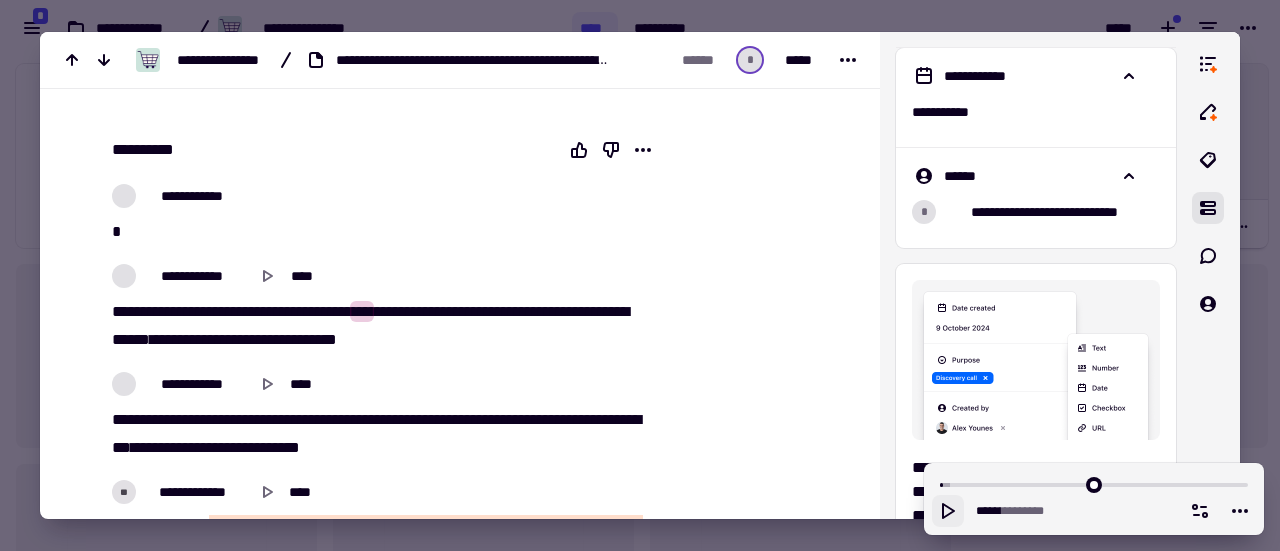 type 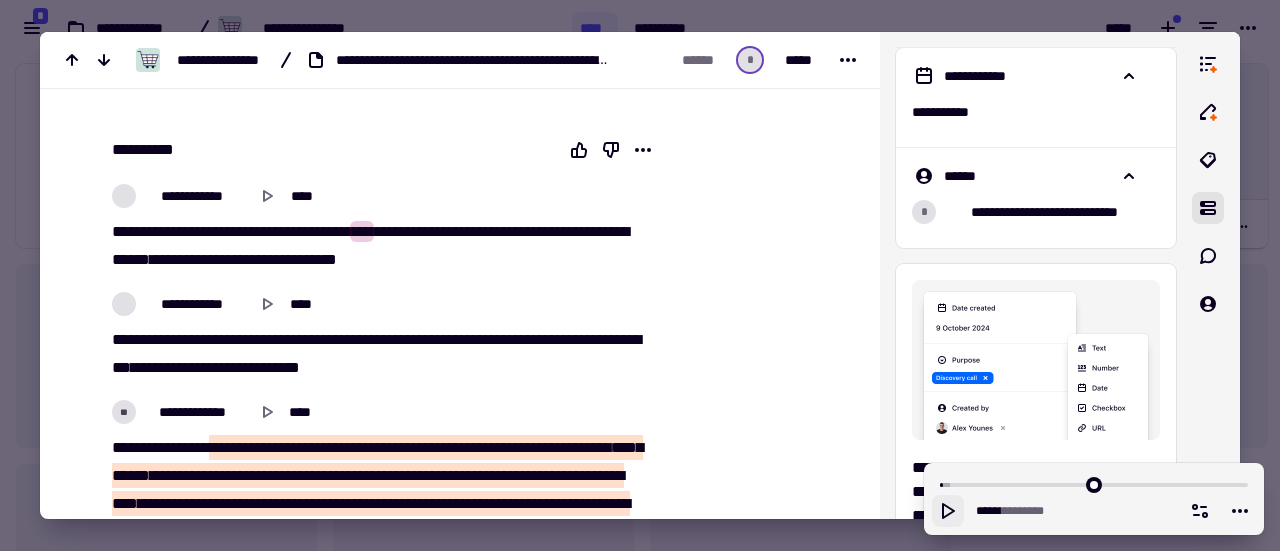click on "******" at bounding box center (167, 231) 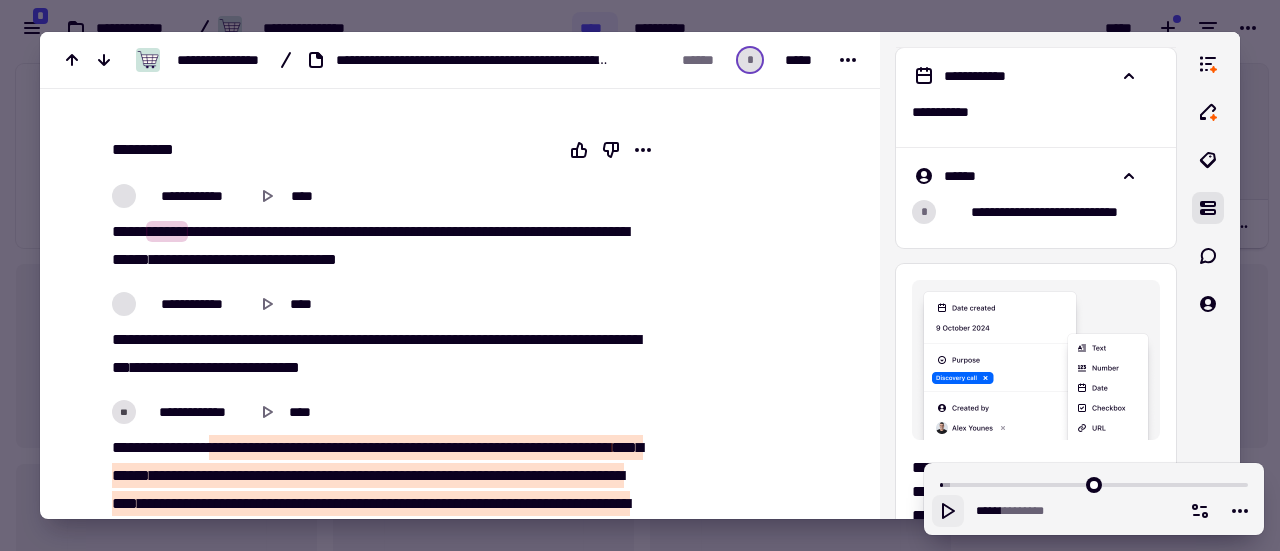 click on "*****" at bounding box center (127, 231) 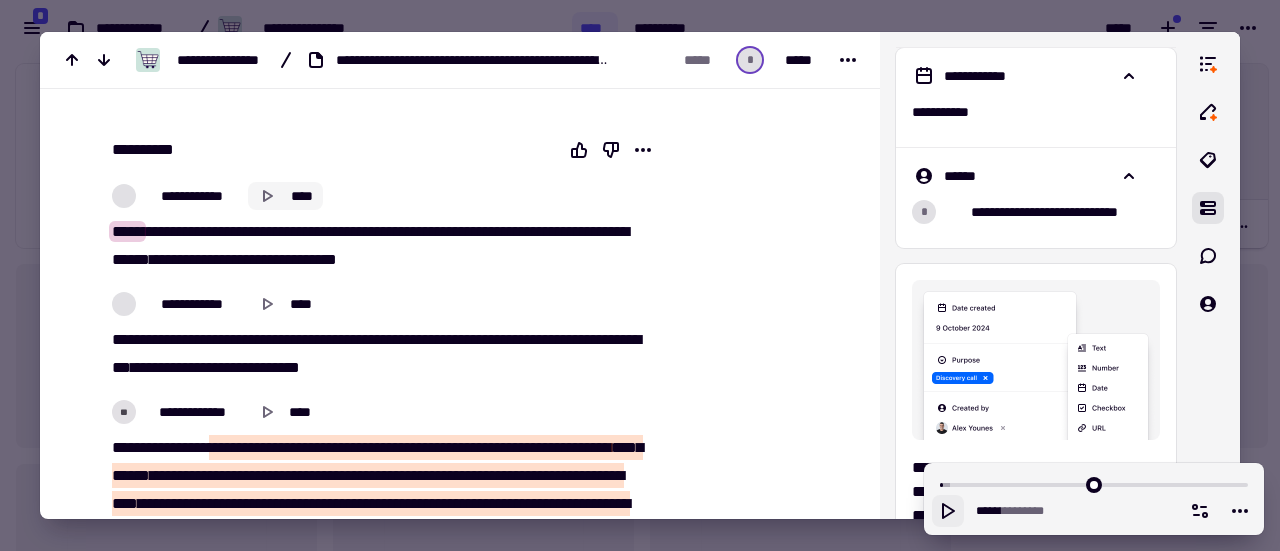 click 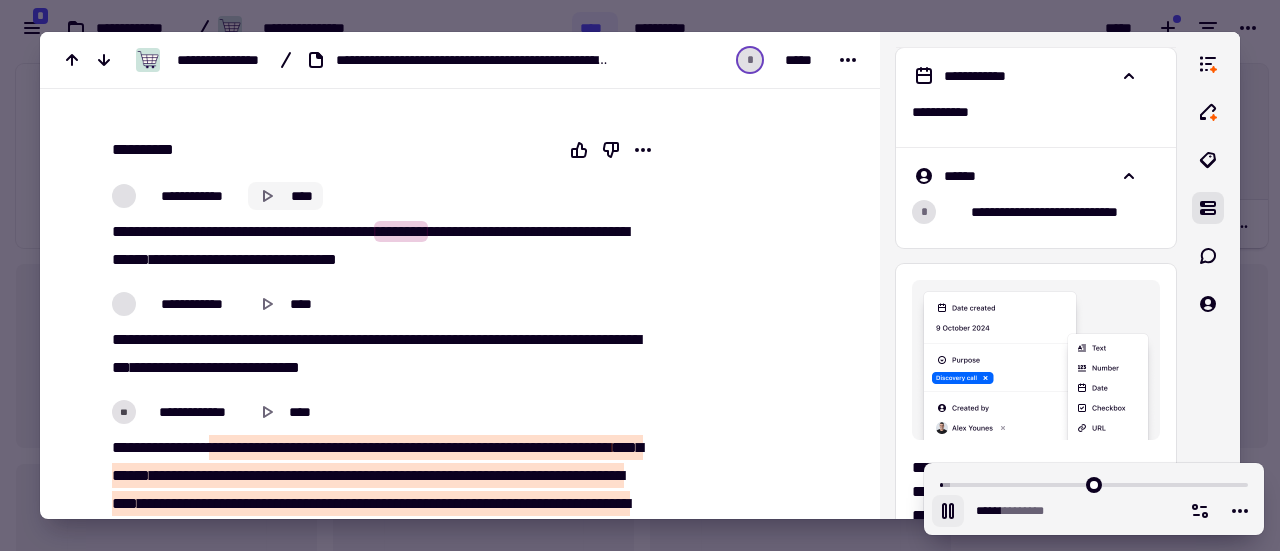 click 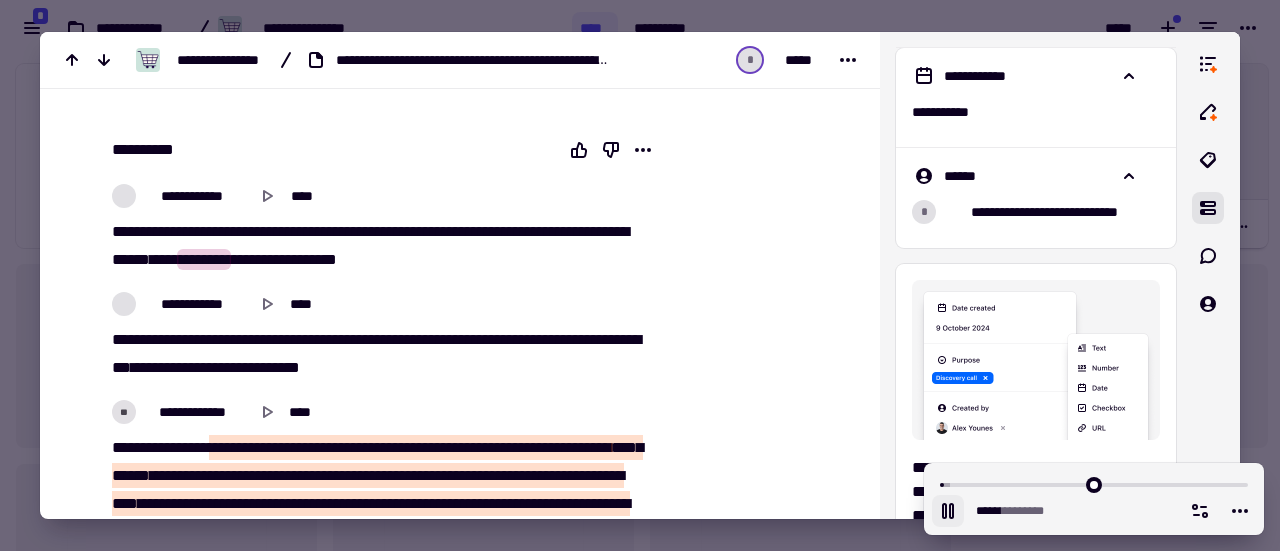 click 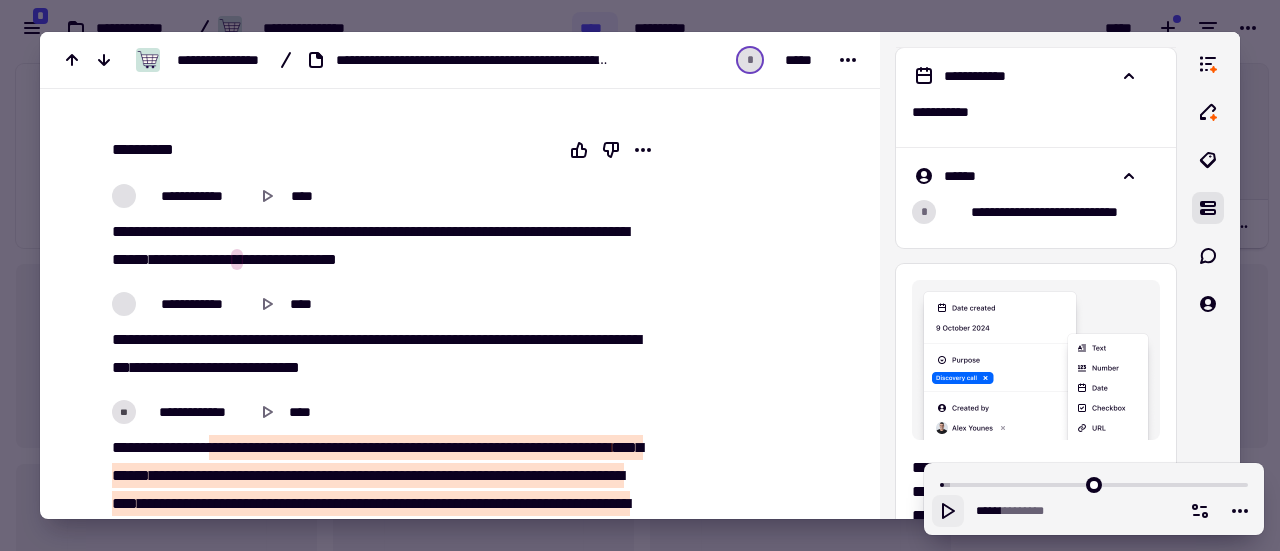 click 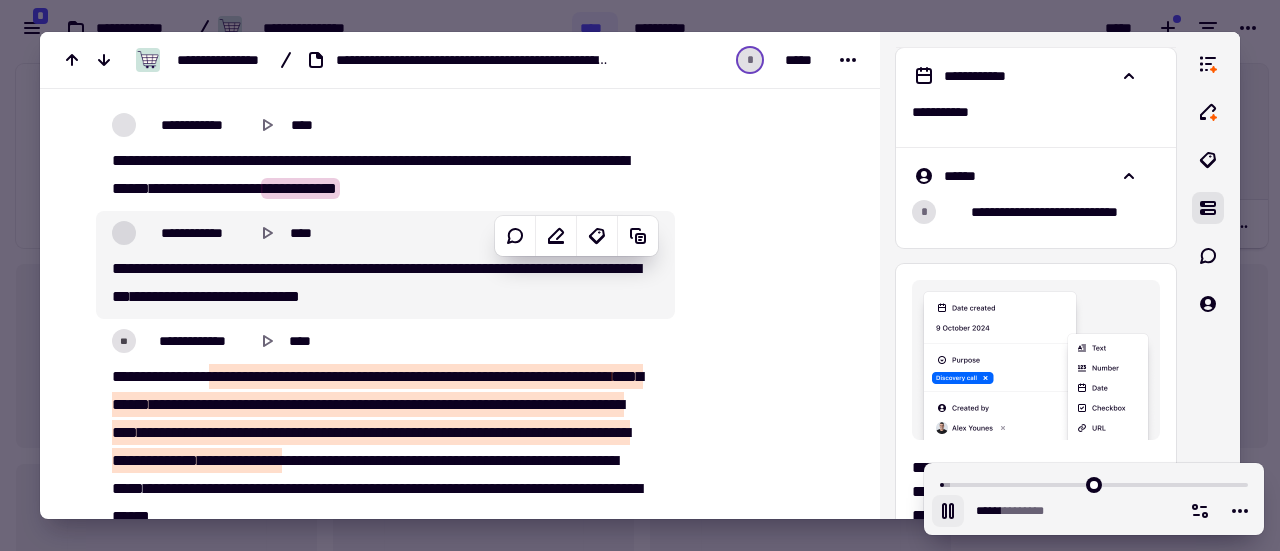 scroll, scrollTop: 331, scrollLeft: 0, axis: vertical 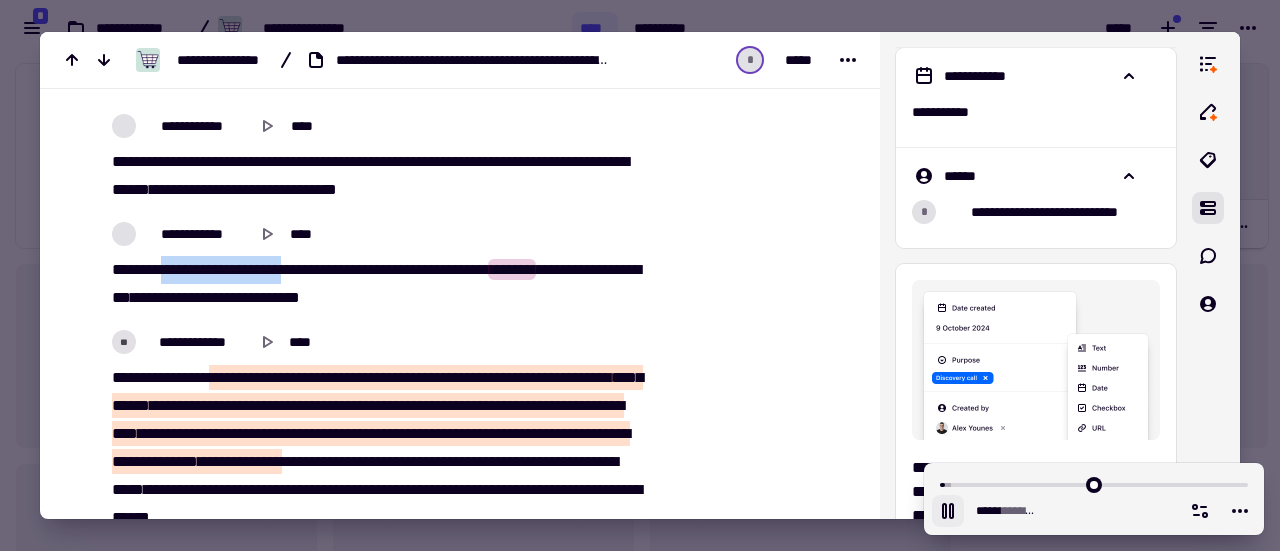 drag, startPoint x: 169, startPoint y: 268, endPoint x: 308, endPoint y: 273, distance: 139.0899 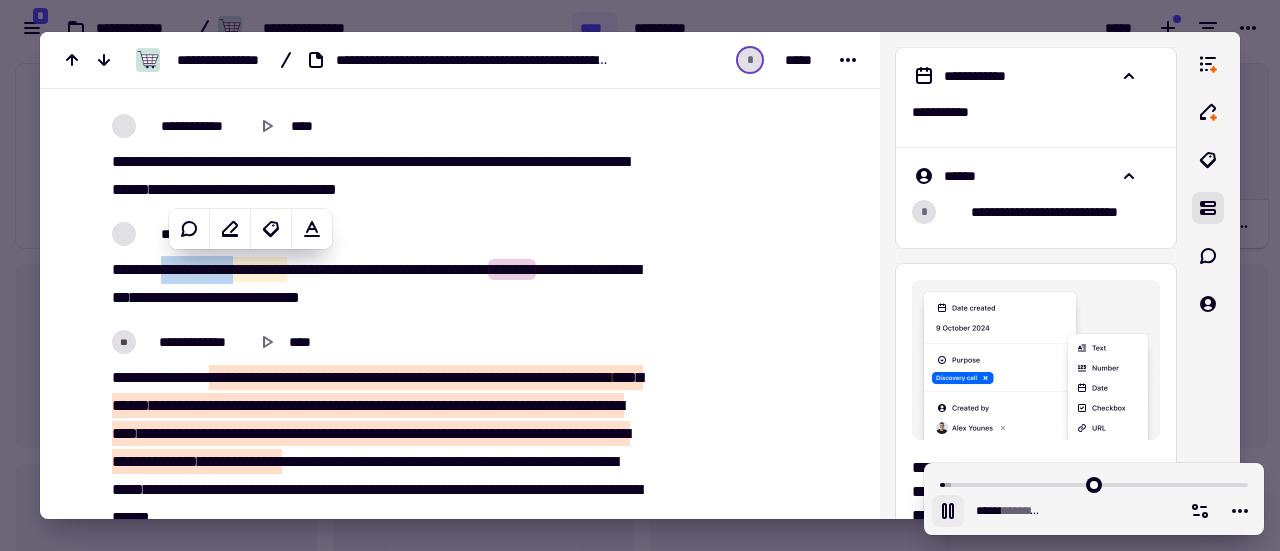 copy on "*****   *****   *********" 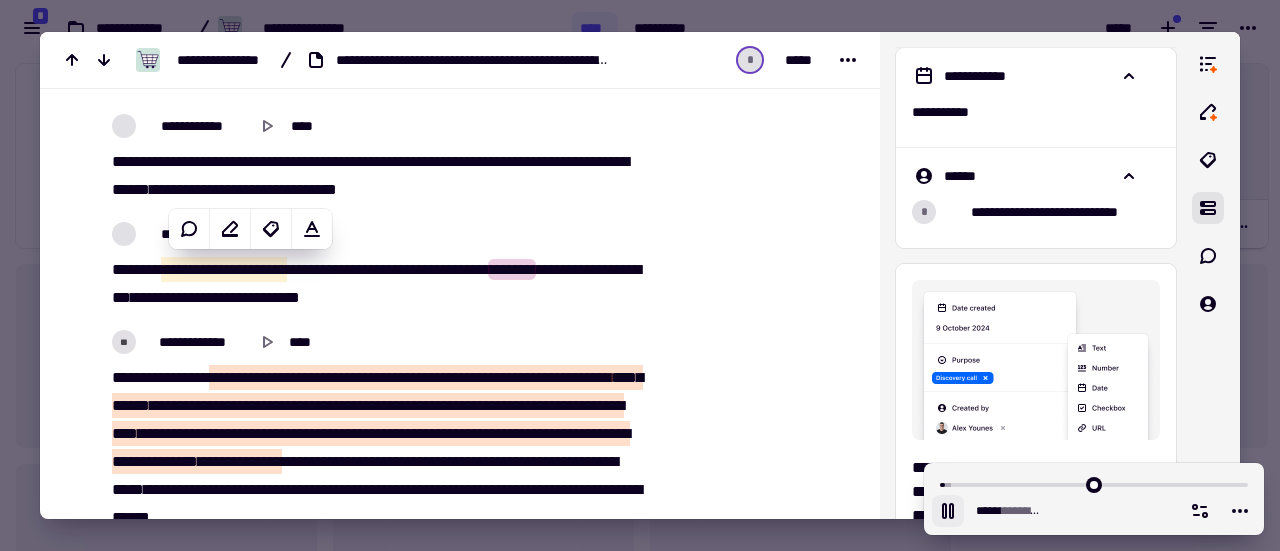 type on "*****" 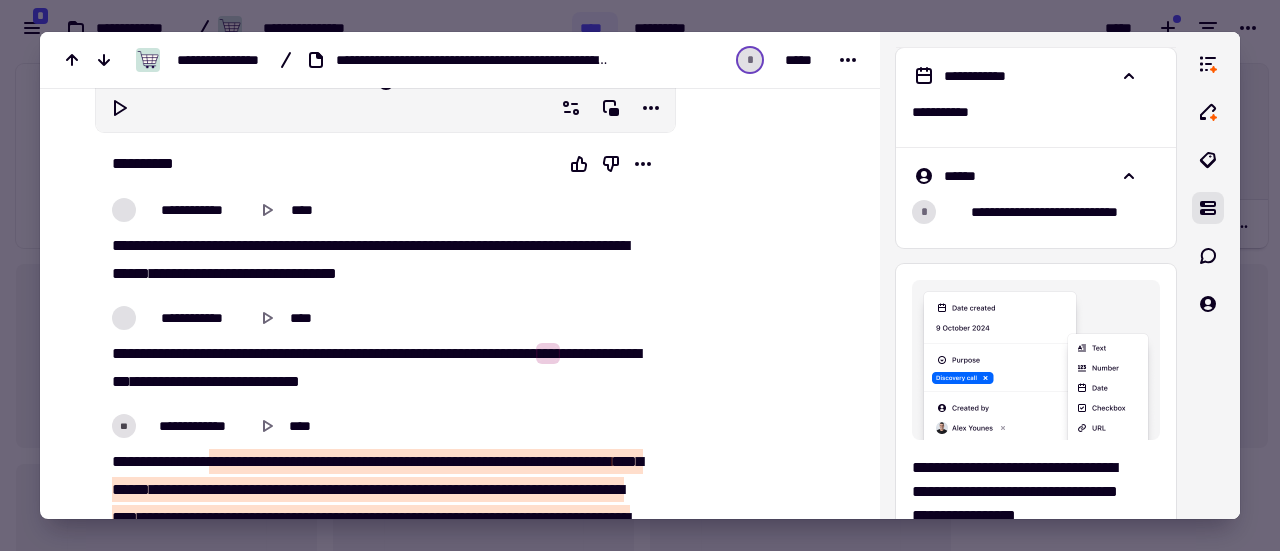 scroll, scrollTop: 206, scrollLeft: 0, axis: vertical 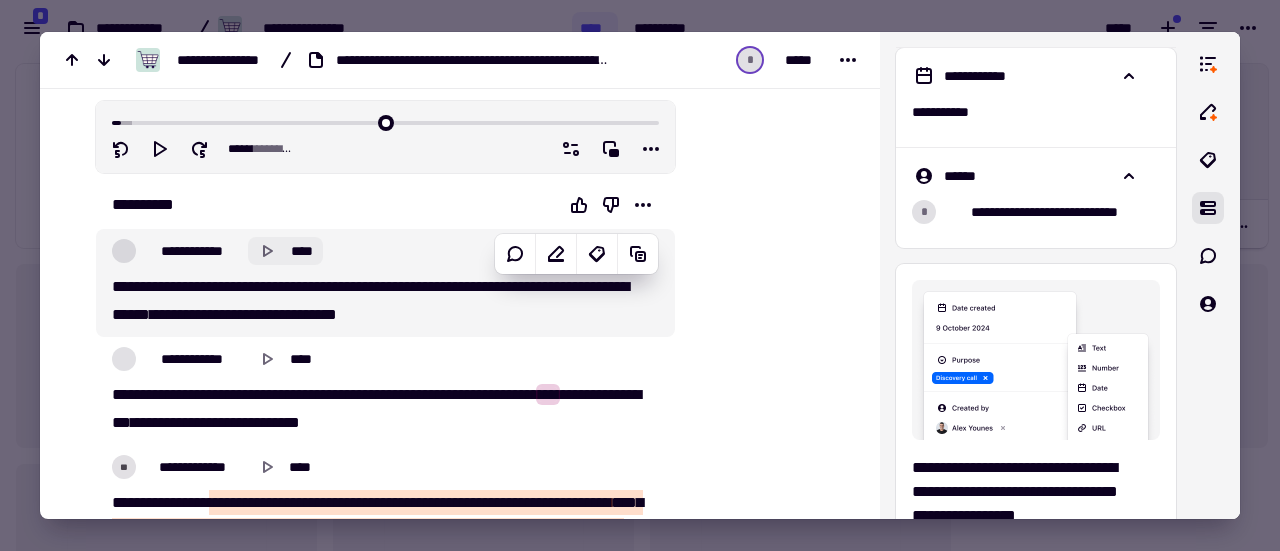 click 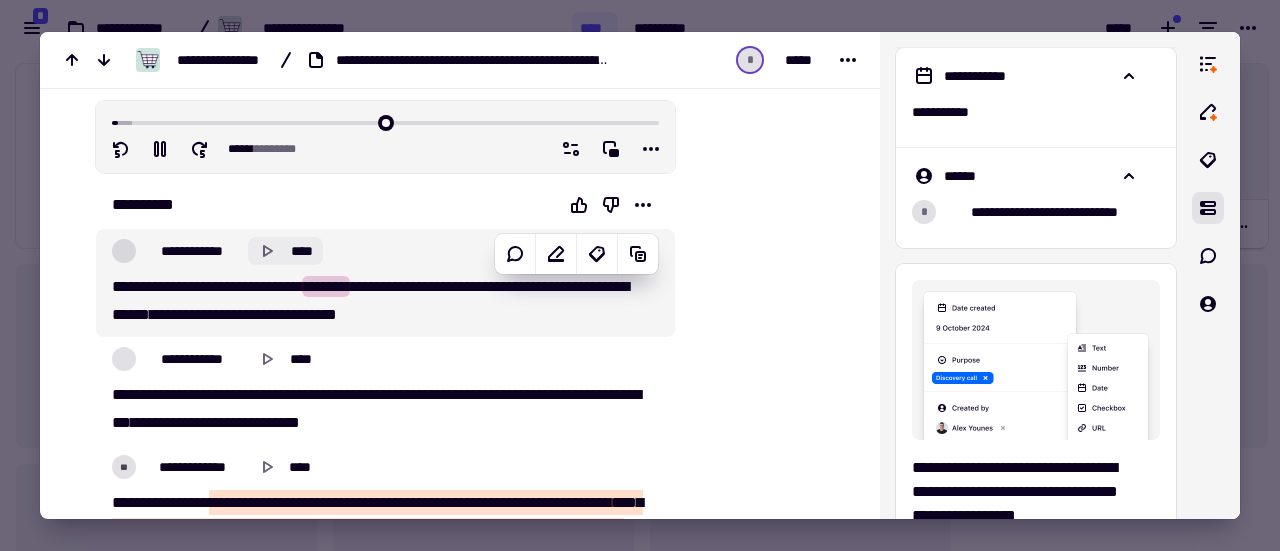 type on "*****" 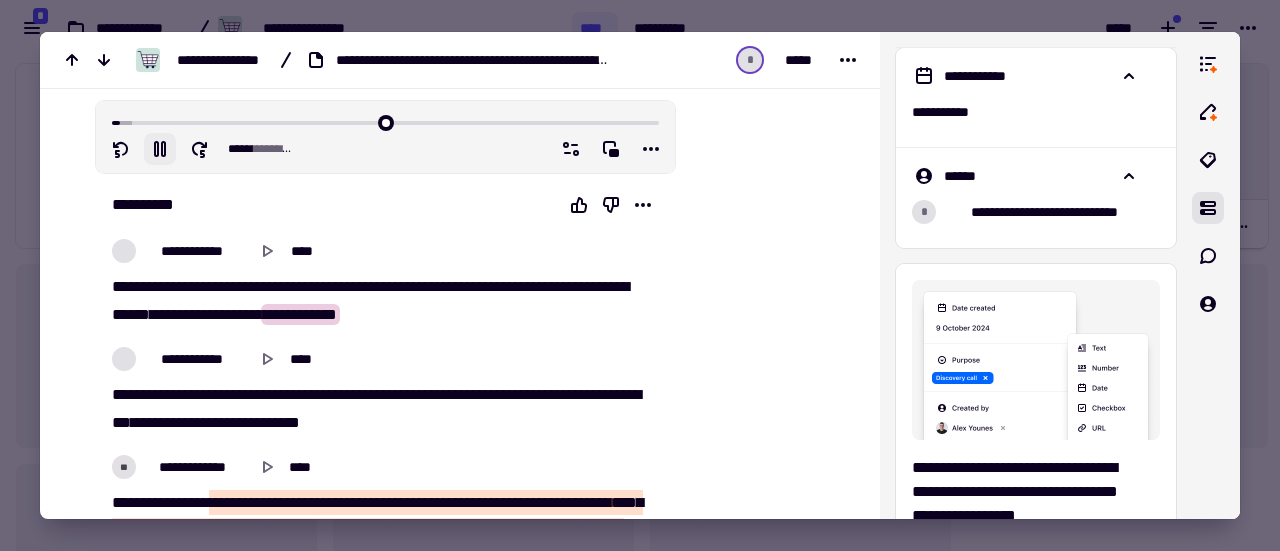 click 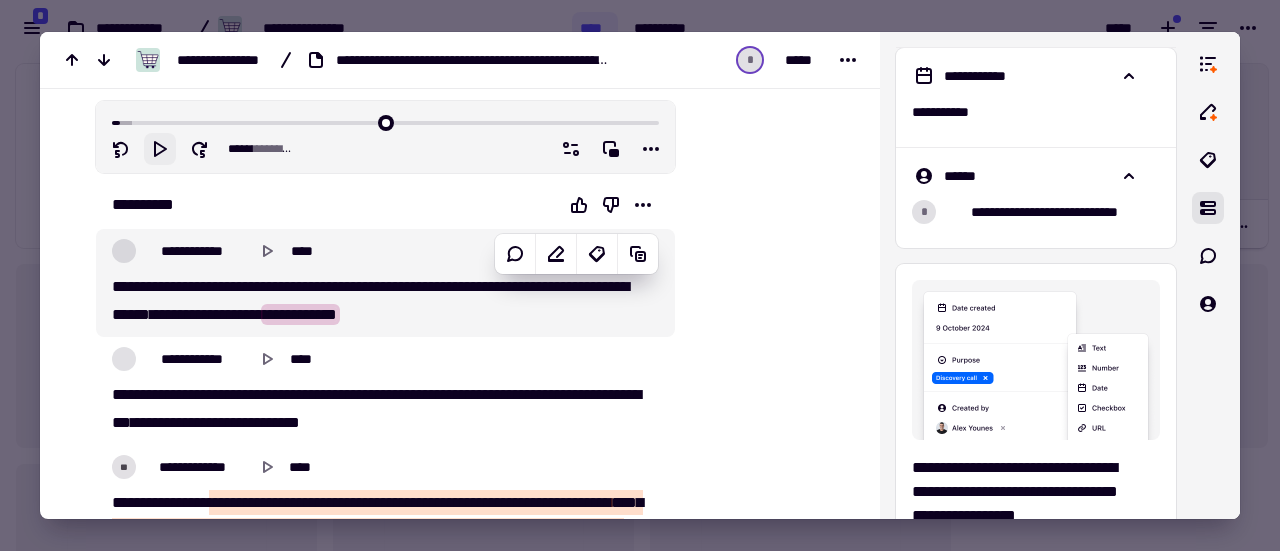 click on "**********" at bounding box center (300, 314) 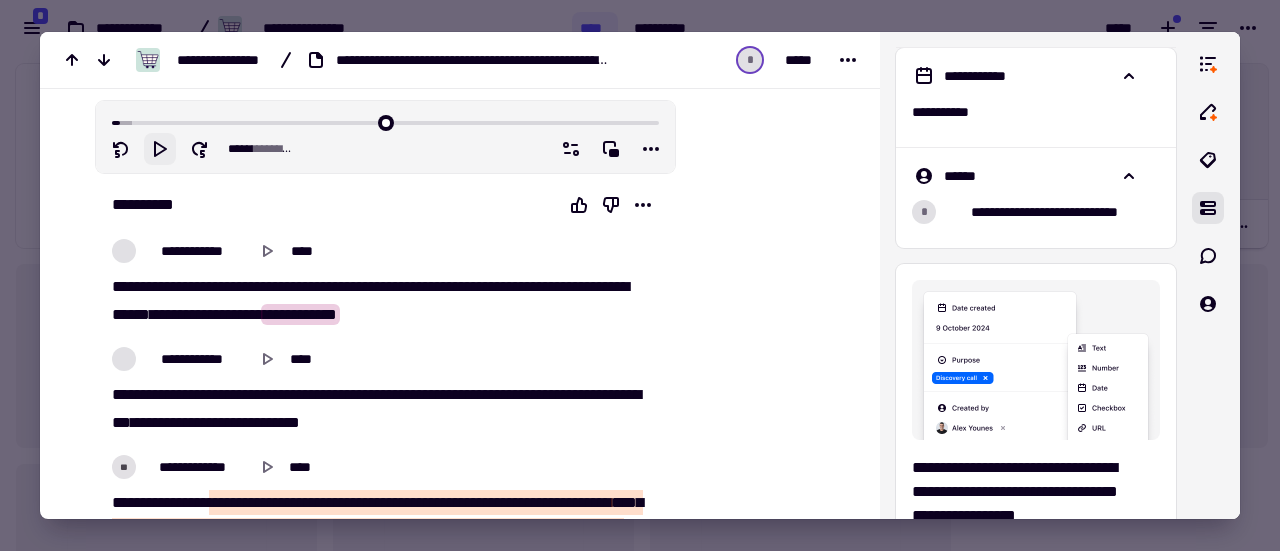 click on "**********" at bounding box center (300, 314) 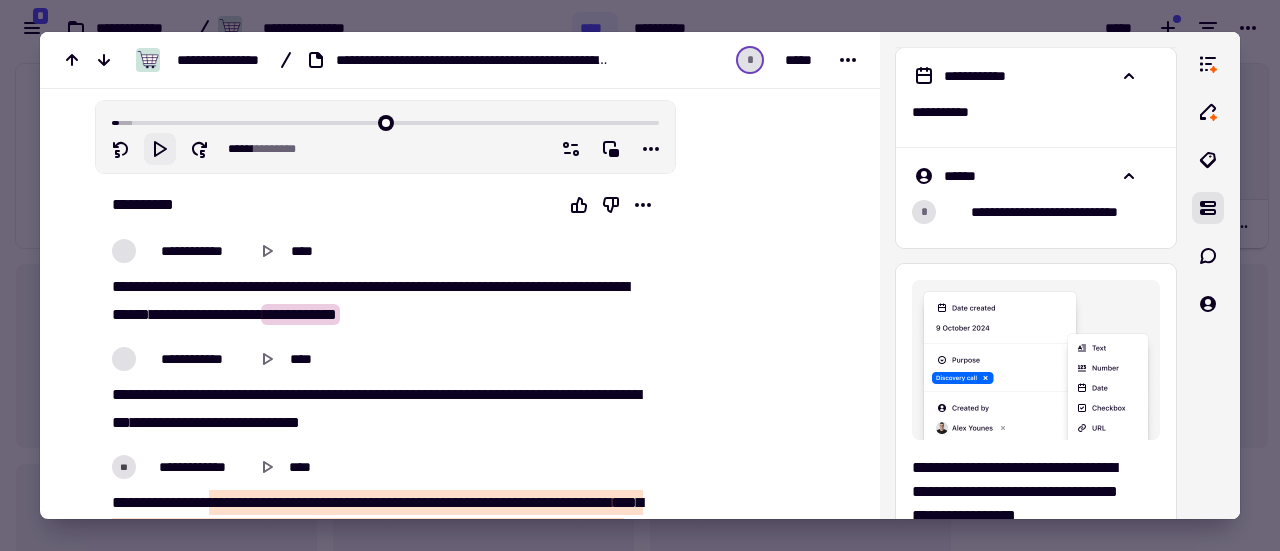 click on "********" at bounding box center [204, 314] 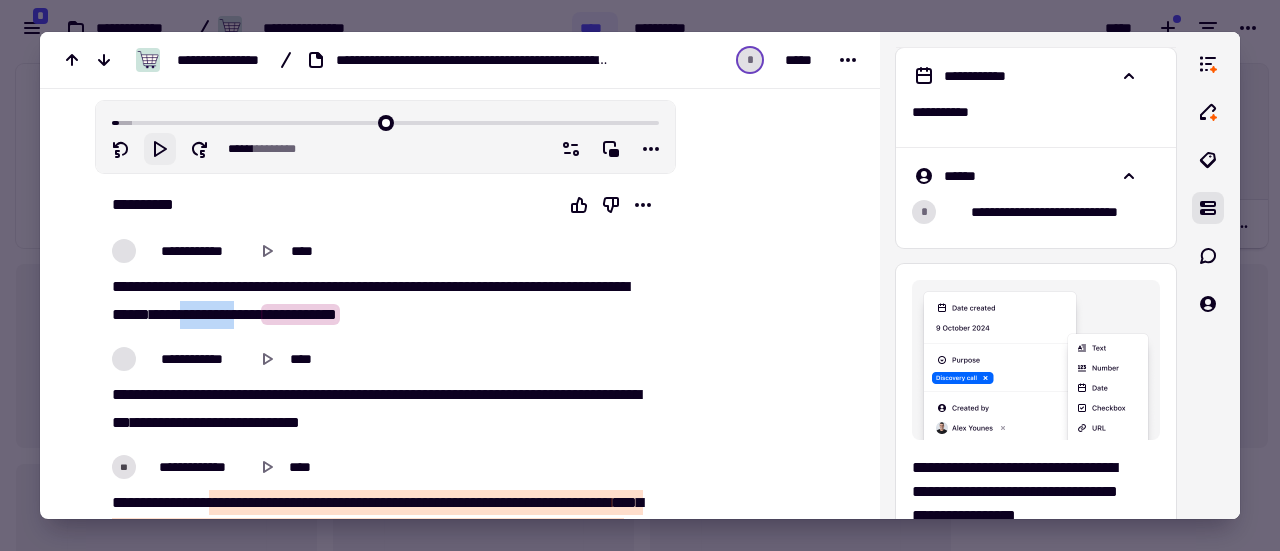 click on "********" at bounding box center (204, 314) 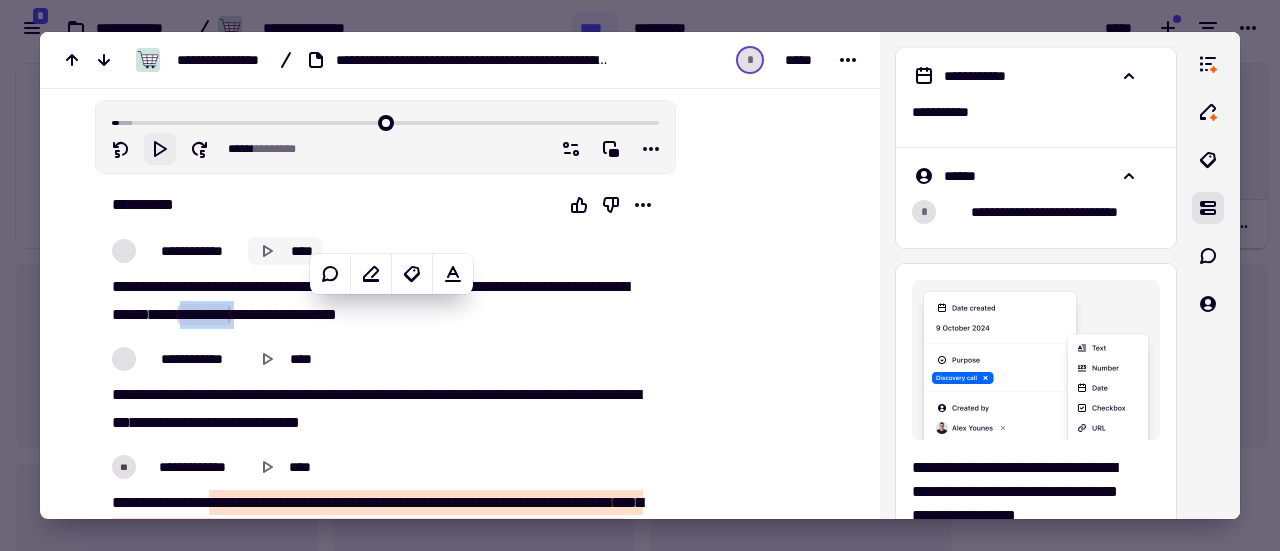 click 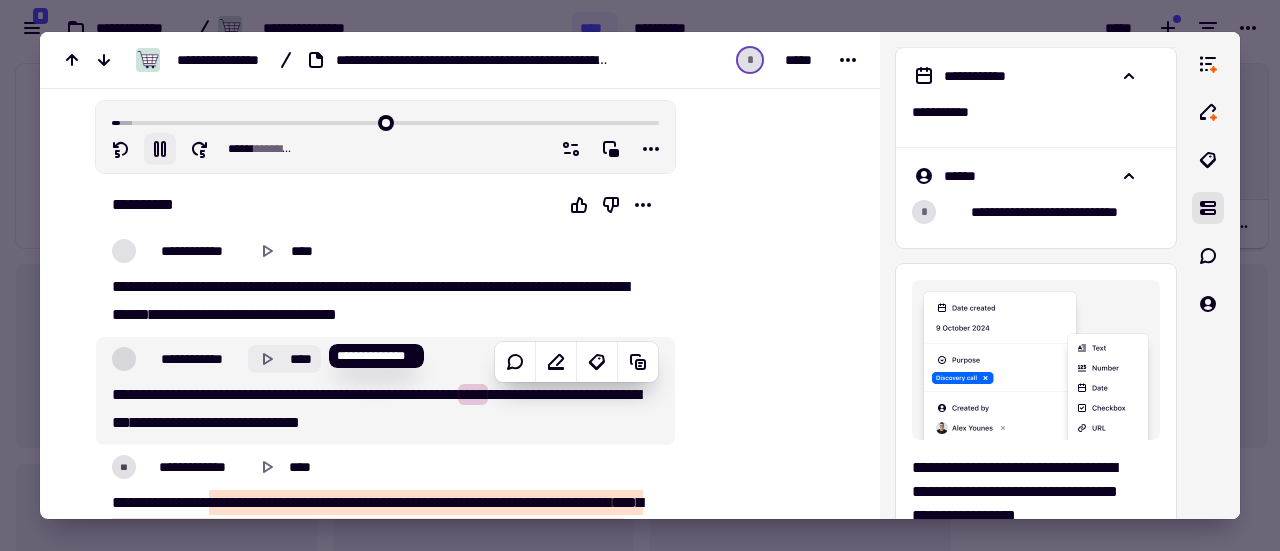 type on "*****" 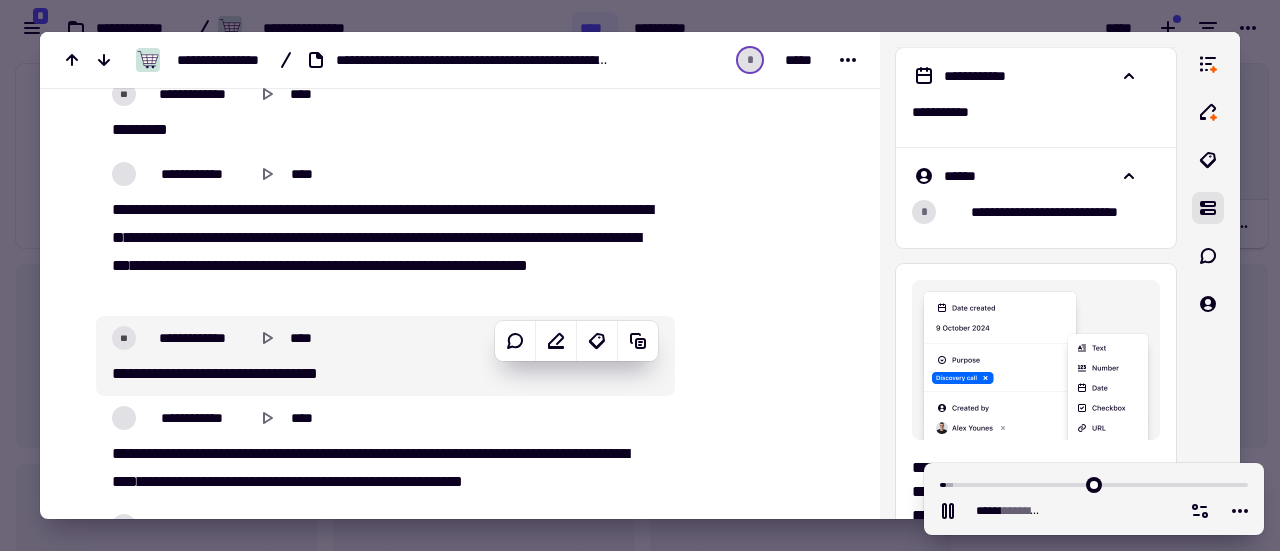 scroll, scrollTop: 2043, scrollLeft: 0, axis: vertical 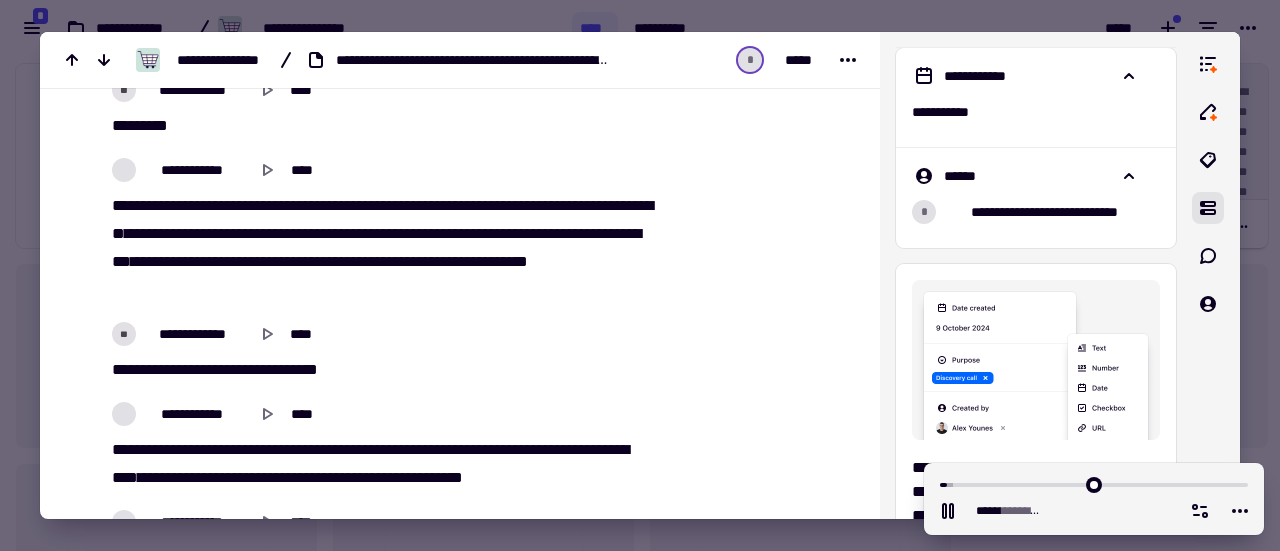 type on "******" 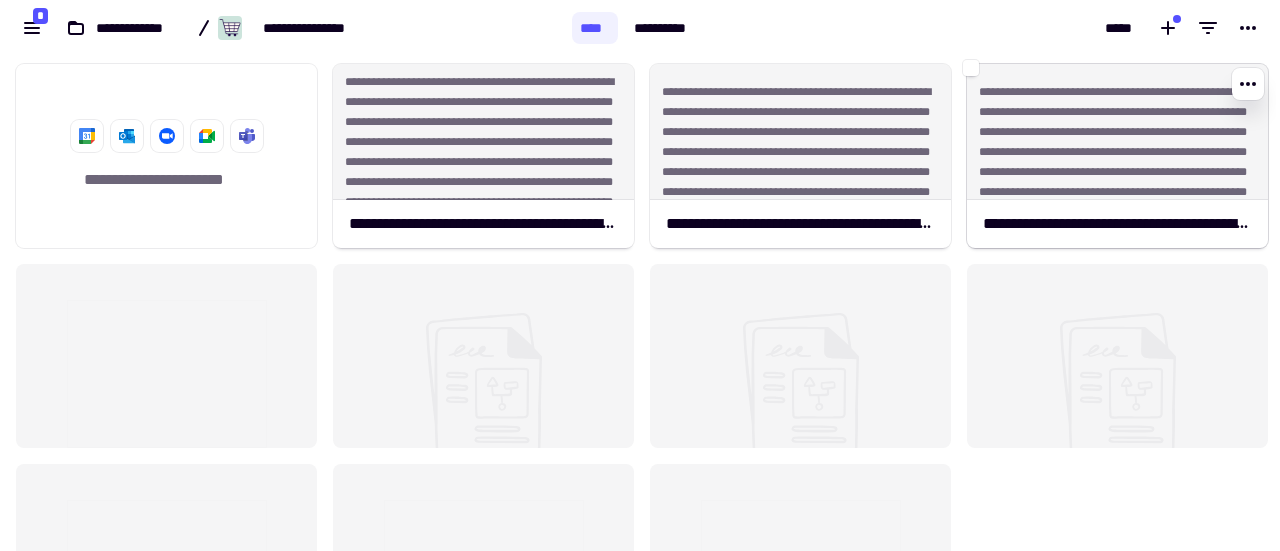 click on "**********" 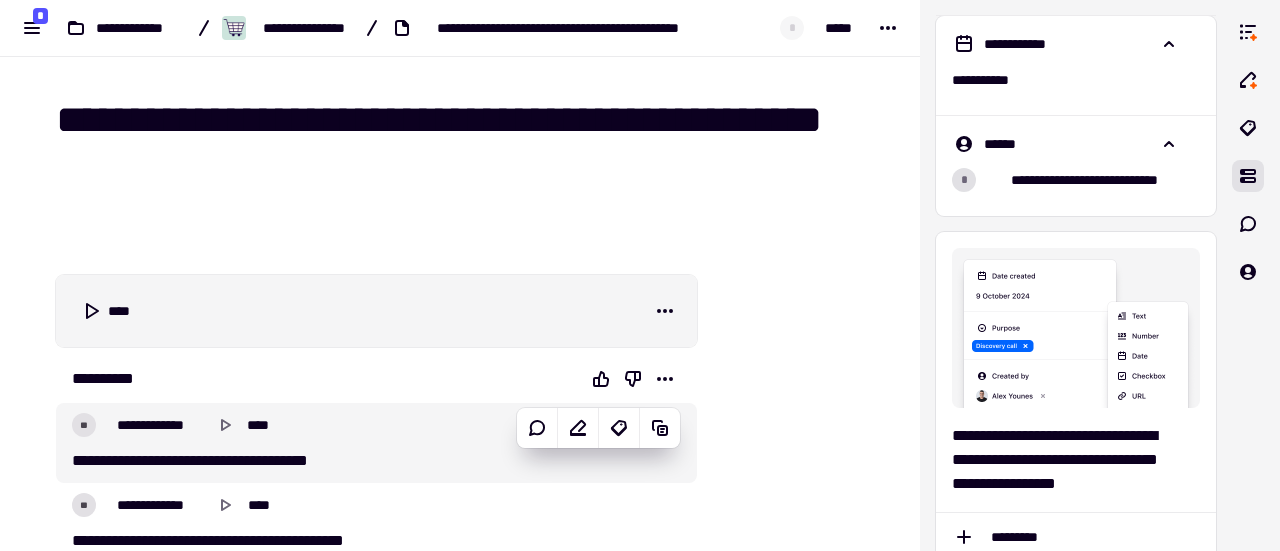 scroll, scrollTop: 134, scrollLeft: 0, axis: vertical 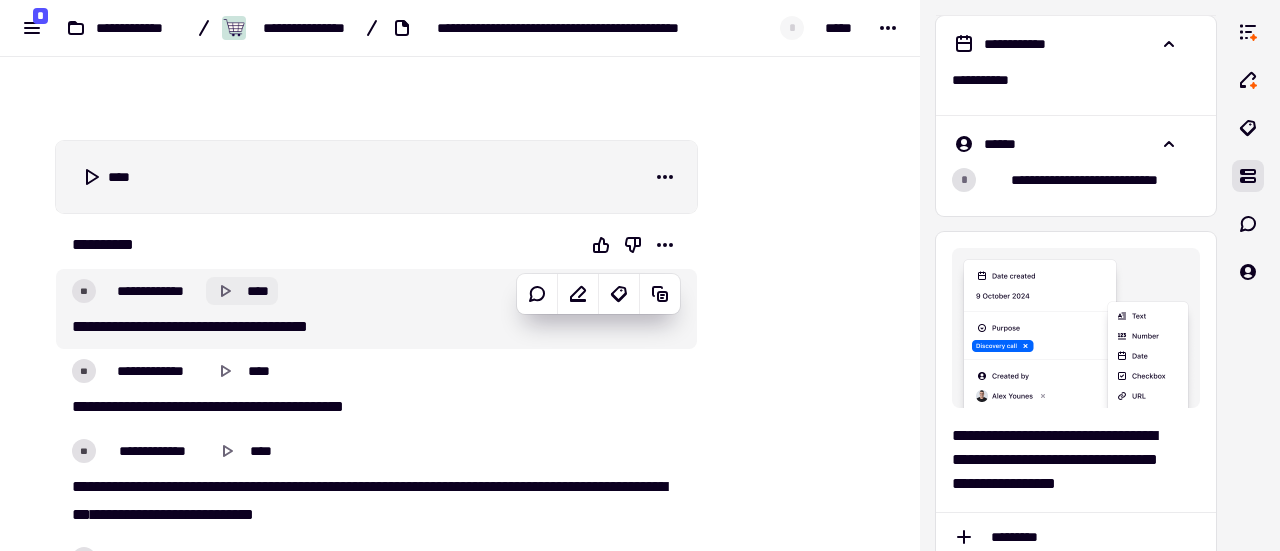 click 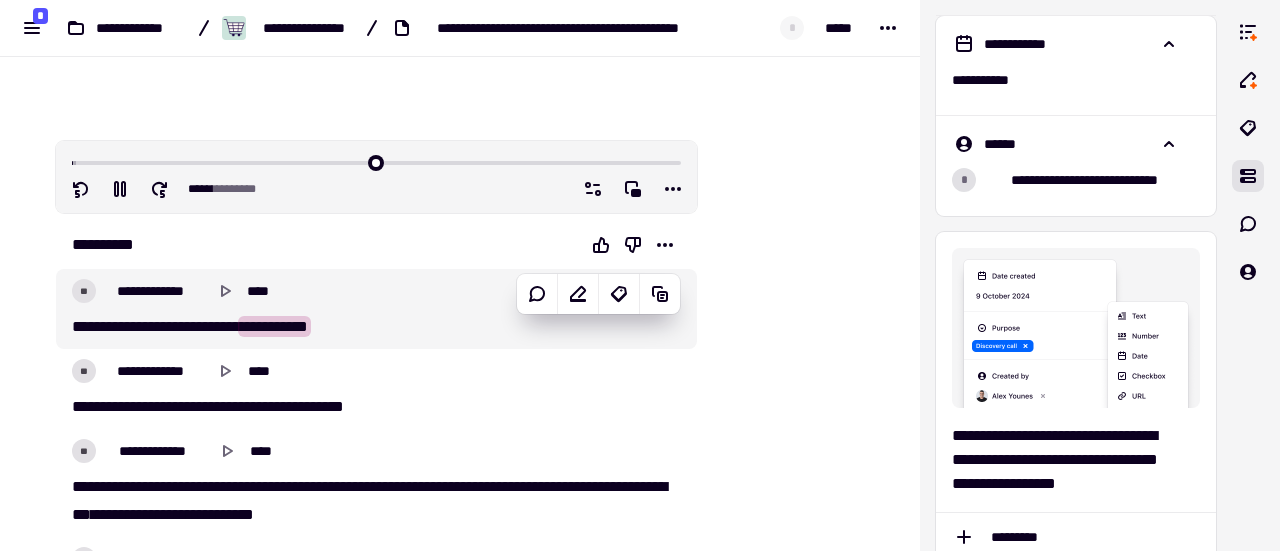 type on "****" 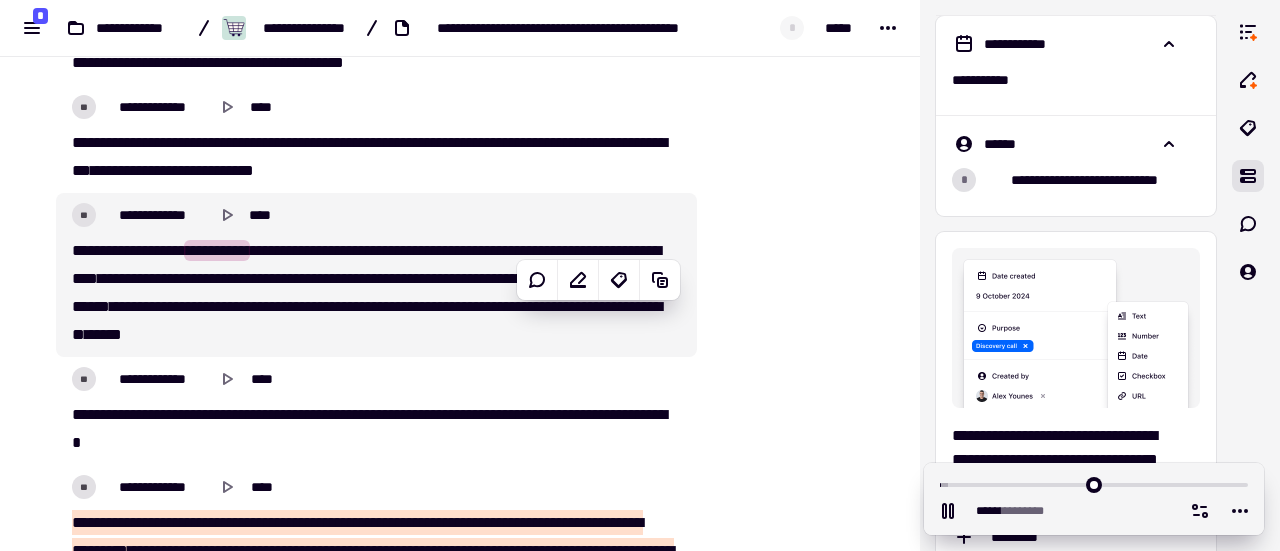 scroll, scrollTop: 485, scrollLeft: 0, axis: vertical 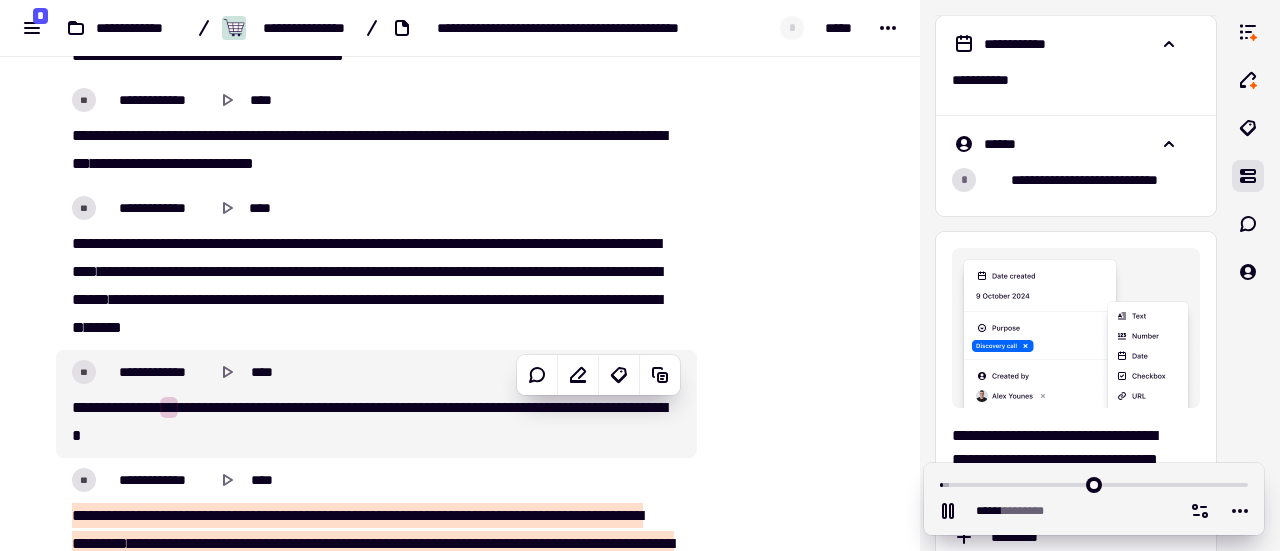click on "[PHONE]" at bounding box center (370, 422) 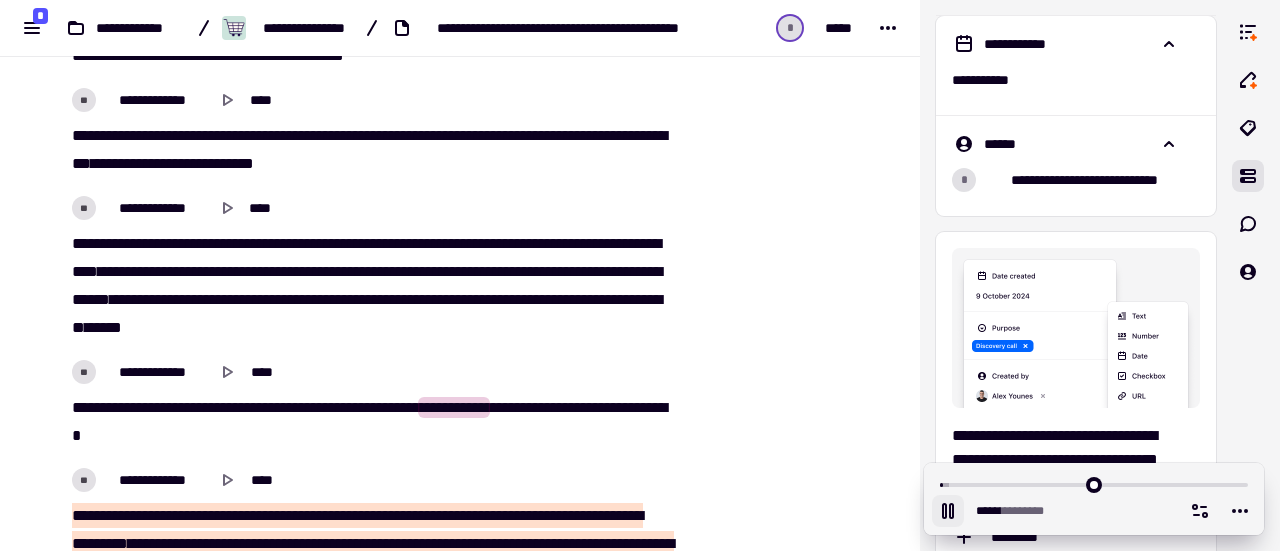 click 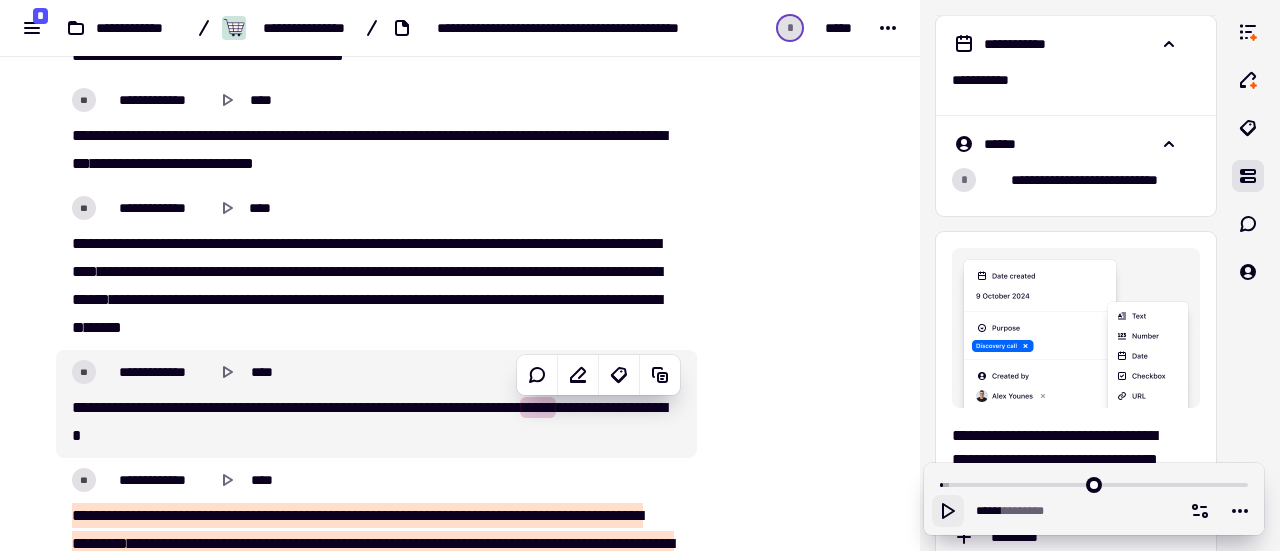 click on "[PHONE]" at bounding box center [370, 422] 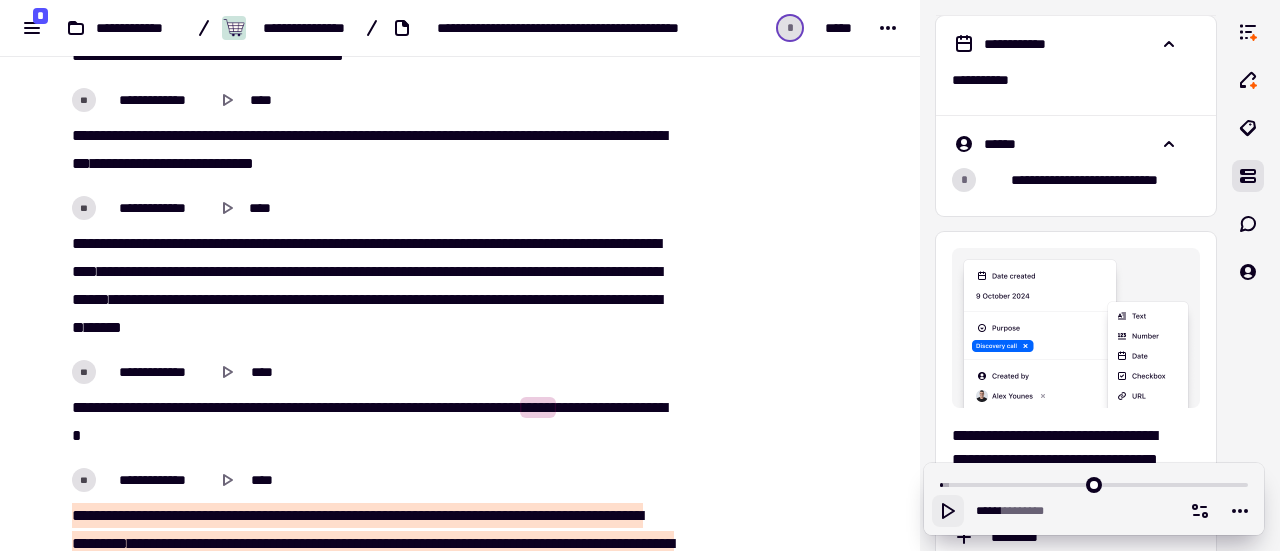 click on "*" at bounding box center [78, 407] 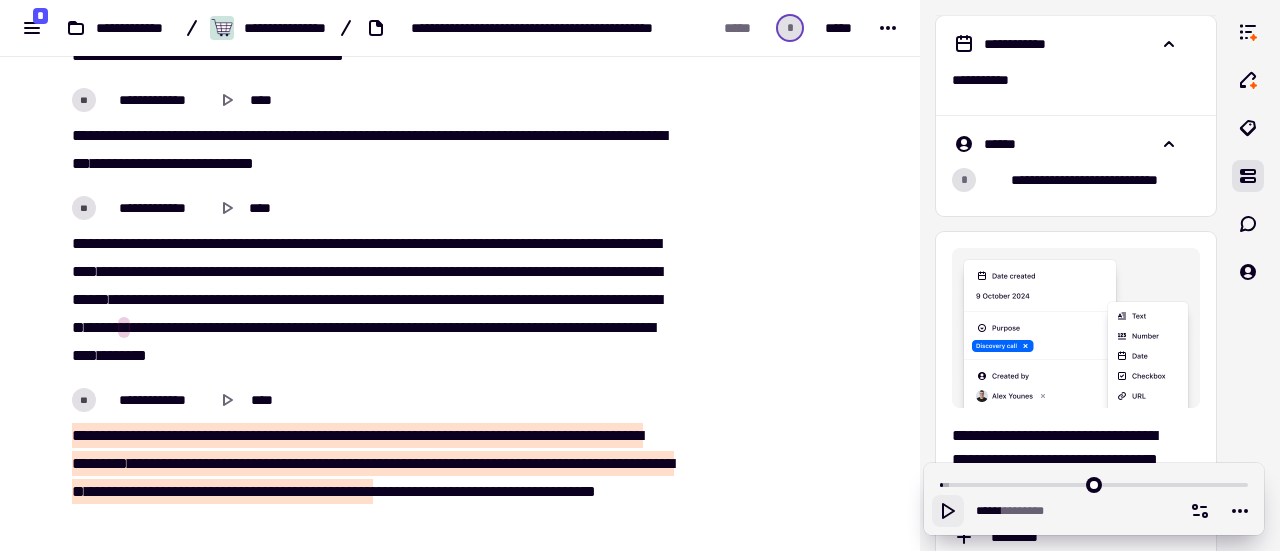 click 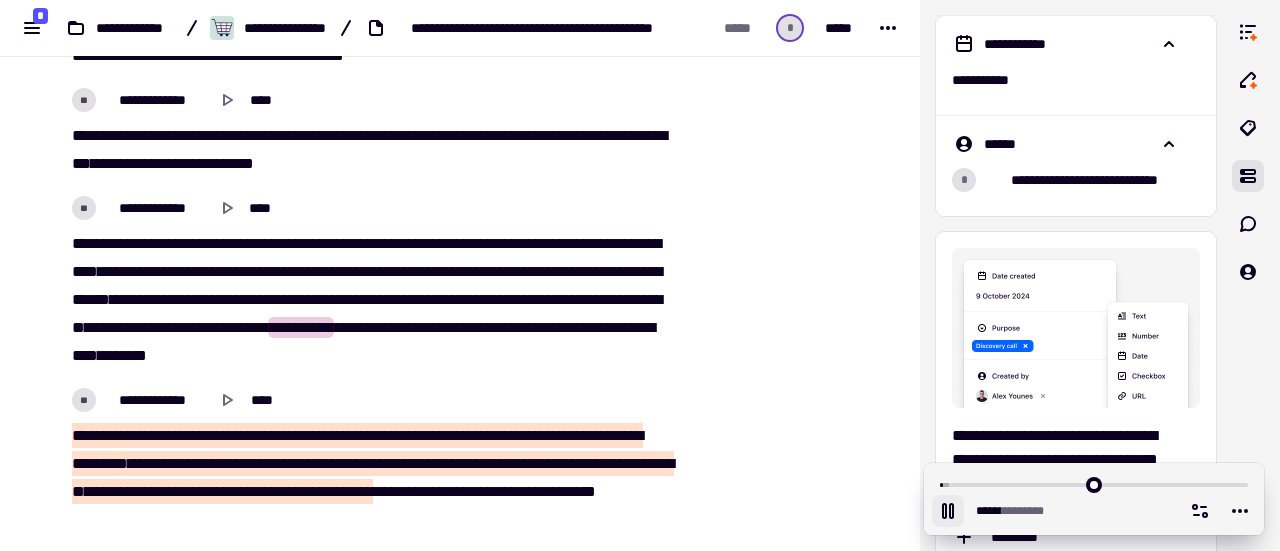 click 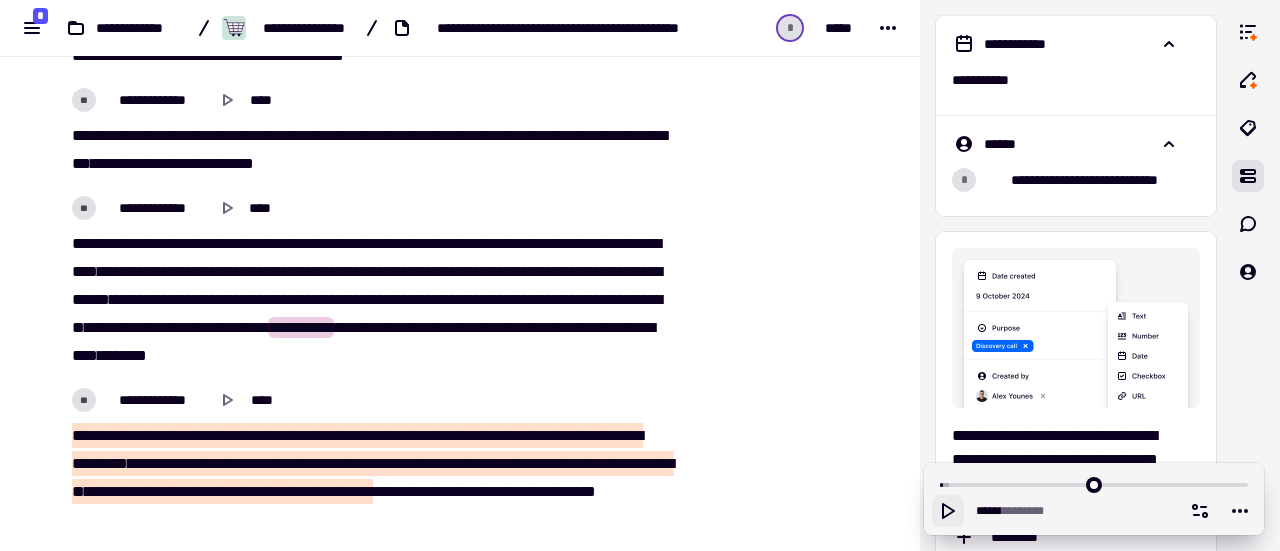 click 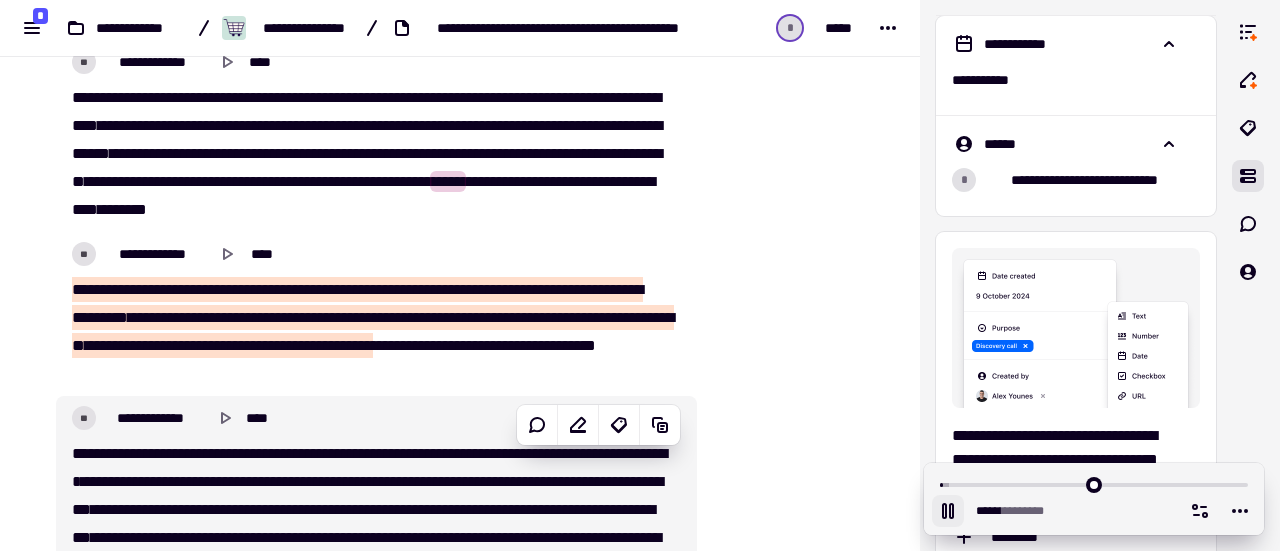scroll, scrollTop: 641, scrollLeft: 0, axis: vertical 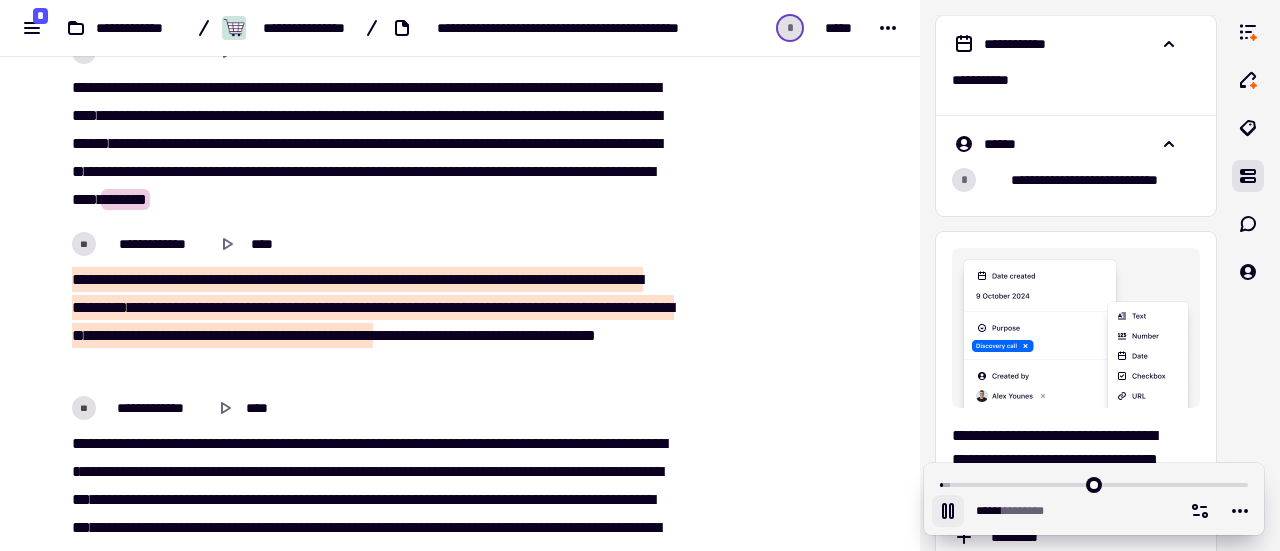 click 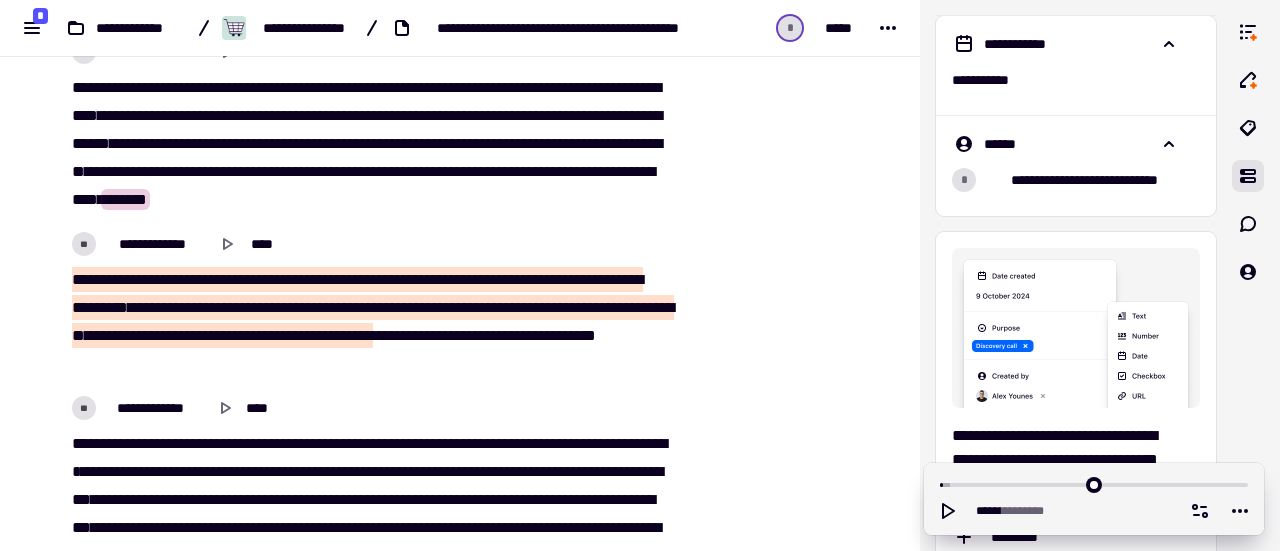 click on "******" at bounding box center (125, 199) 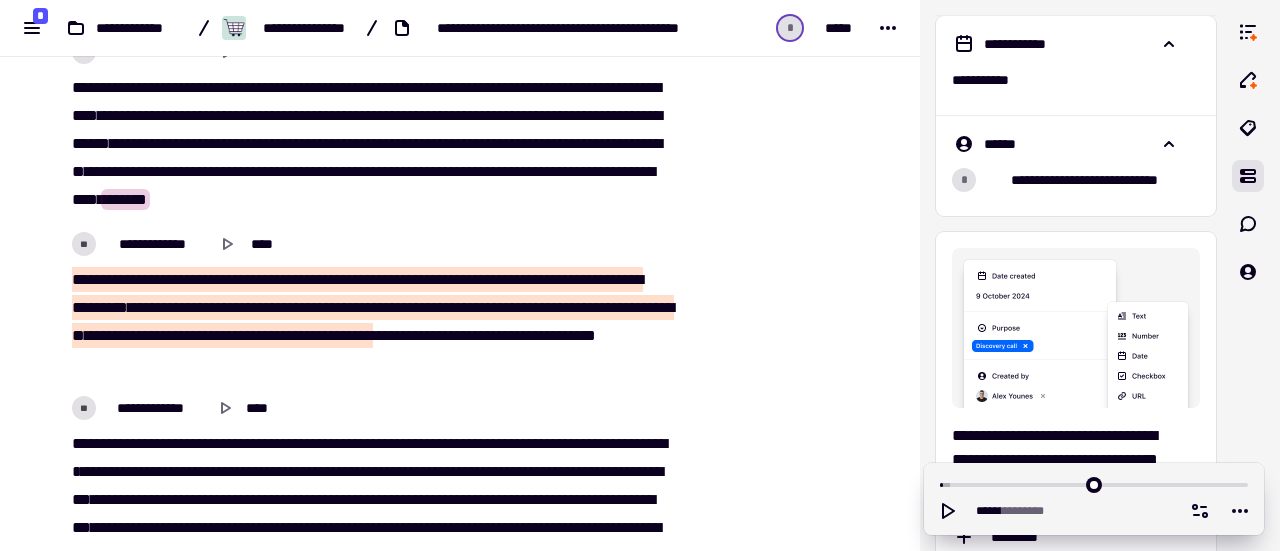 type 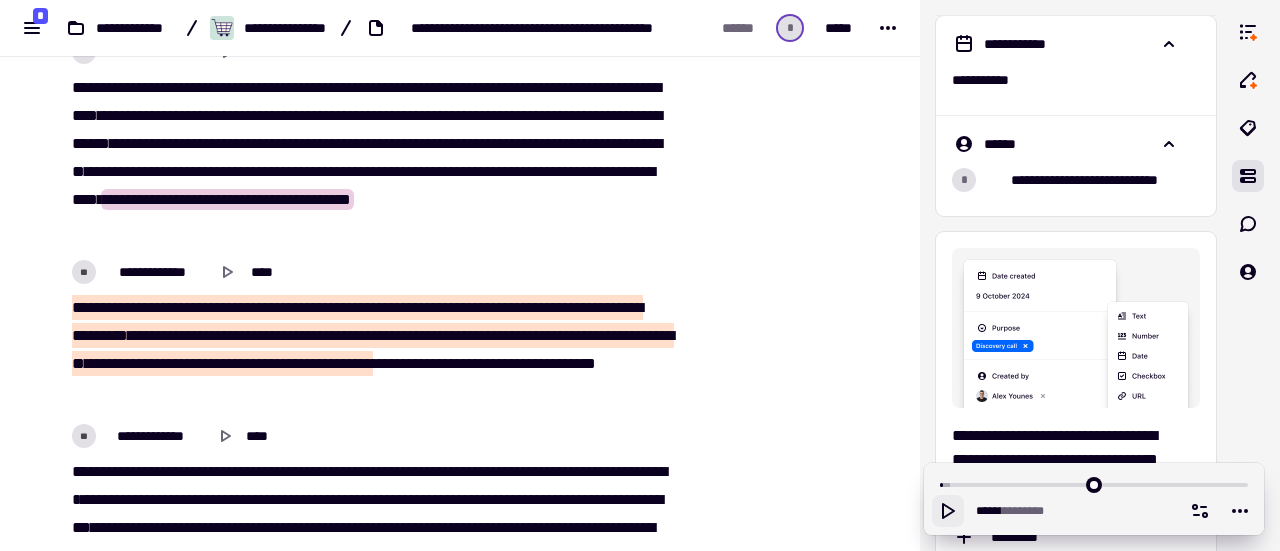 click 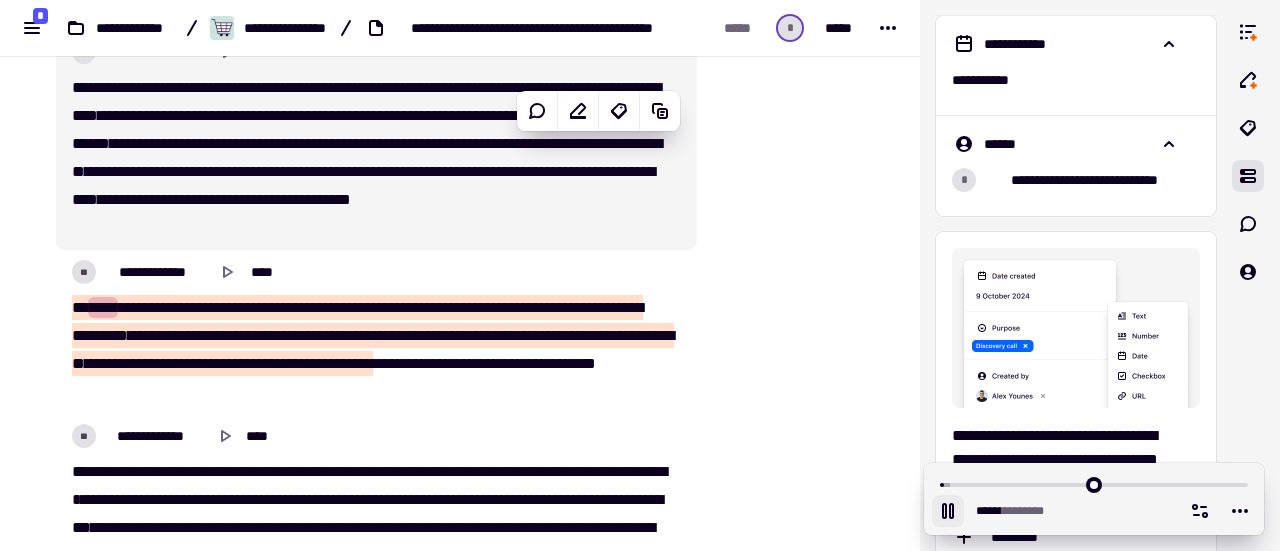 click on "**********" at bounding box center [502, 171] 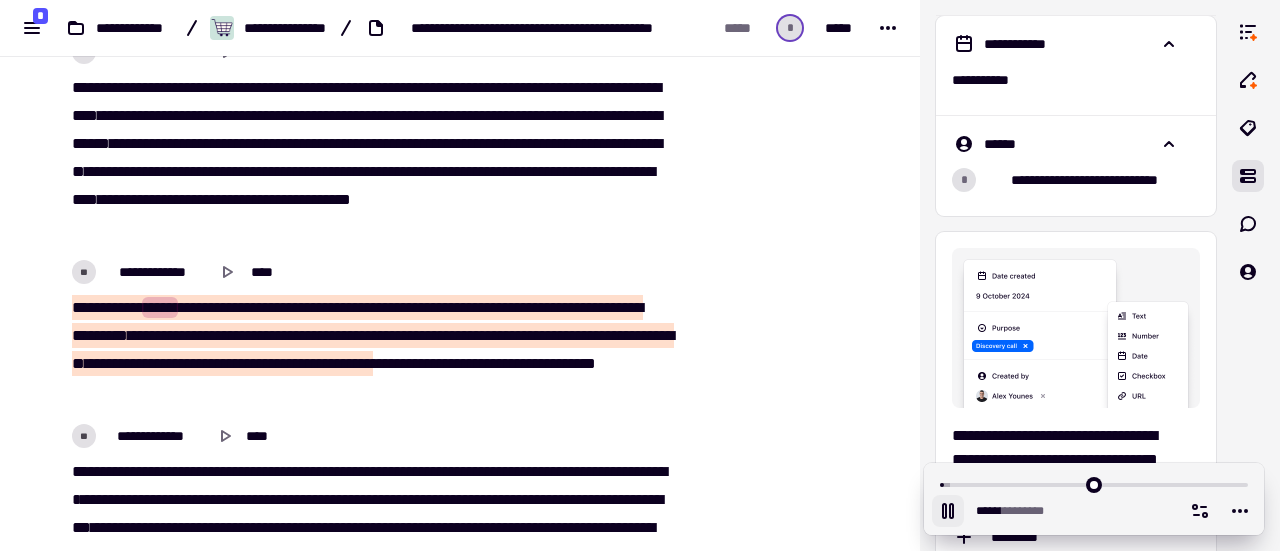 click on "**********" at bounding box center [502, 171] 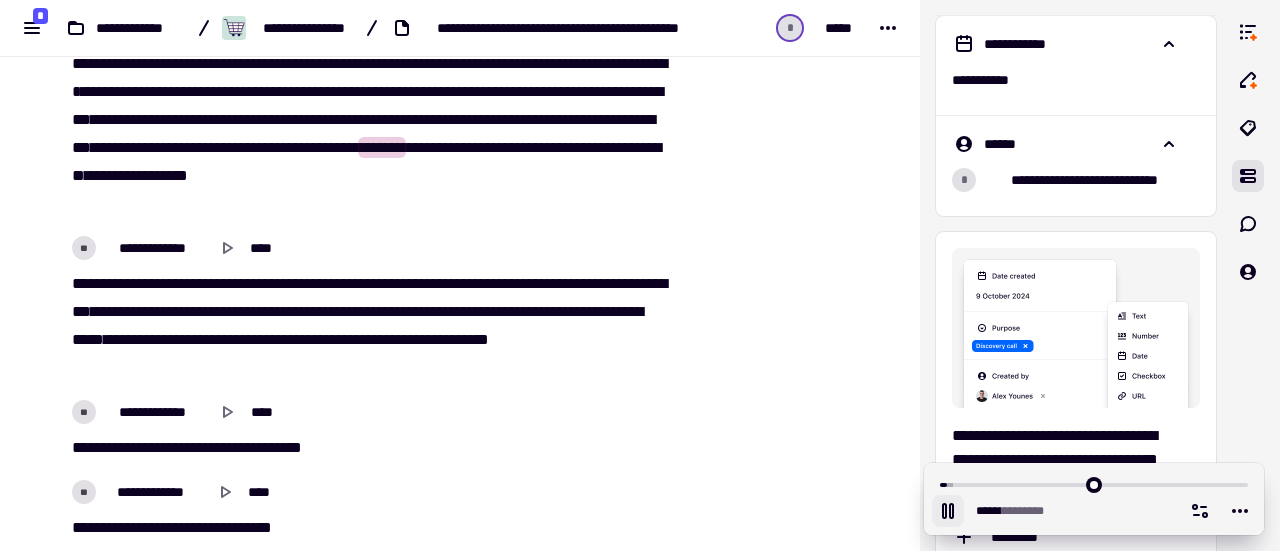 scroll, scrollTop: 1058, scrollLeft: 0, axis: vertical 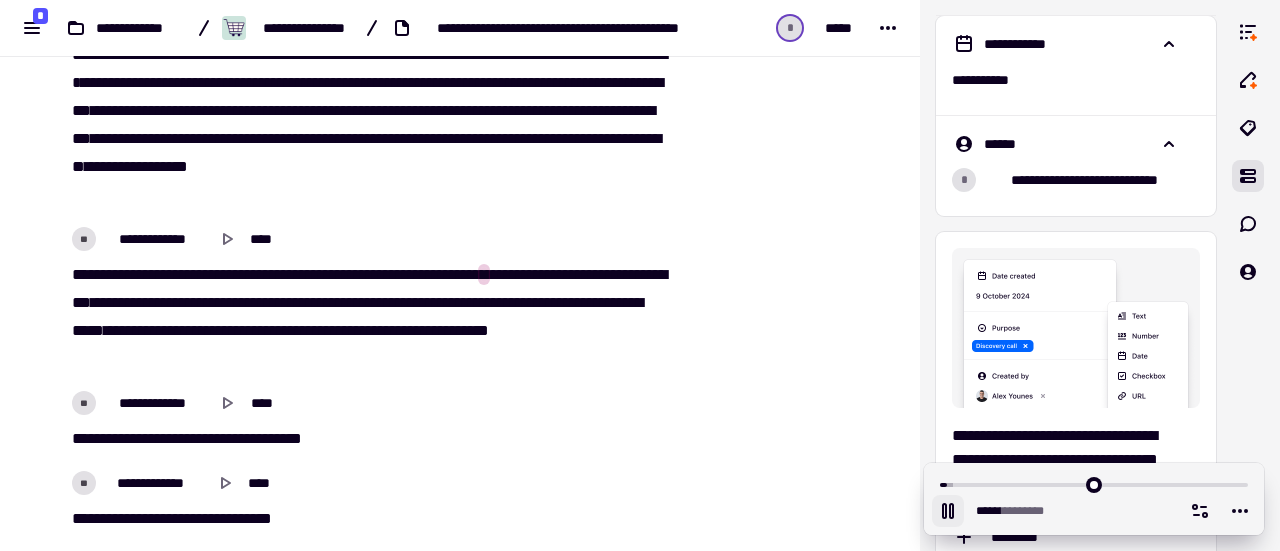 click 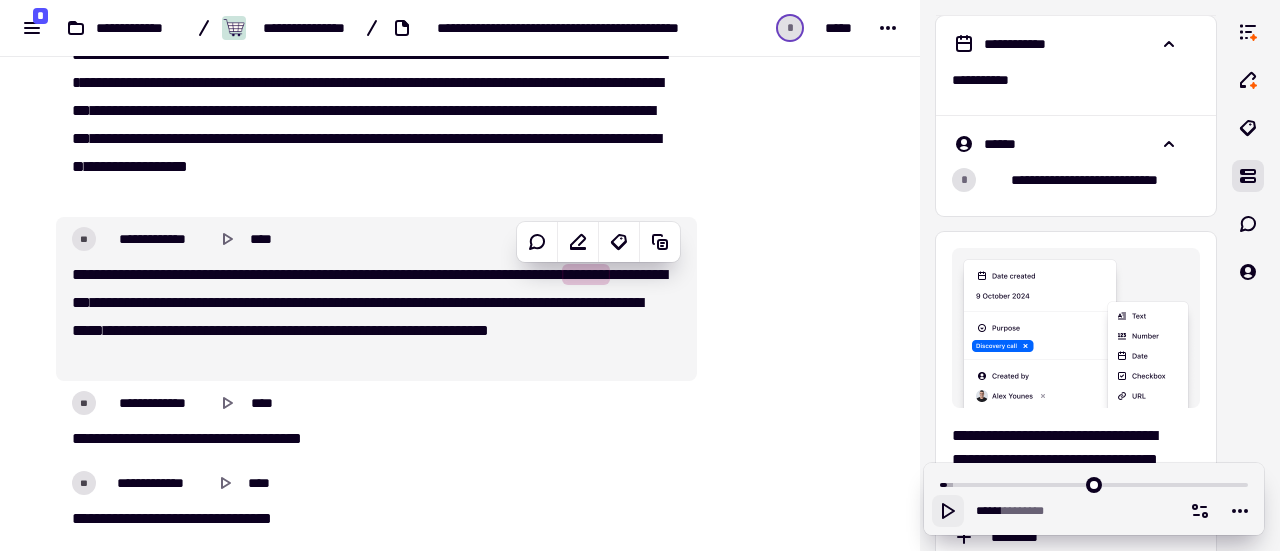 click on "***" at bounding box center (262, 274) 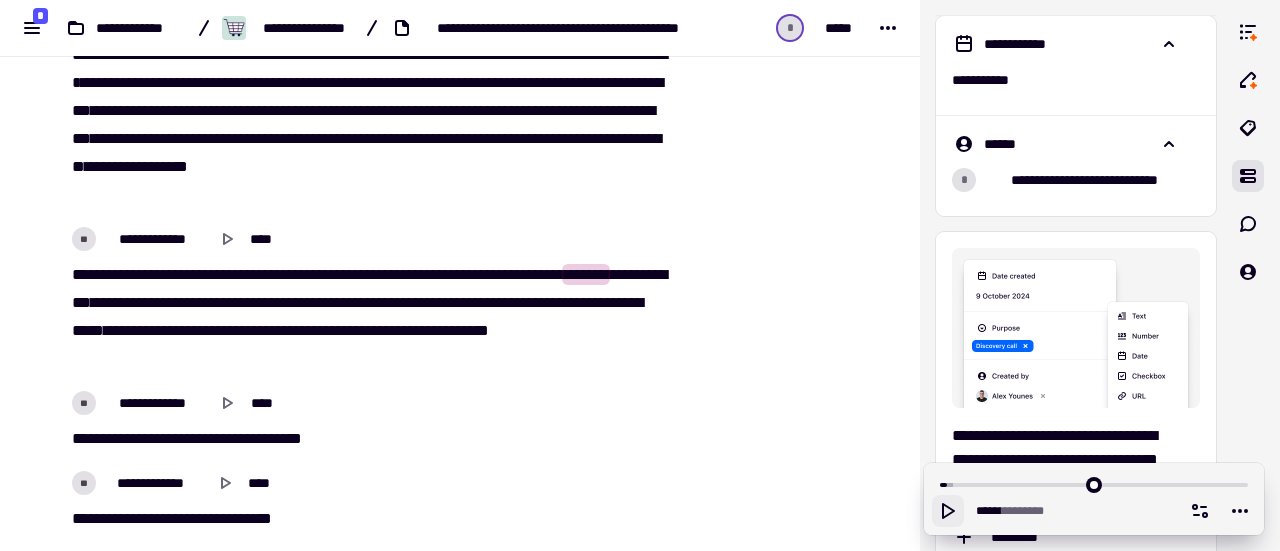 click on "******" at bounding box center [157, 274] 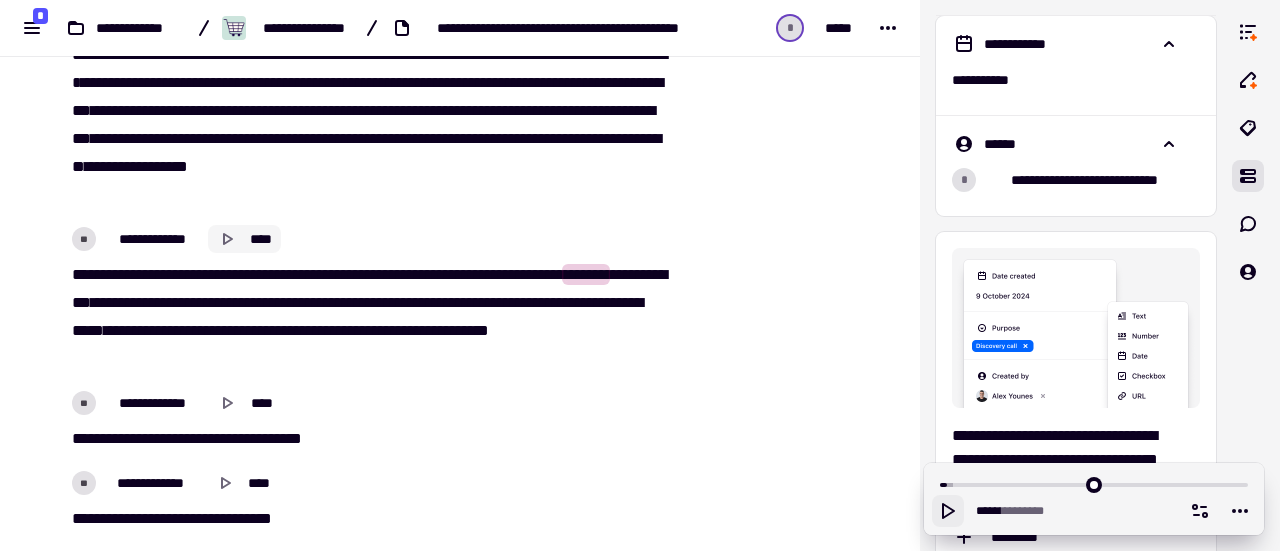 click 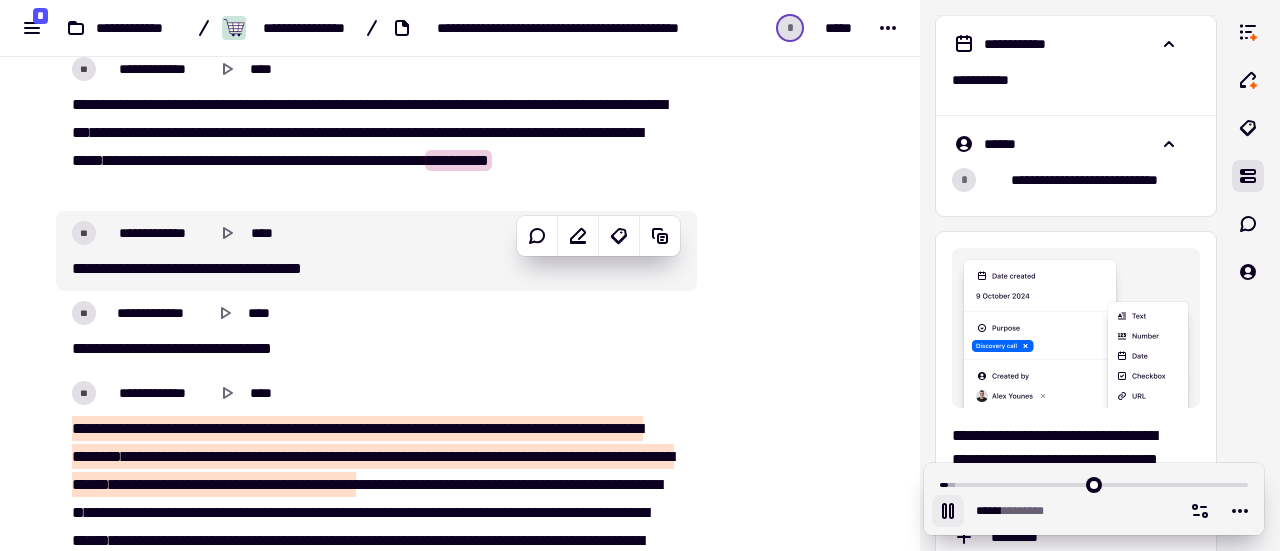 scroll, scrollTop: 1233, scrollLeft: 0, axis: vertical 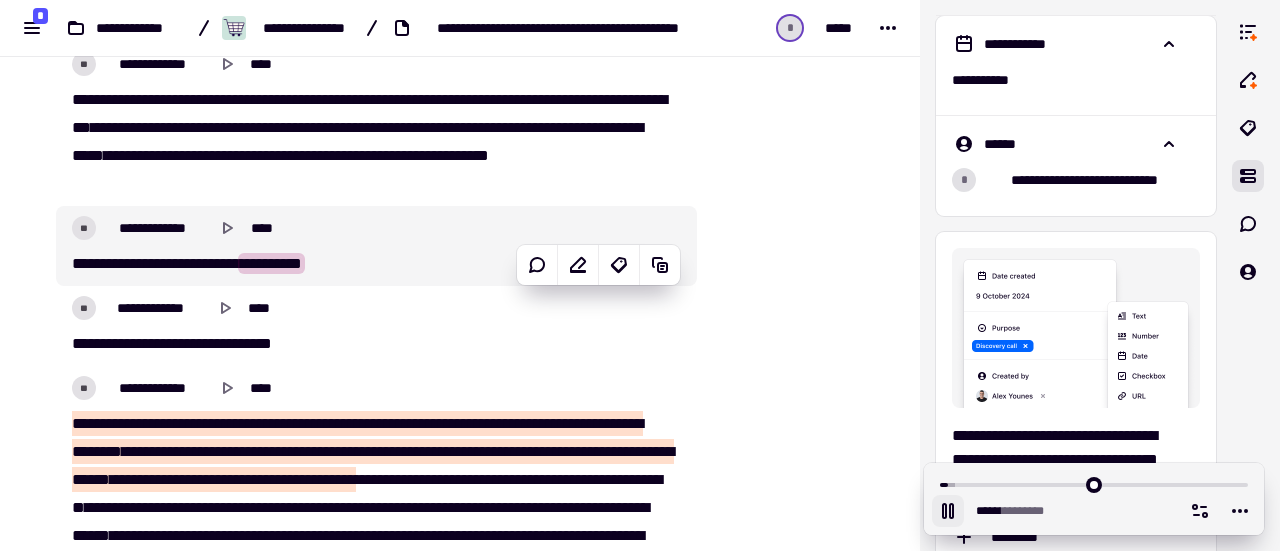 click on "****" at bounding box center (84, 263) 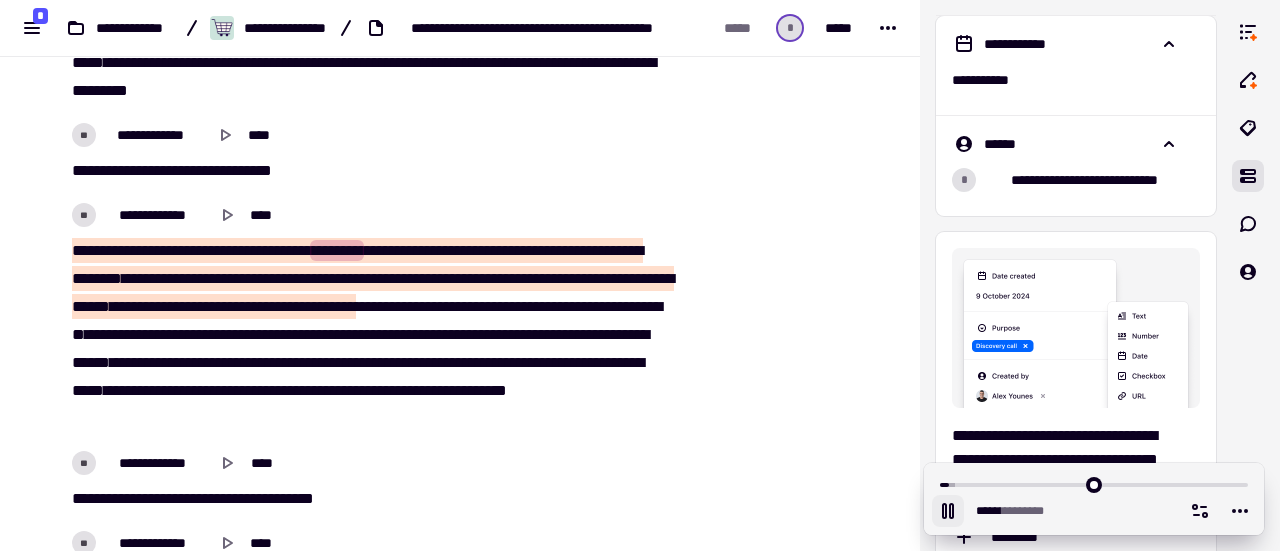 scroll, scrollTop: 1332, scrollLeft: 0, axis: vertical 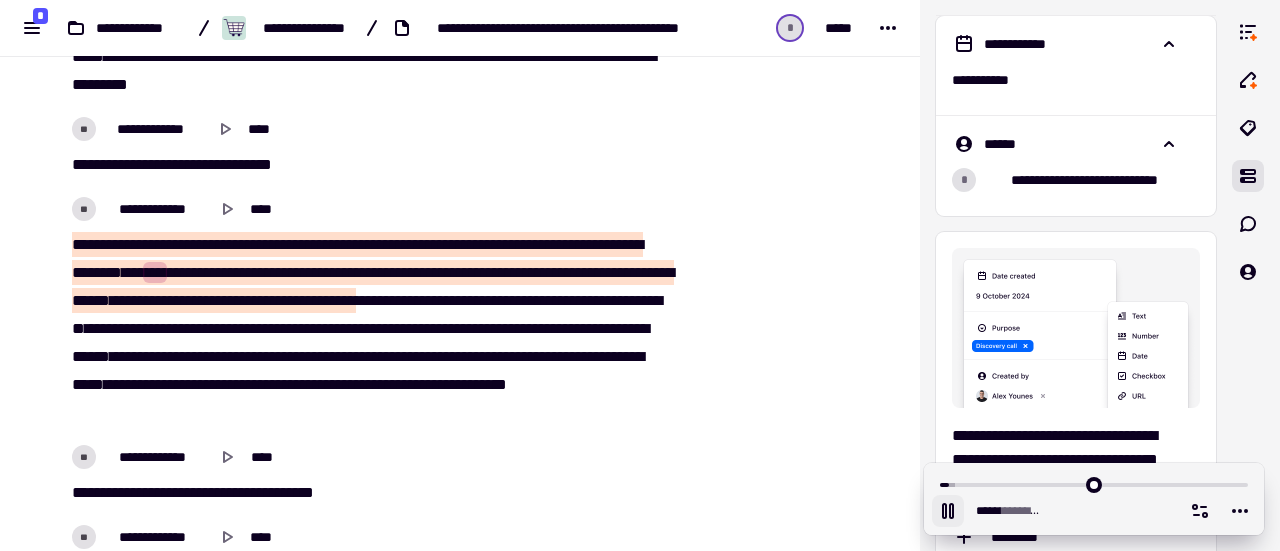 click 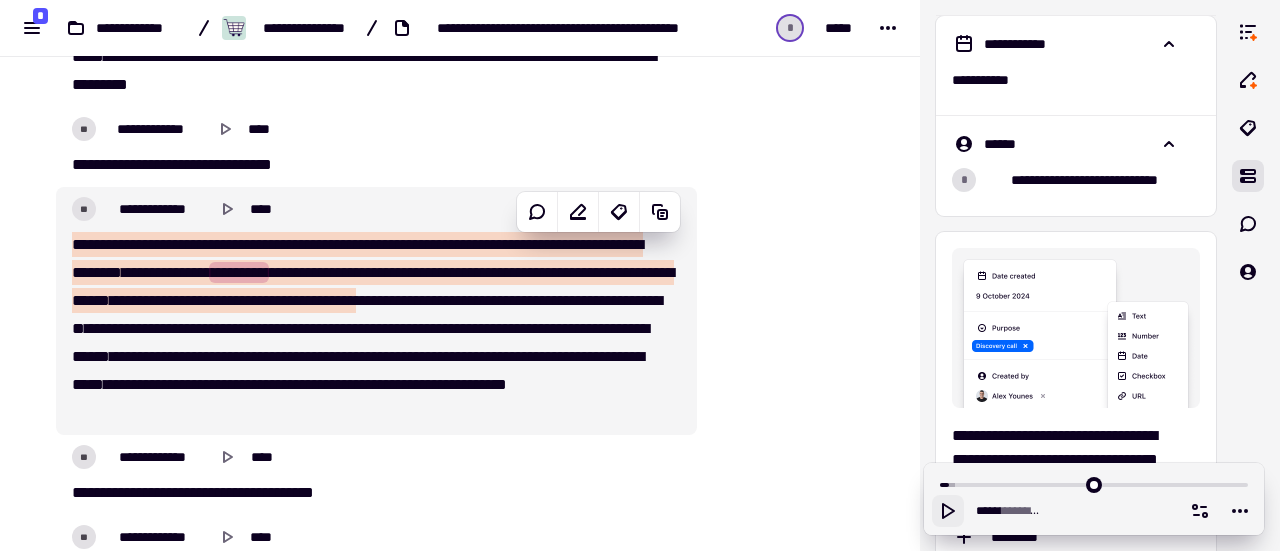 click on "****" at bounding box center [121, 244] 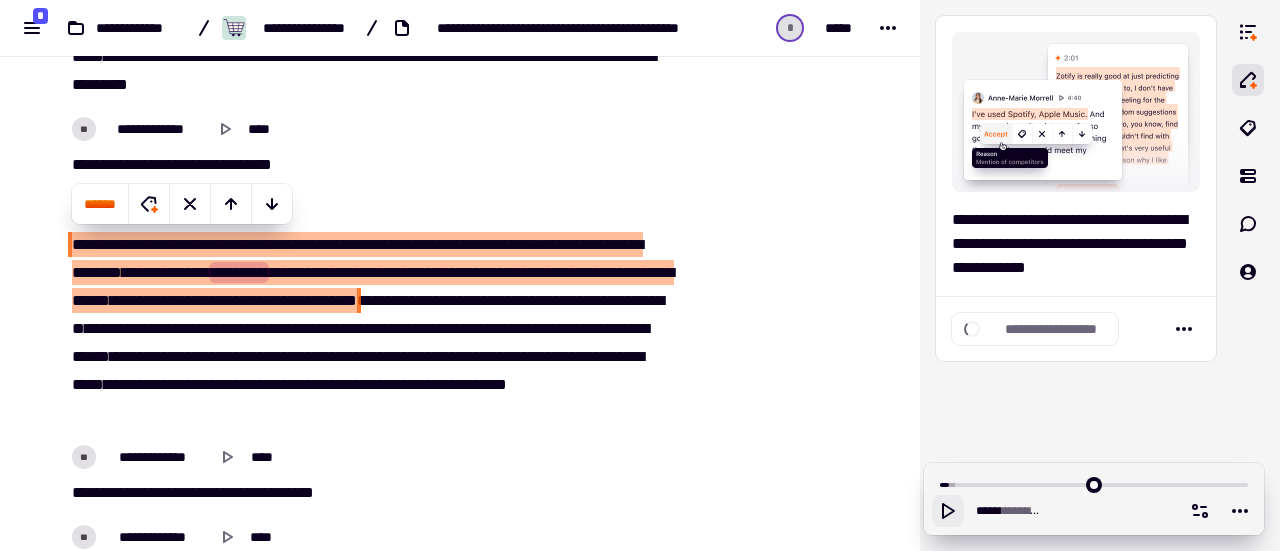 click on "****" at bounding box center [121, 244] 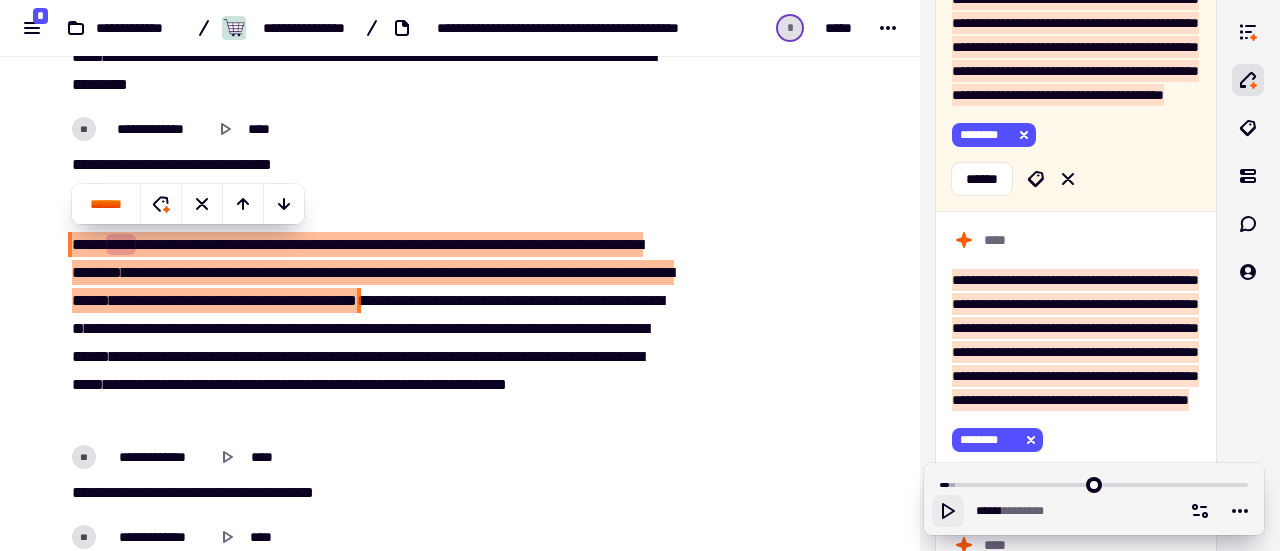 scroll, scrollTop: 560, scrollLeft: 0, axis: vertical 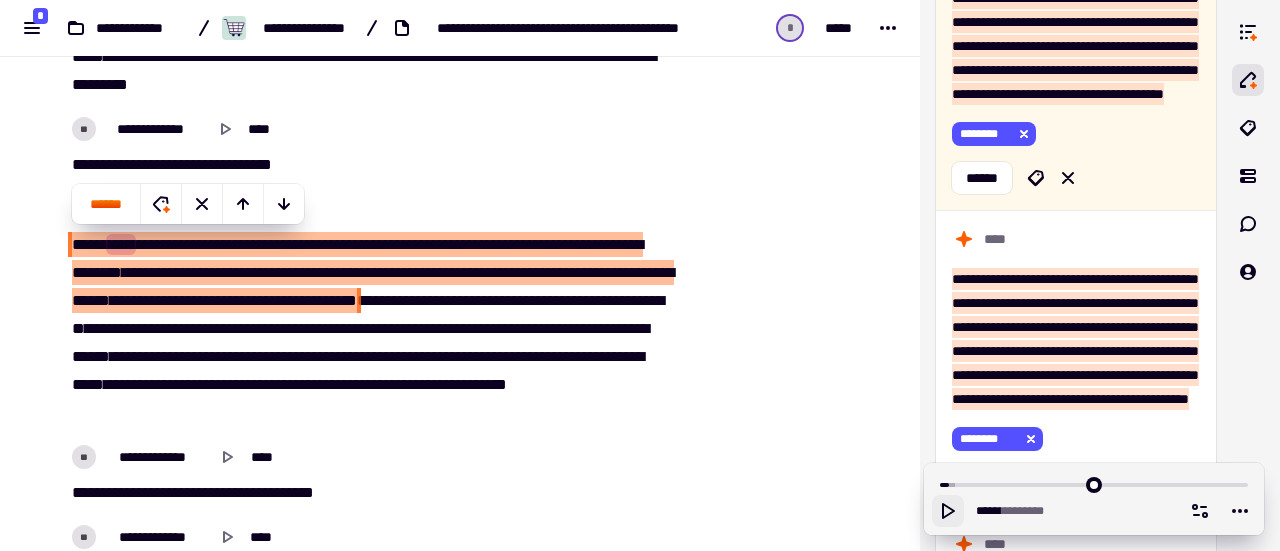 click 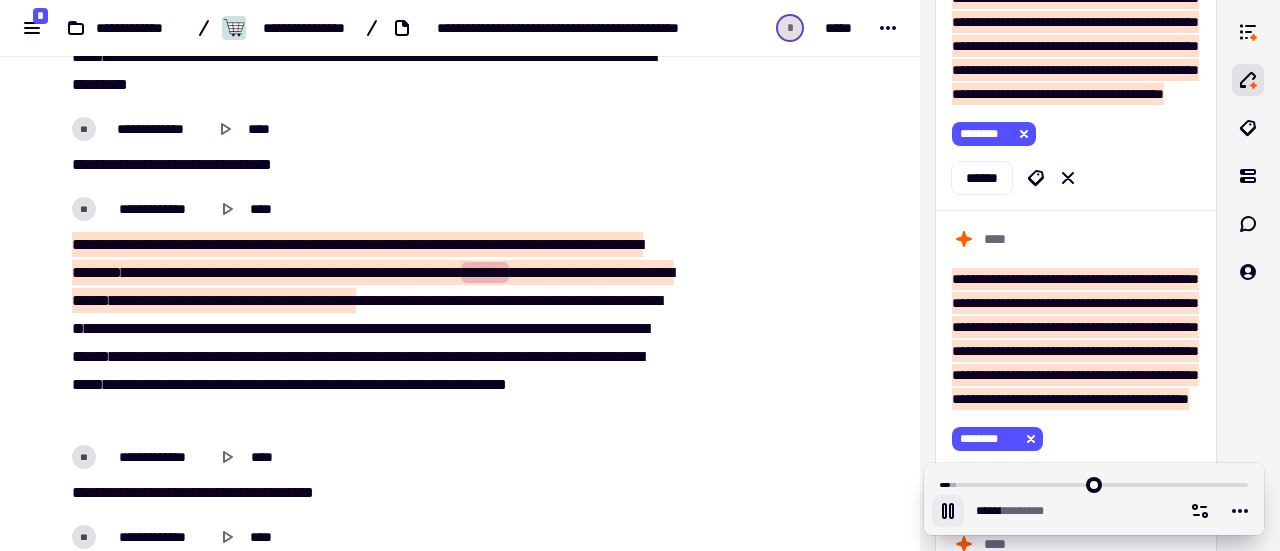 click 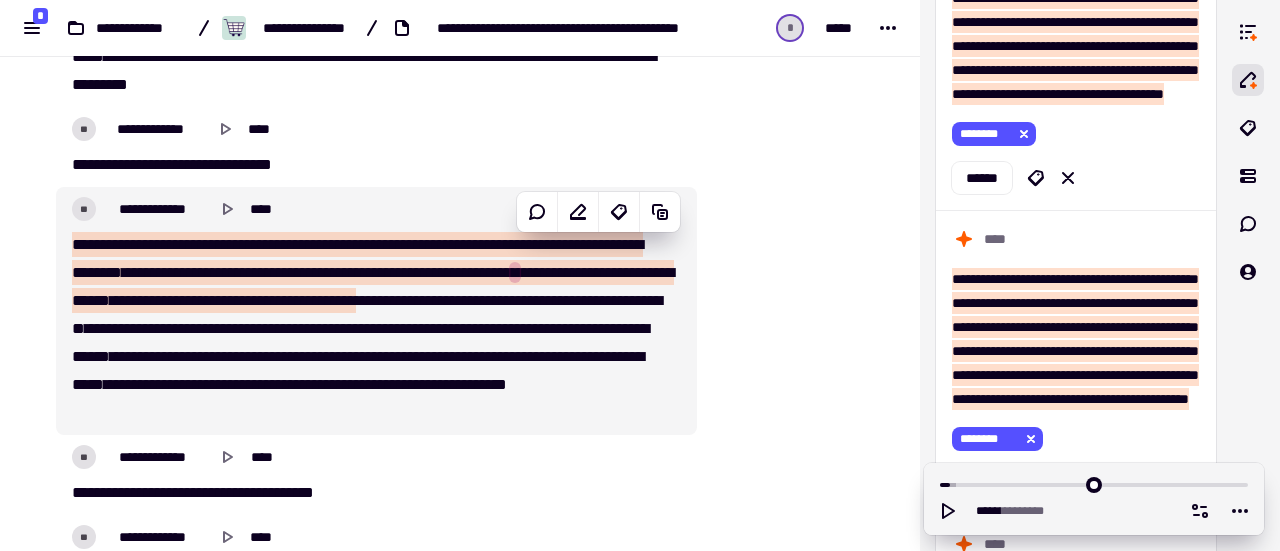 click on "***" at bounding box center (155, 272) 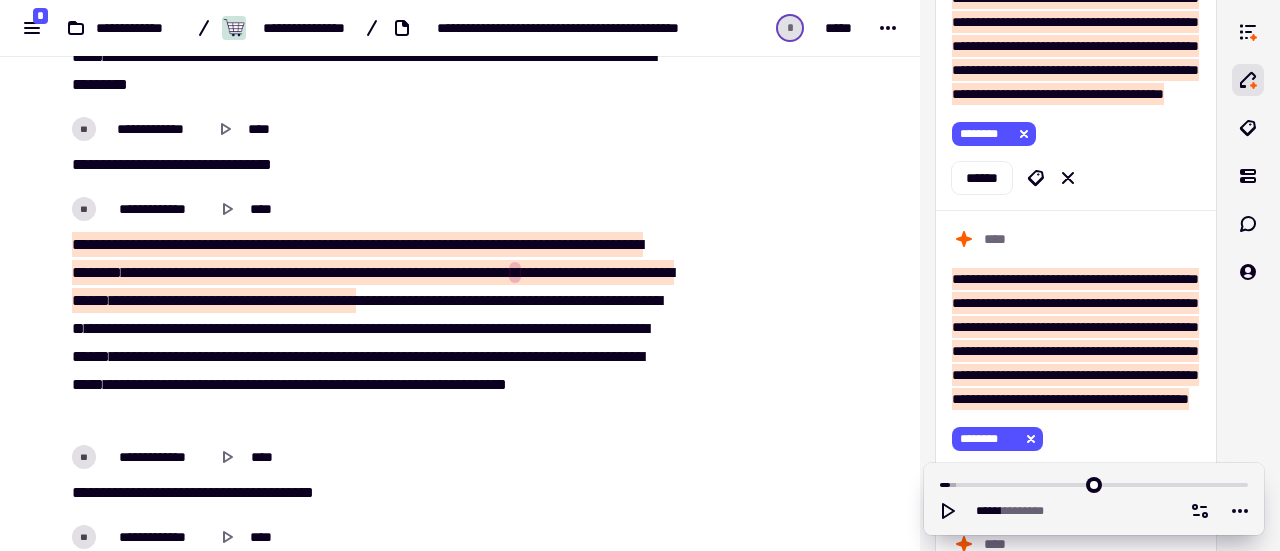 click on "***" at bounding box center [155, 272] 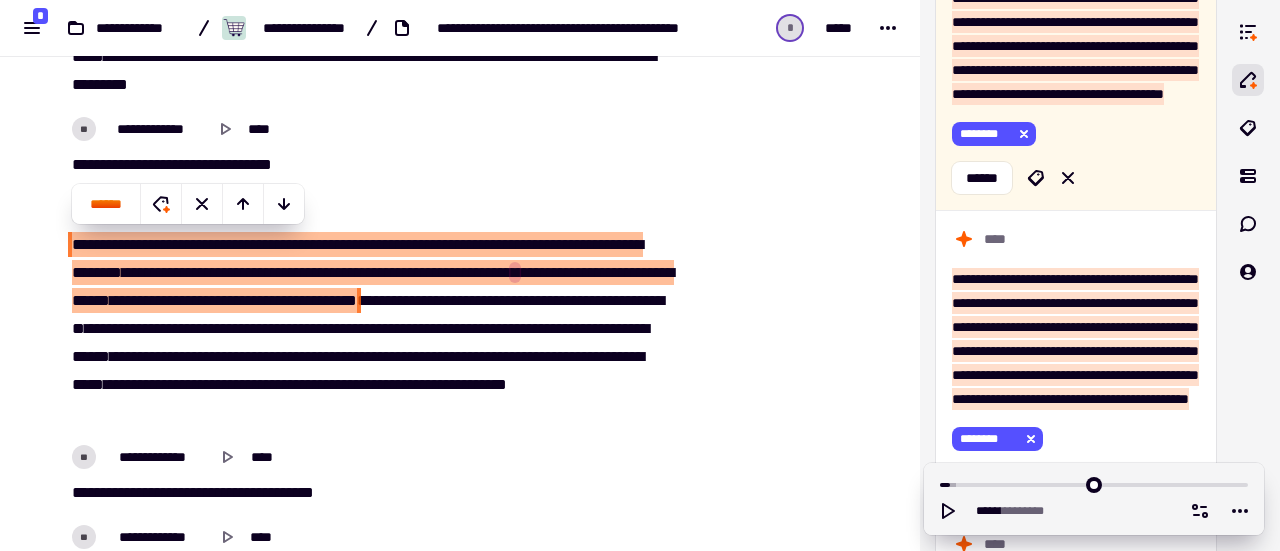 click on "***" at bounding box center (155, 272) 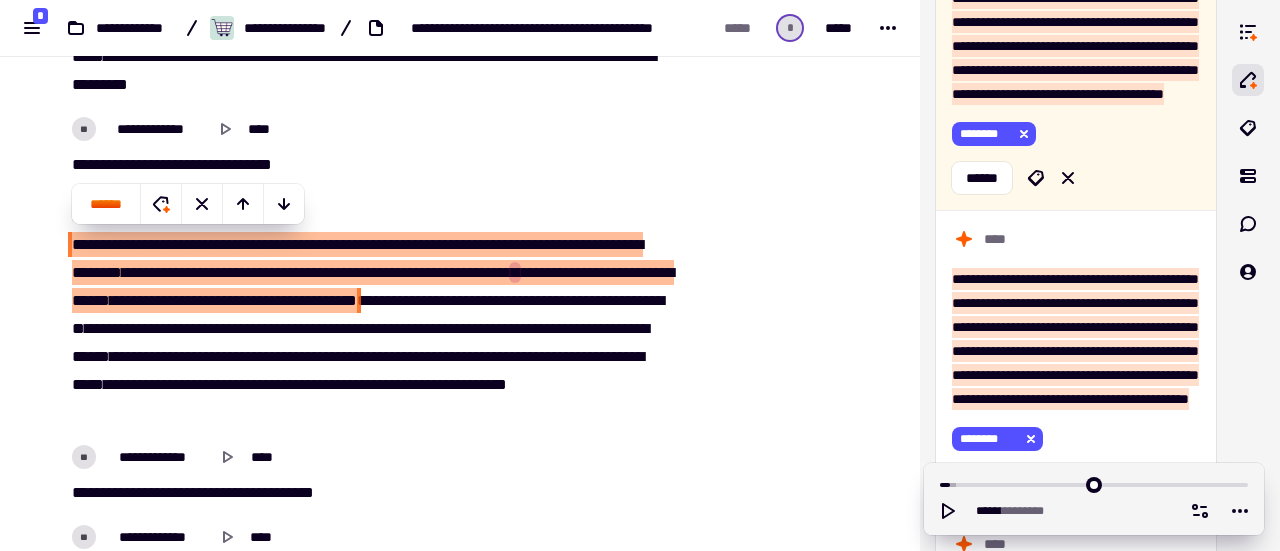 click on "***" at bounding box center (155, 272) 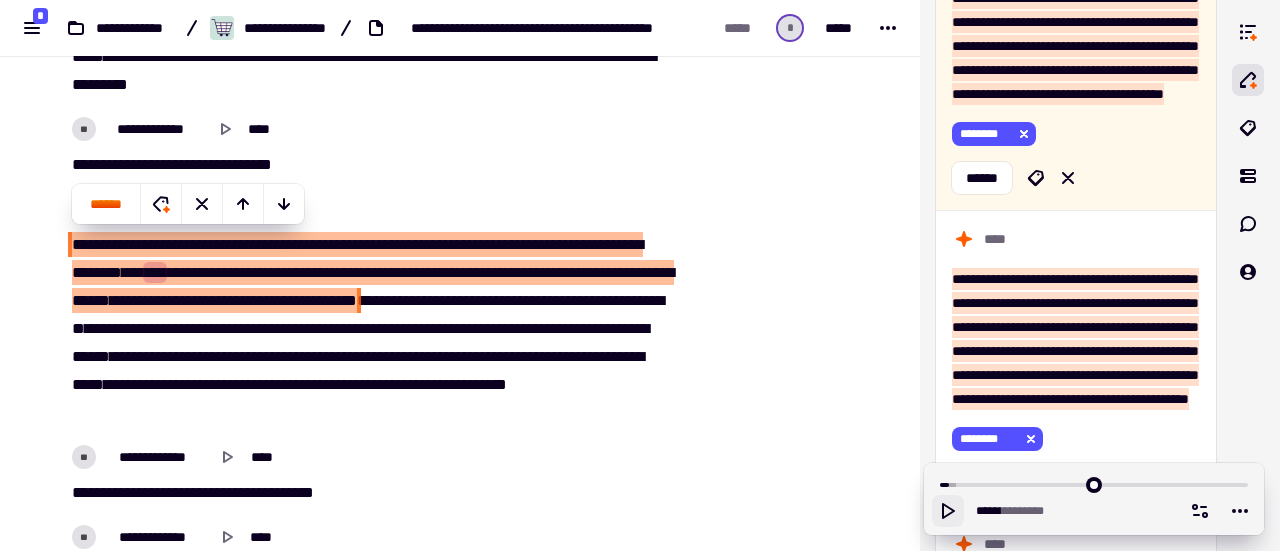 click 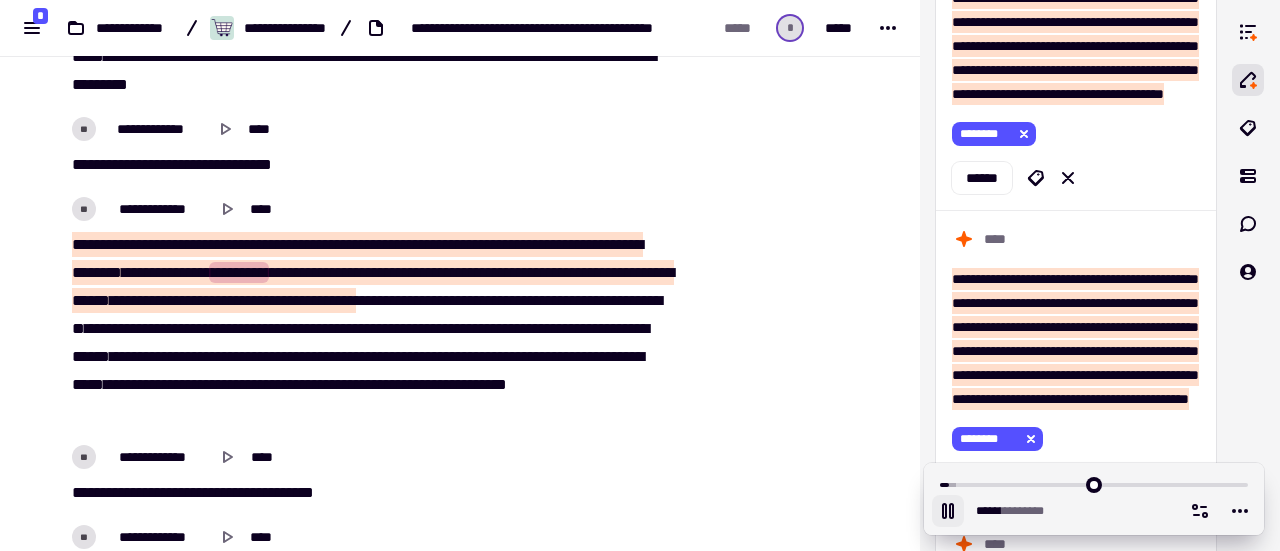 click 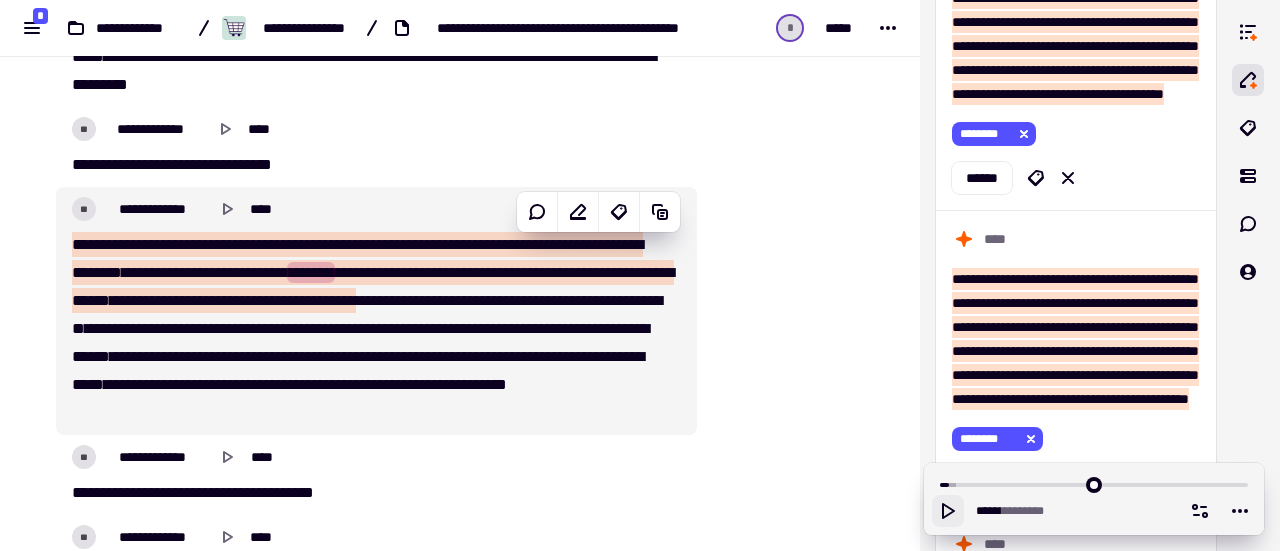 click on "*********" at bounding box center (239, 272) 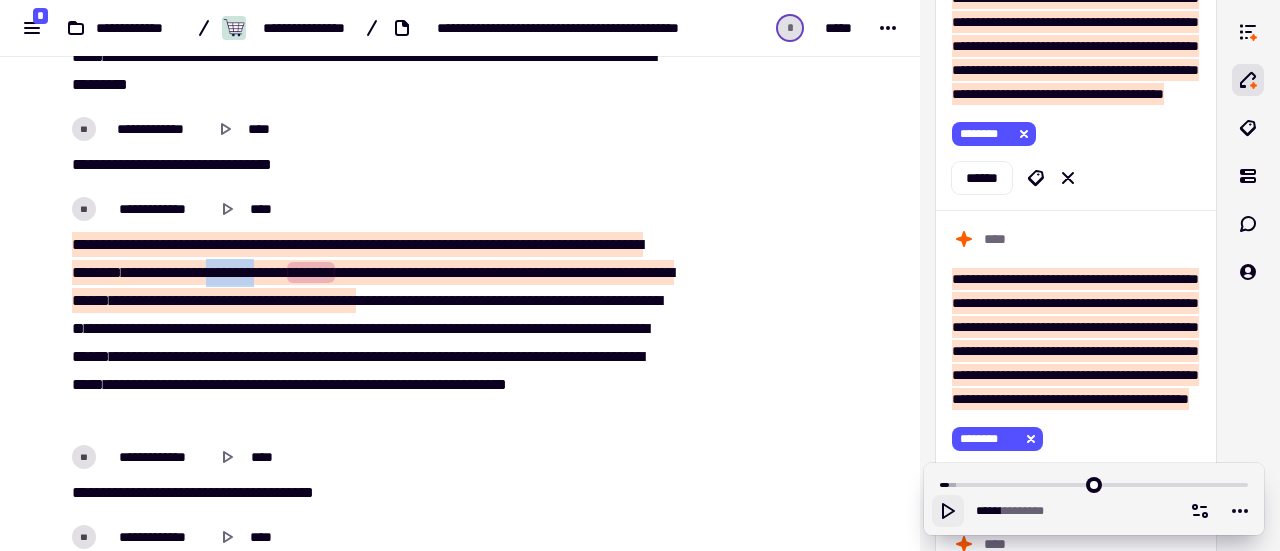 drag, startPoint x: 331, startPoint y: 273, endPoint x: 401, endPoint y: 275, distance: 70.028564 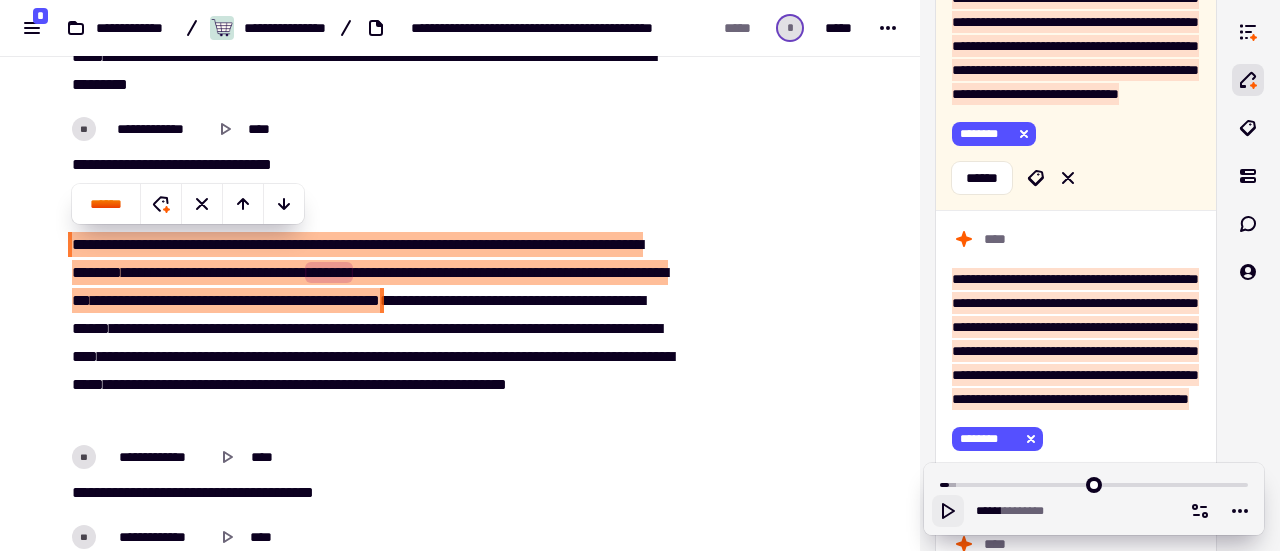 click 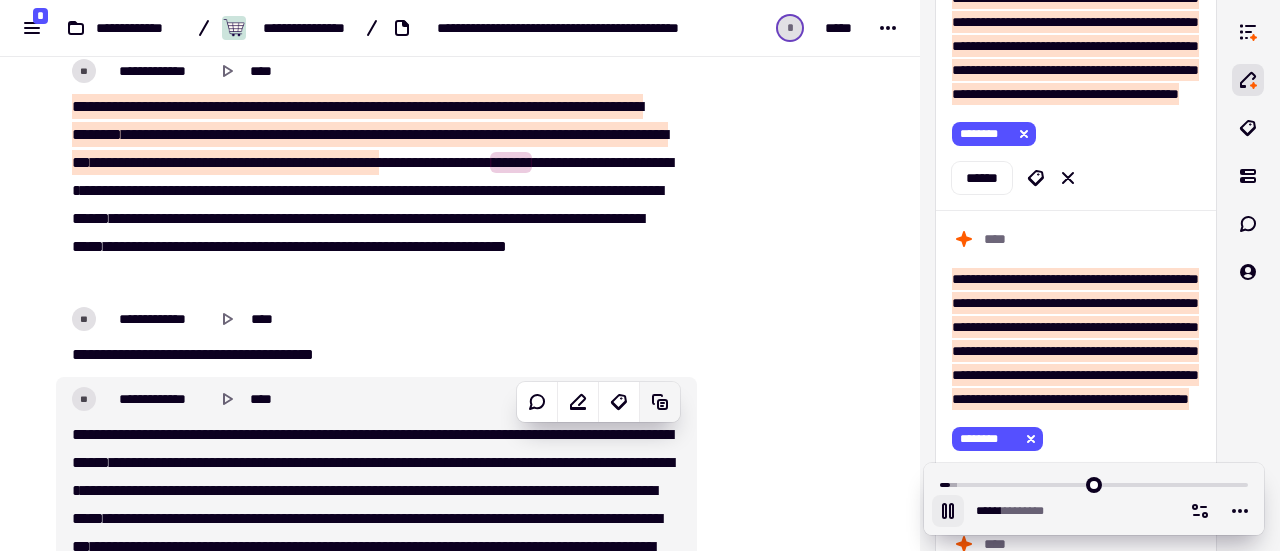 scroll, scrollTop: 1471, scrollLeft: 0, axis: vertical 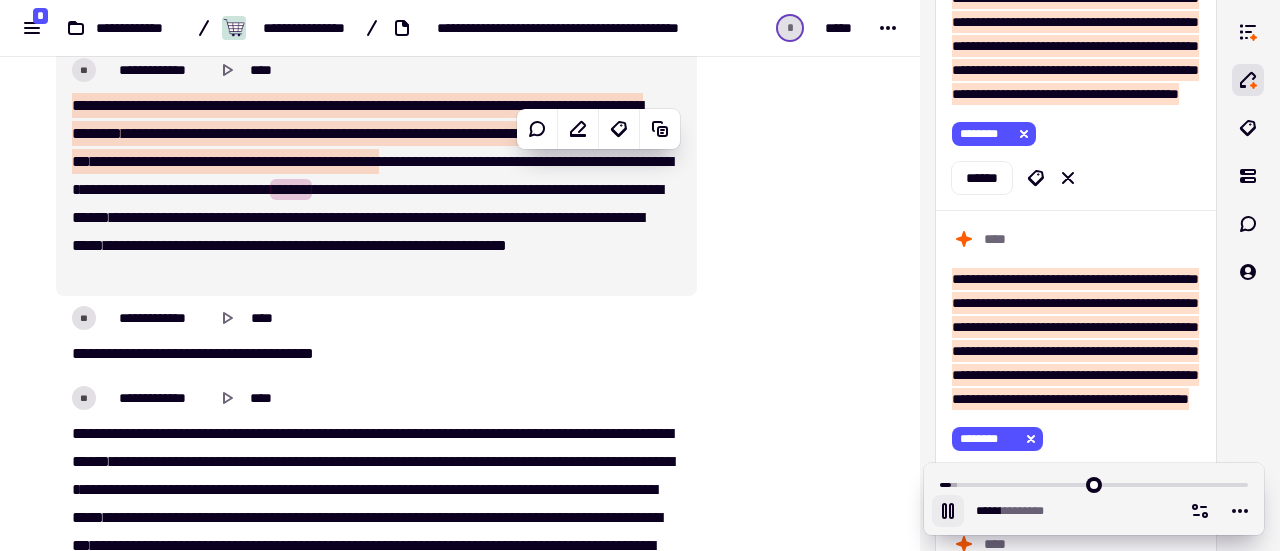 click on "********" at bounding box center (129, 189) 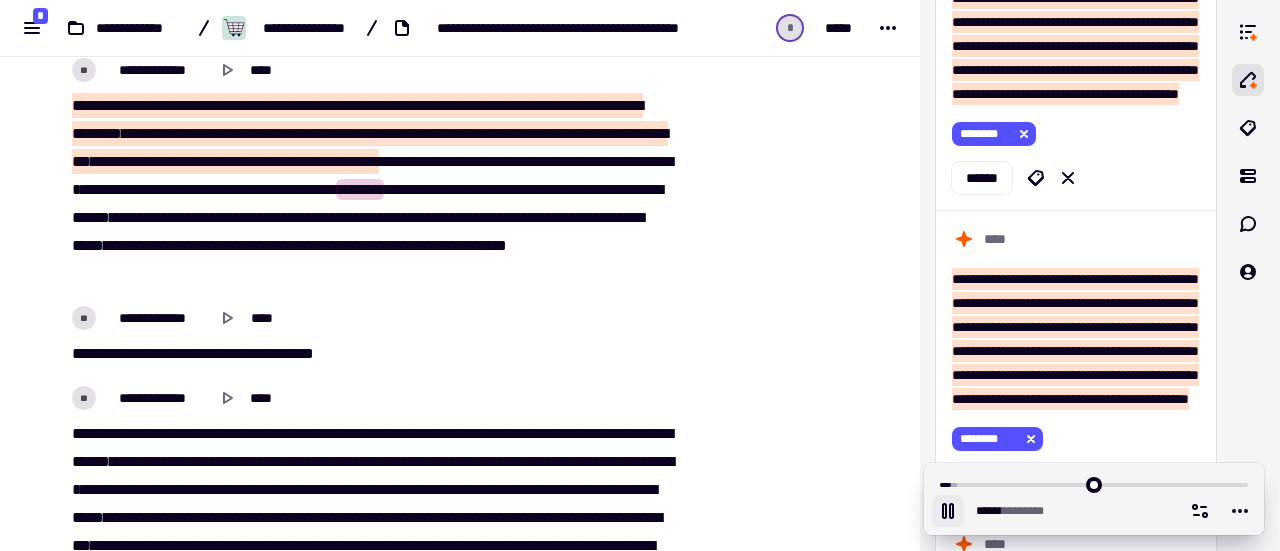 click on "********" at bounding box center (129, 189) 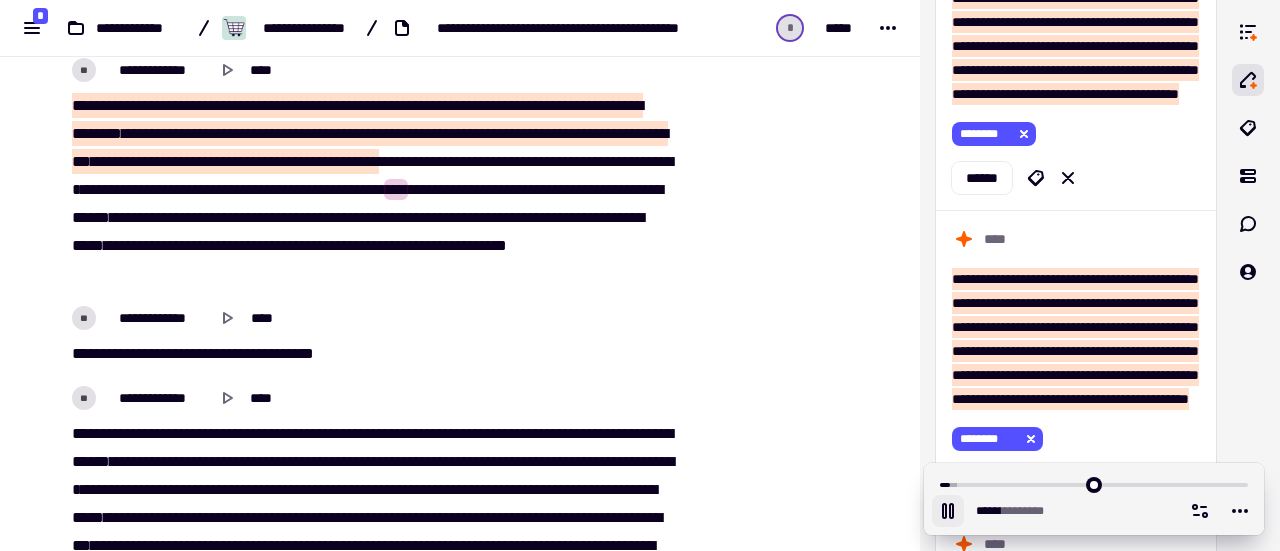 click on "********" at bounding box center [129, 189] 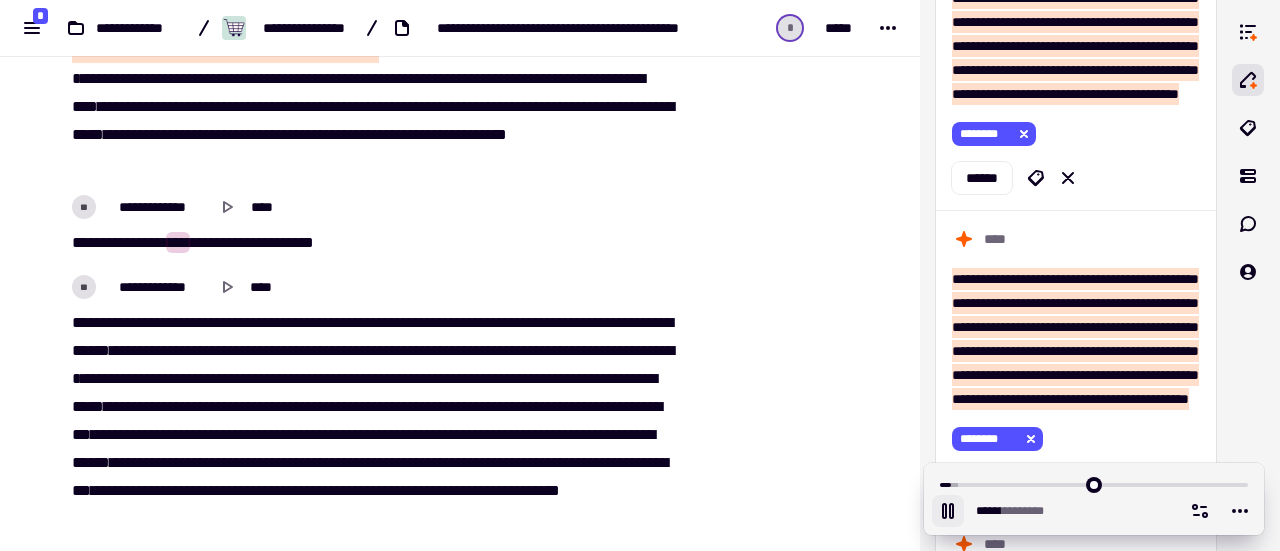 scroll, scrollTop: 1586, scrollLeft: 0, axis: vertical 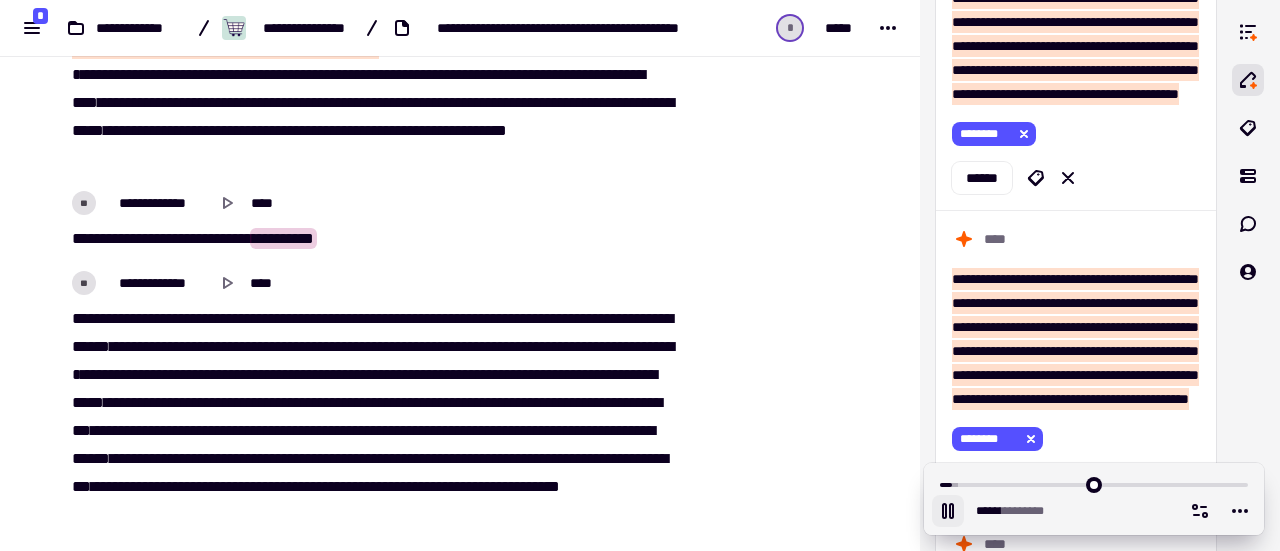 click on "*" at bounding box center (78, 238) 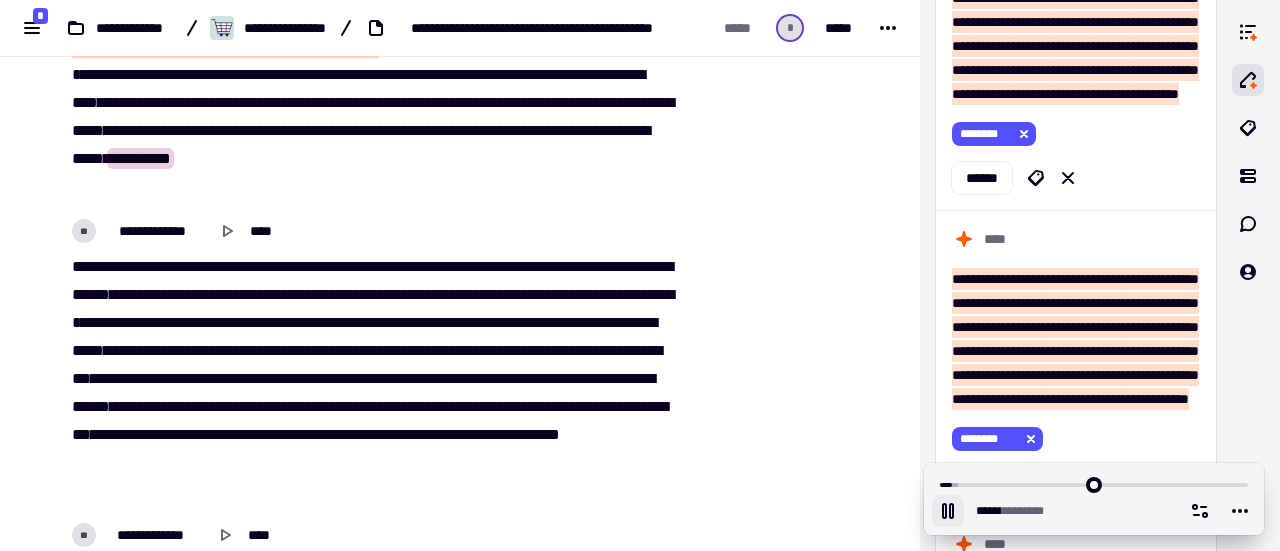 click 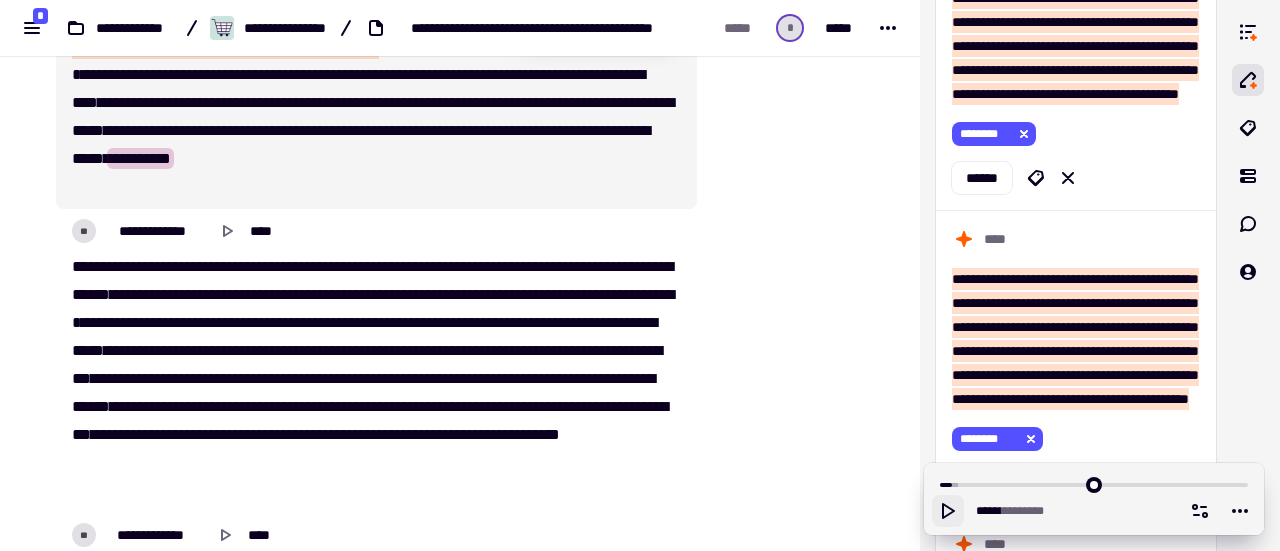 click on "***" at bounding box center (587, 130) 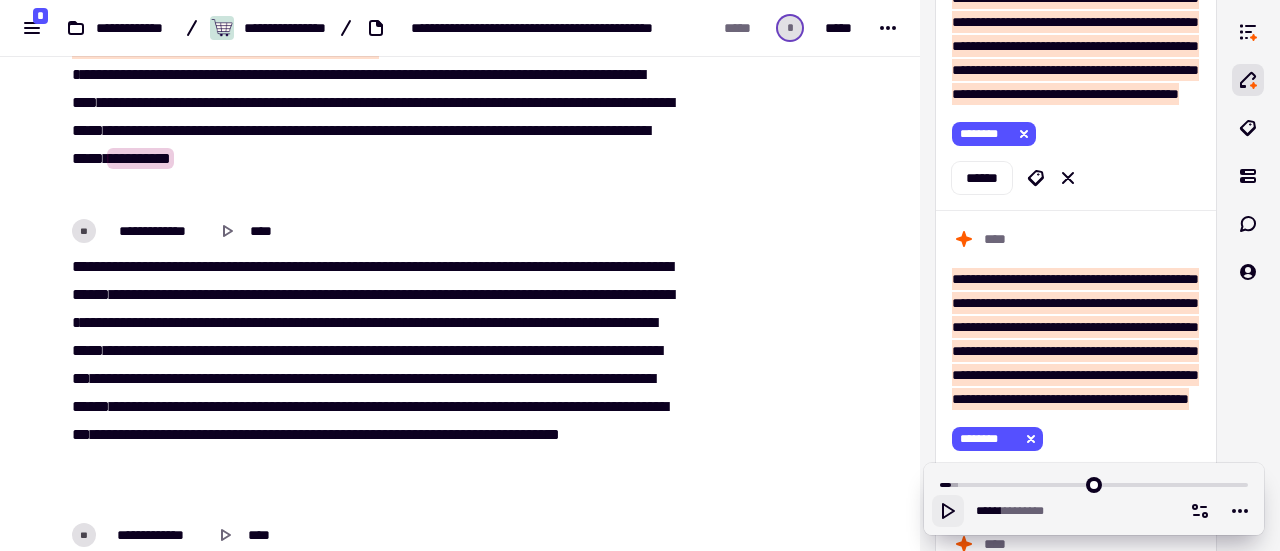 click on "***" at bounding box center [587, 130] 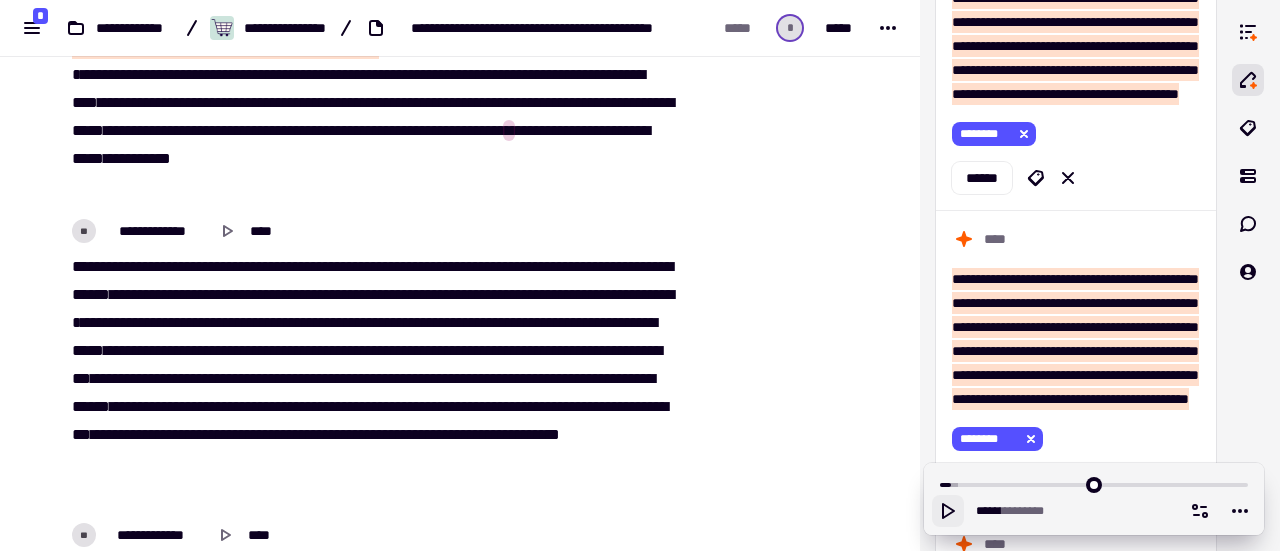 click on "***" at bounding box center [587, 130] 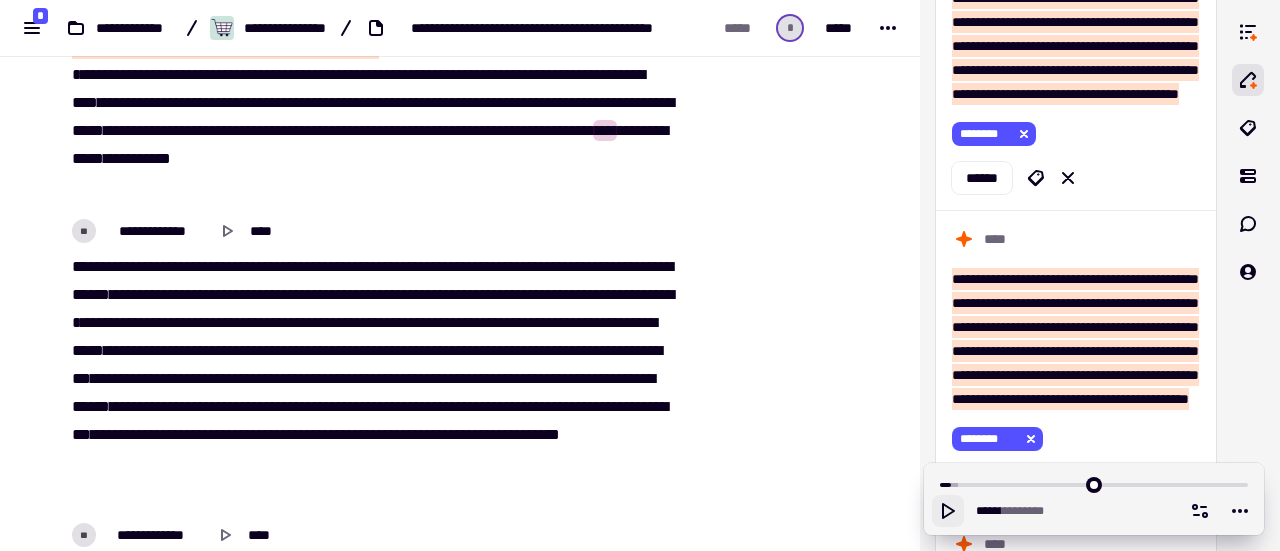 click on "[PHONE]" at bounding box center [370, 89] 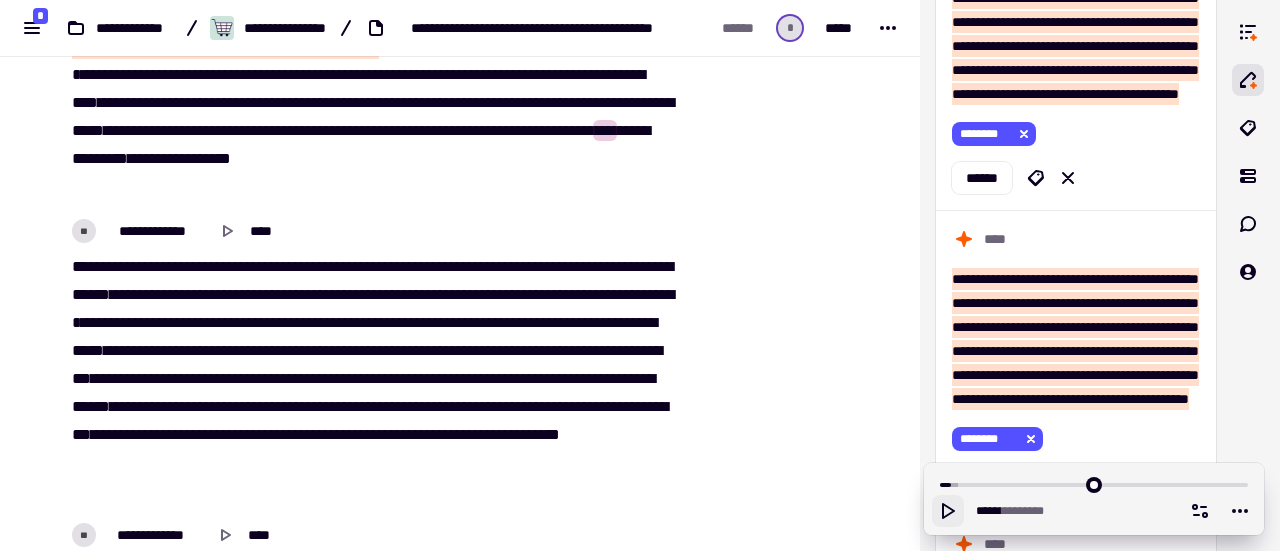 click on "***" at bounding box center [605, 130] 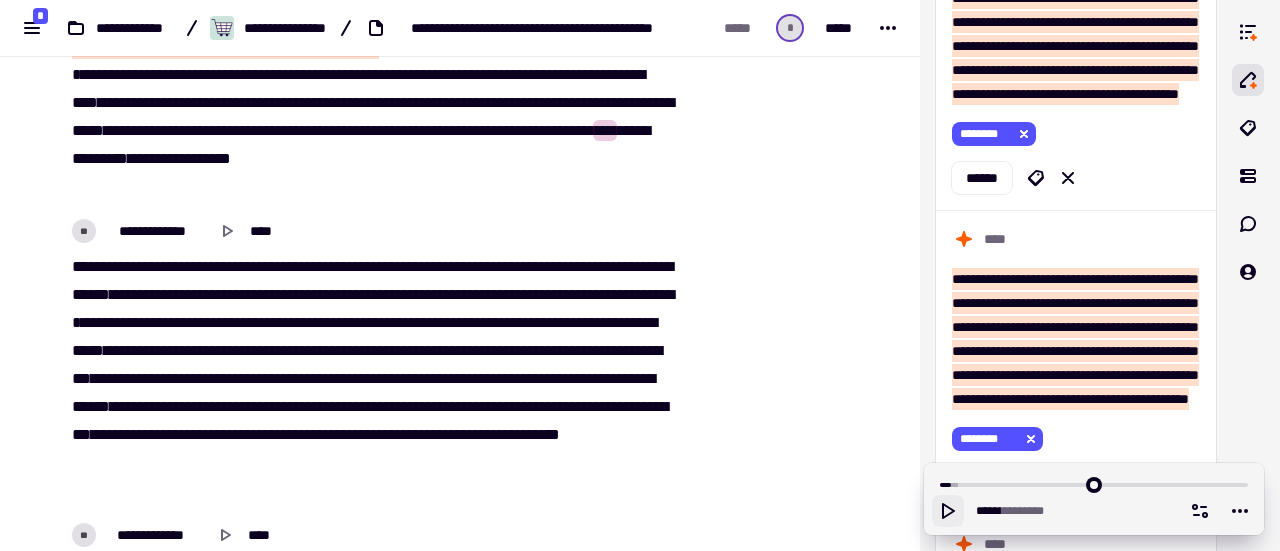 click 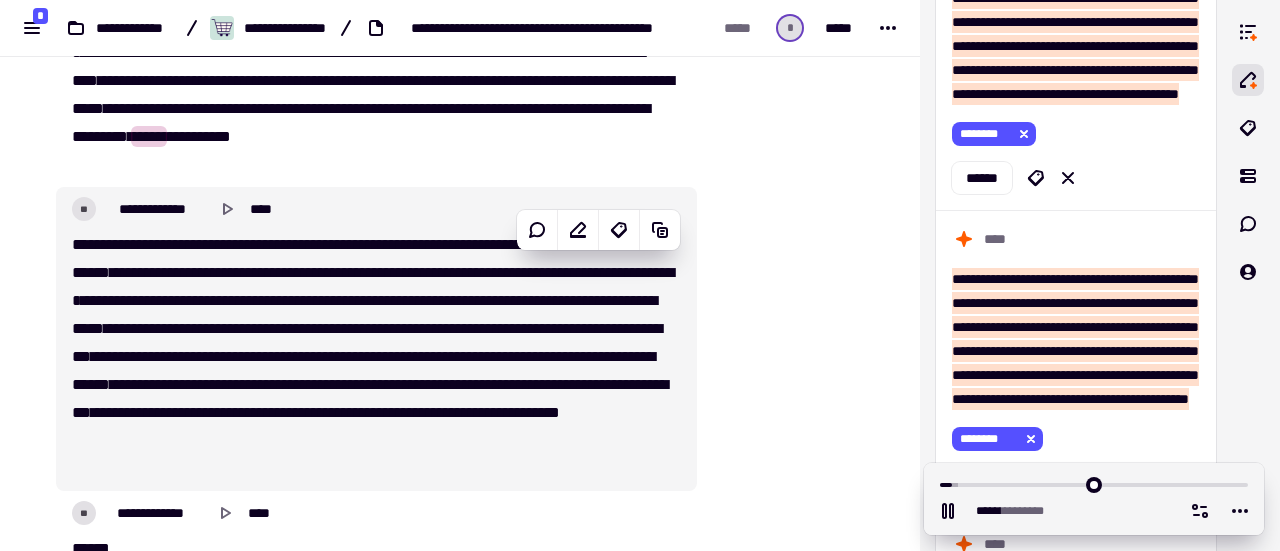 scroll, scrollTop: 1608, scrollLeft: 0, axis: vertical 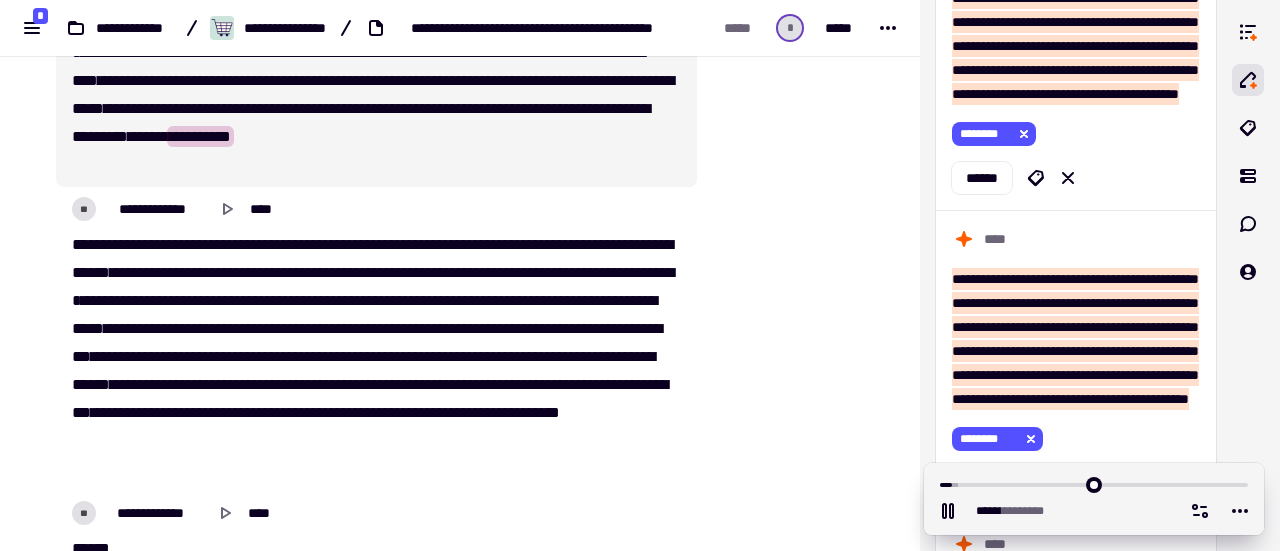 click on "**********" at bounding box center (361, 122) 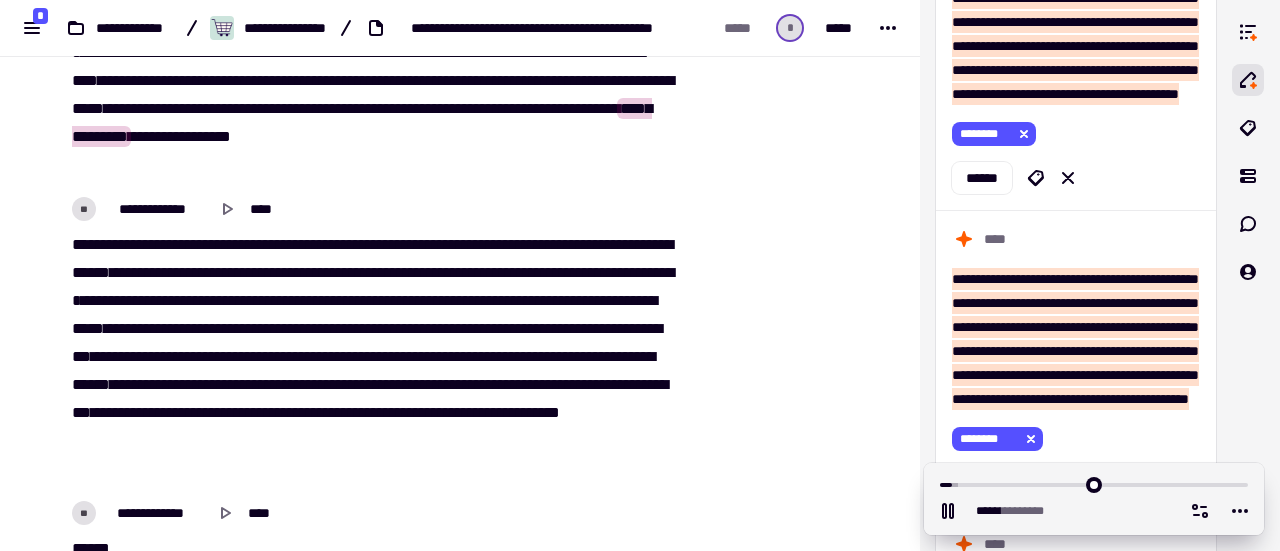 click on "**********" at bounding box center (362, 122) 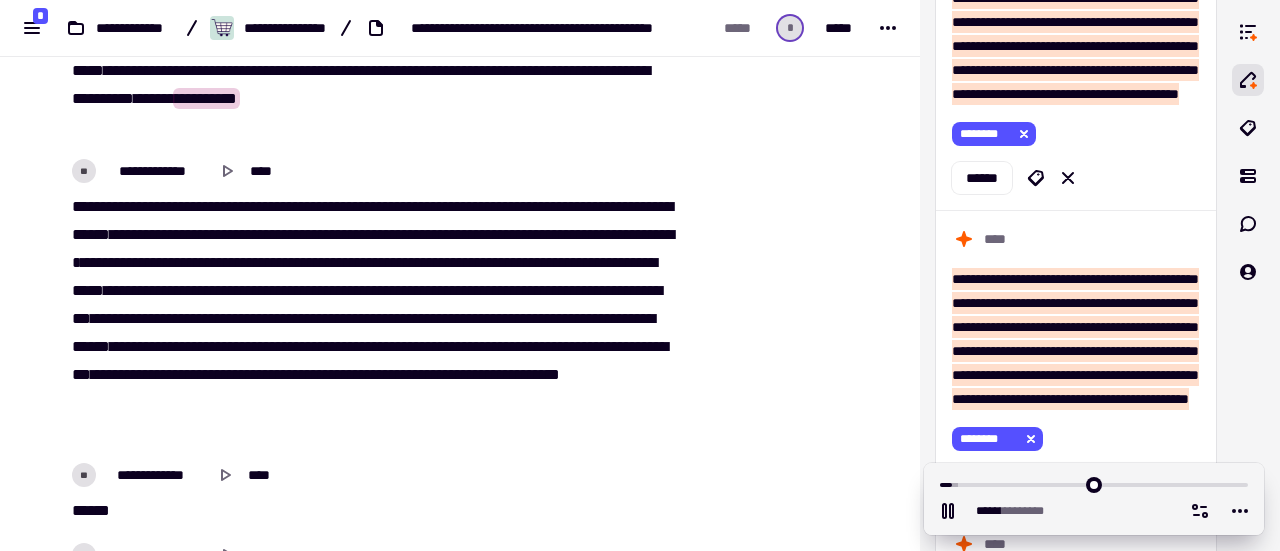 scroll, scrollTop: 1651, scrollLeft: 0, axis: vertical 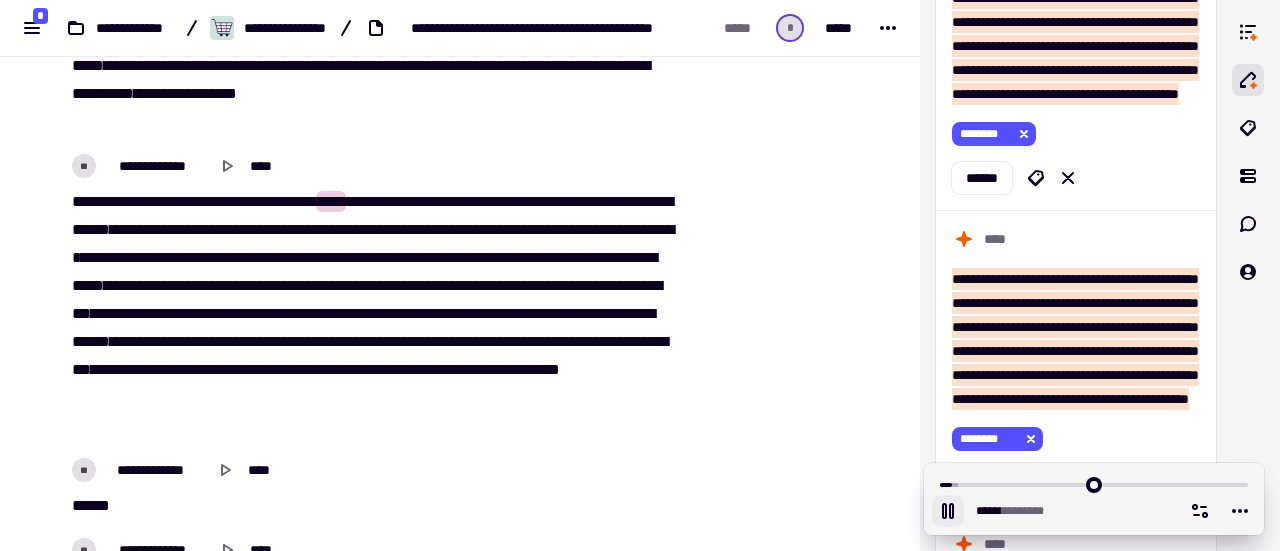 click 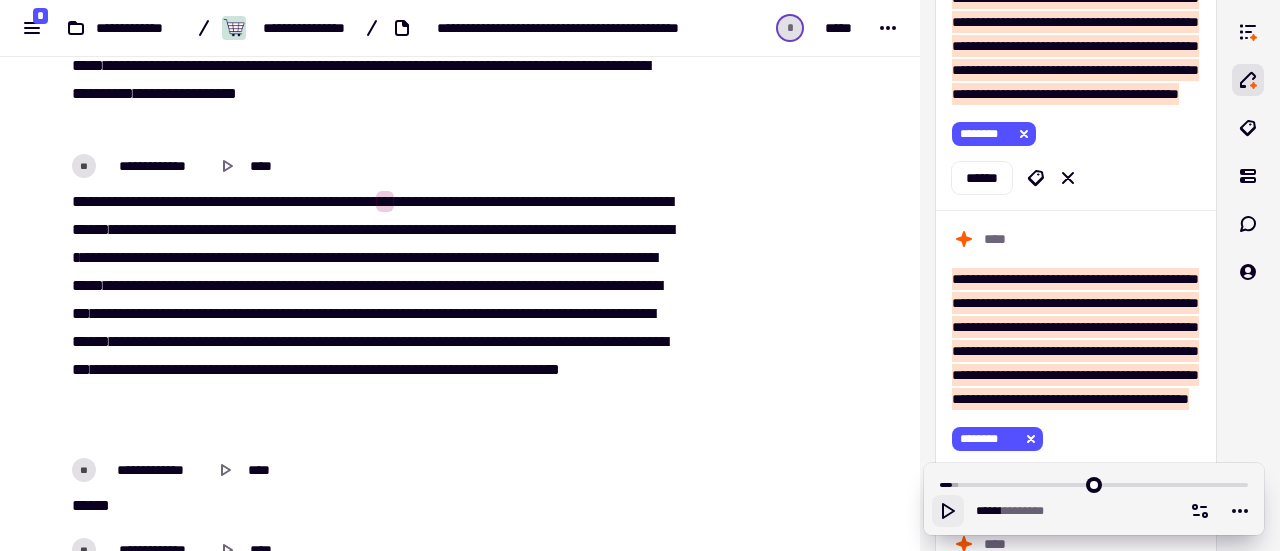 click 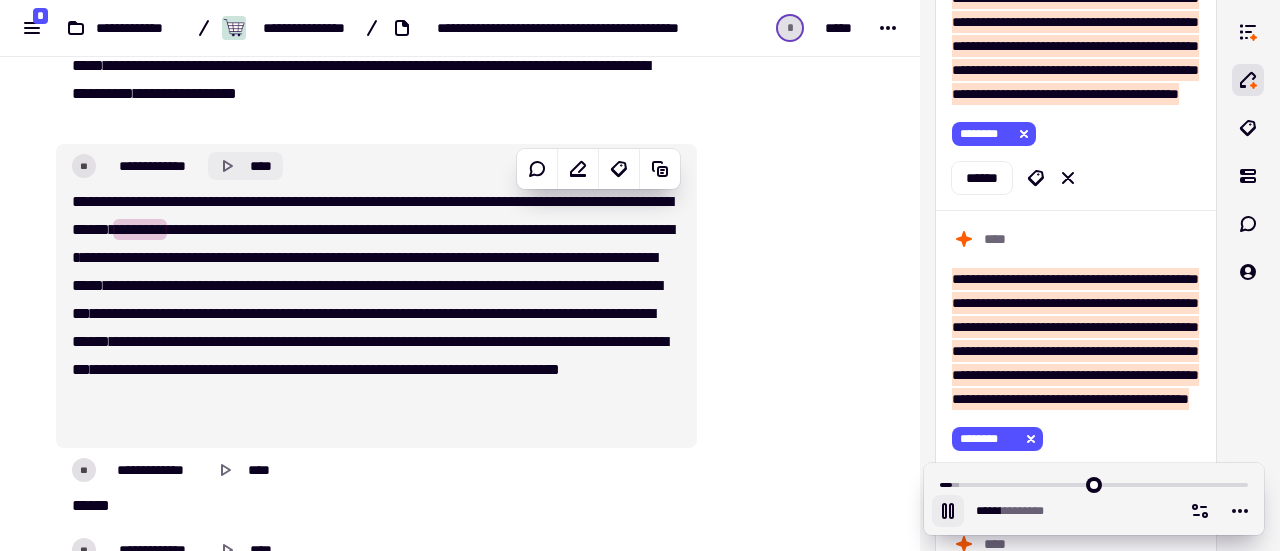 click 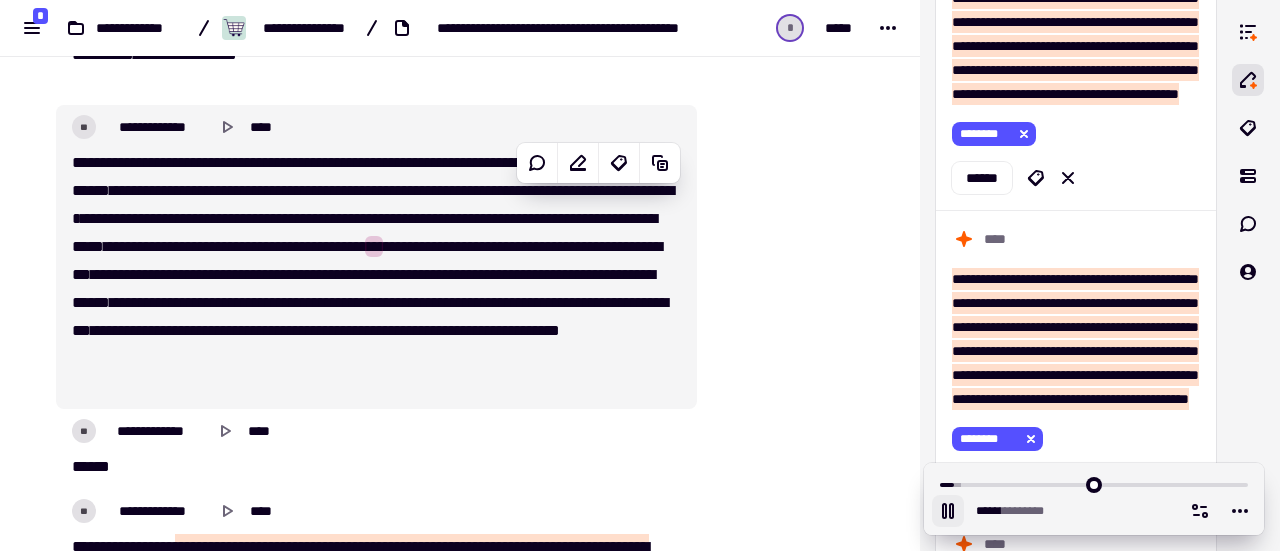 scroll, scrollTop: 1694, scrollLeft: 0, axis: vertical 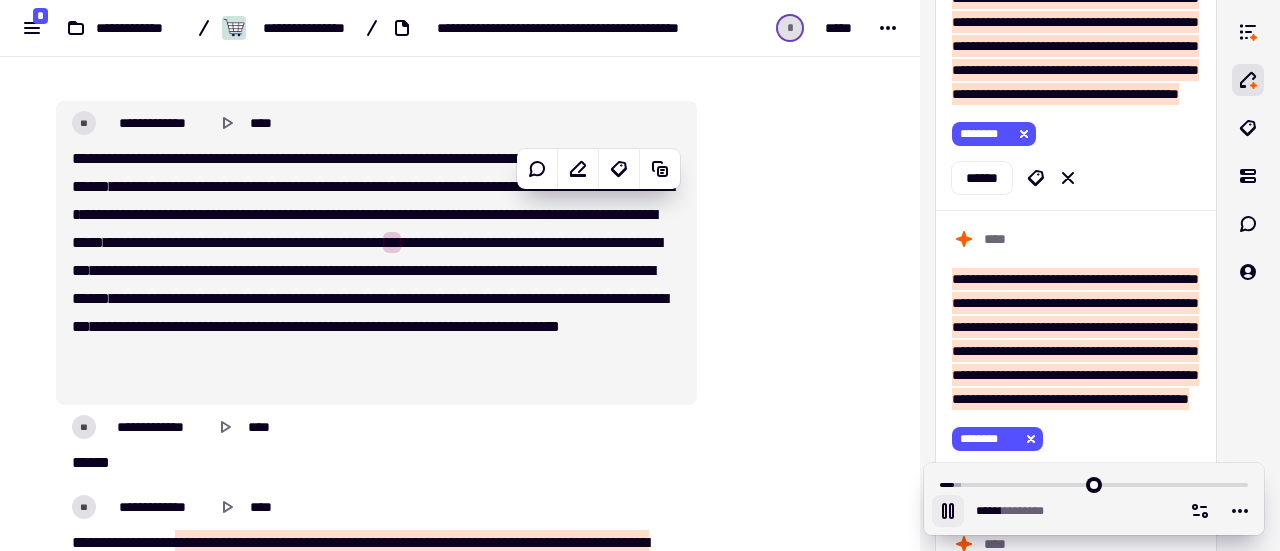 click on "**" at bounding box center [290, 242] 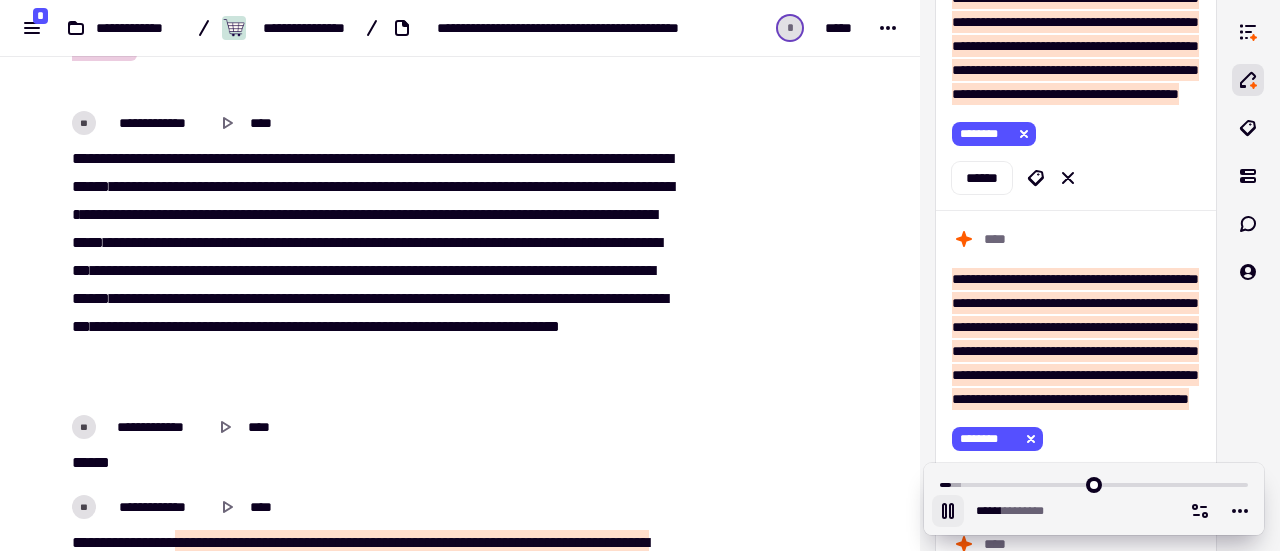 click on "**" at bounding box center (290, 242) 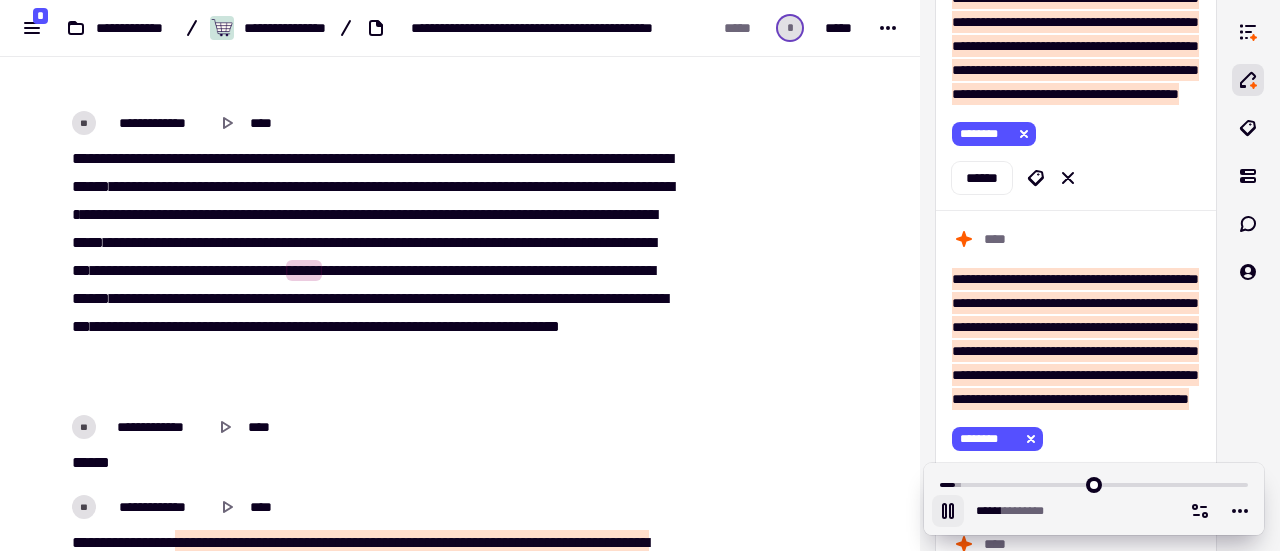 click on "*******" at bounding box center [406, 270] 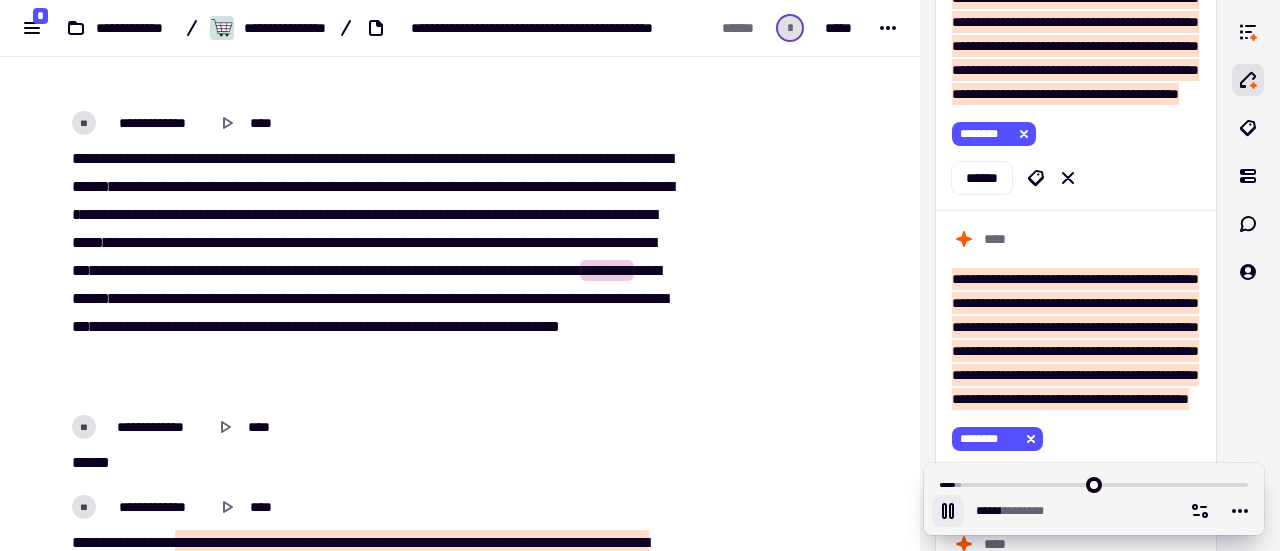 click on "**" at bounding box center (445, 270) 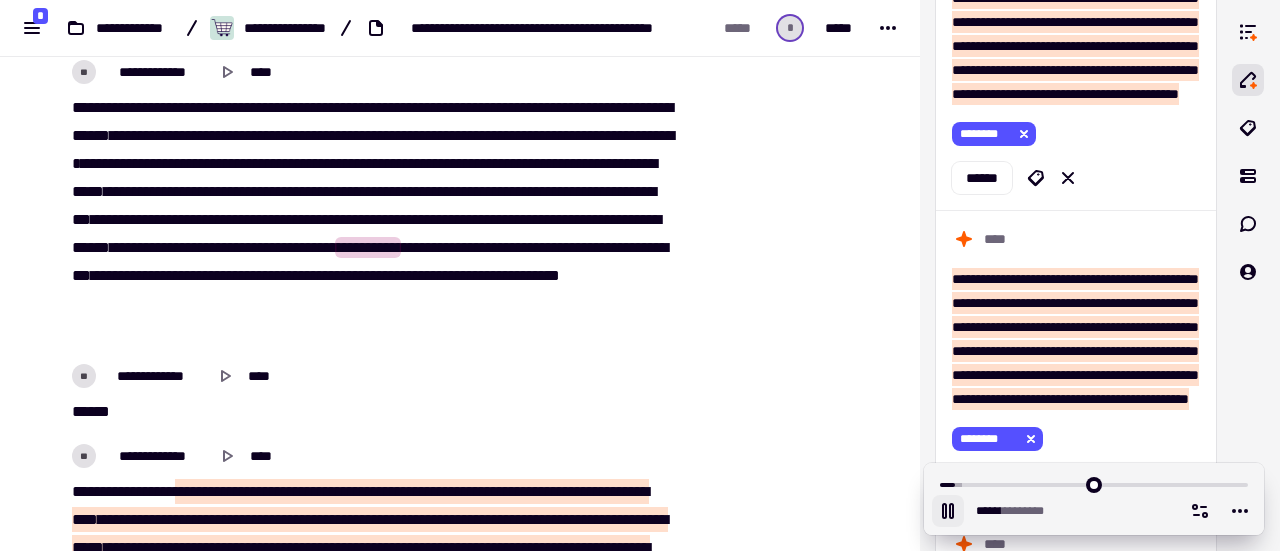 scroll, scrollTop: 1778, scrollLeft: 0, axis: vertical 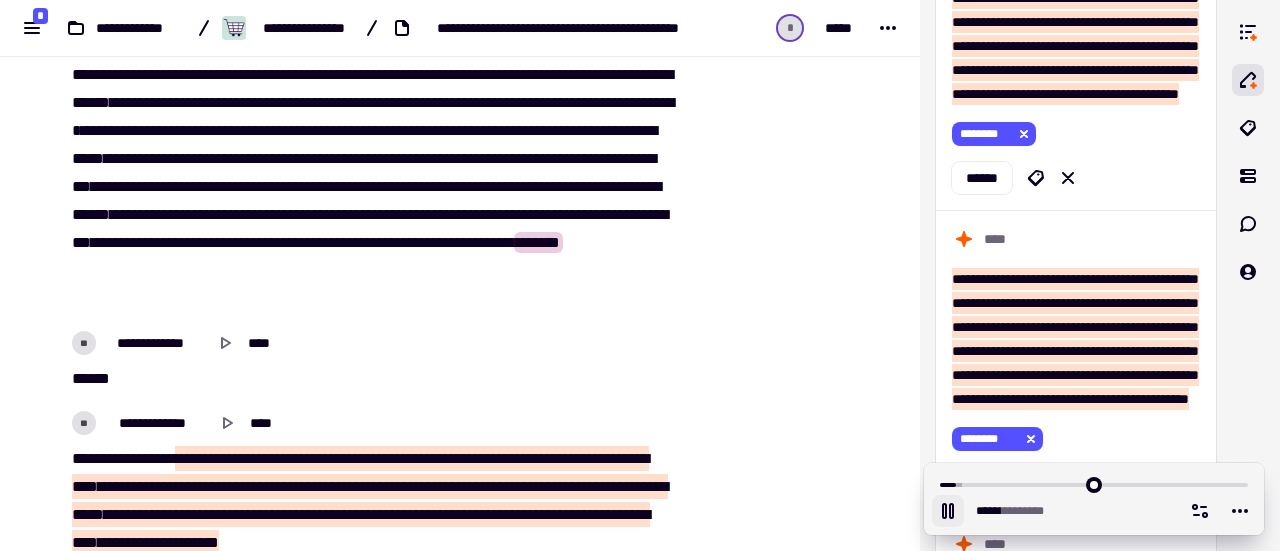 click on "*   ***" at bounding box center [370, 379] 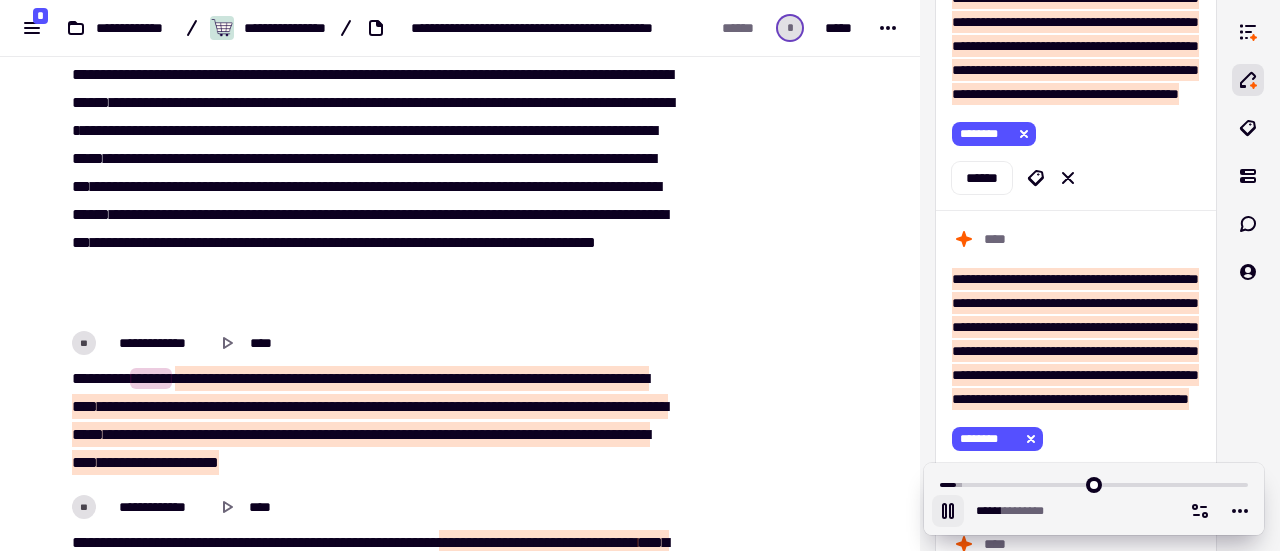 click on "[PHONE]" at bounding box center (370, 421) 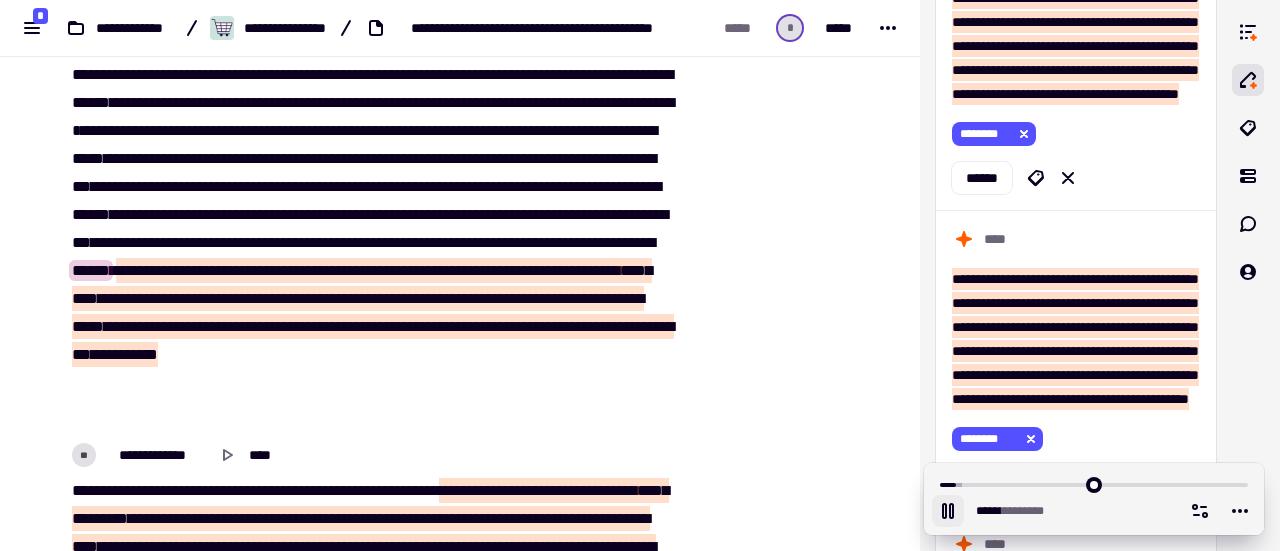 click 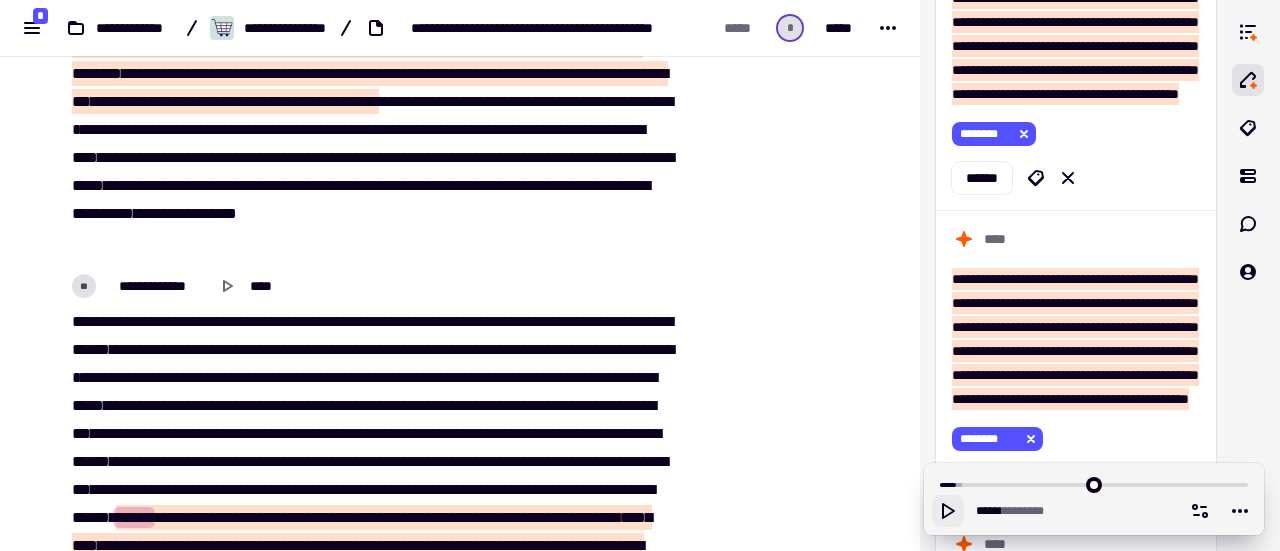 scroll, scrollTop: 1695, scrollLeft: 0, axis: vertical 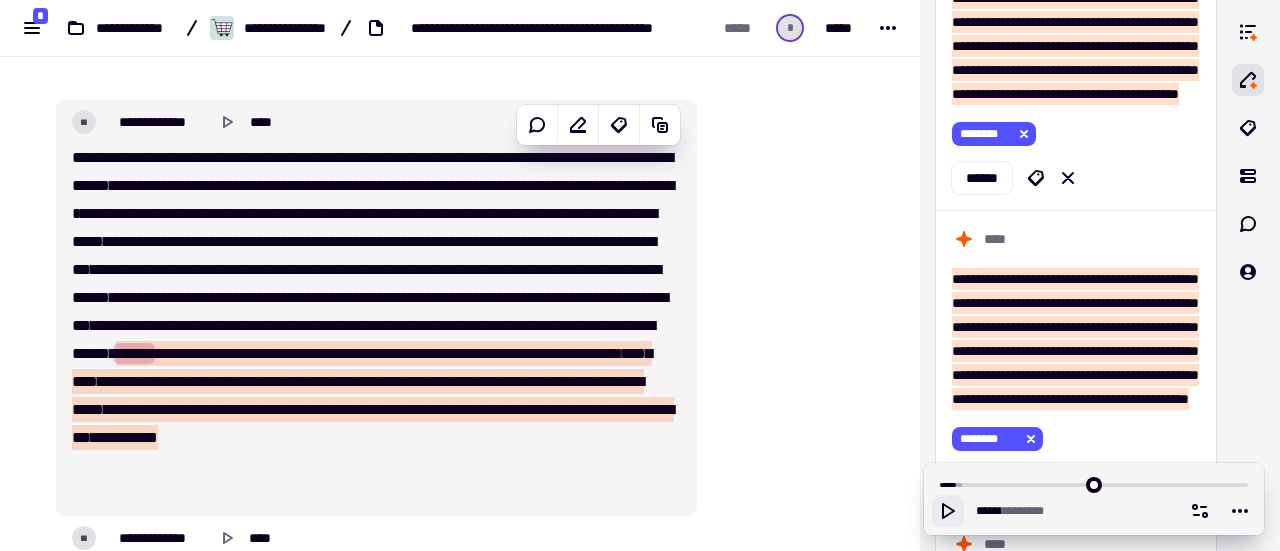click on "******" at bounding box center [535, 325] 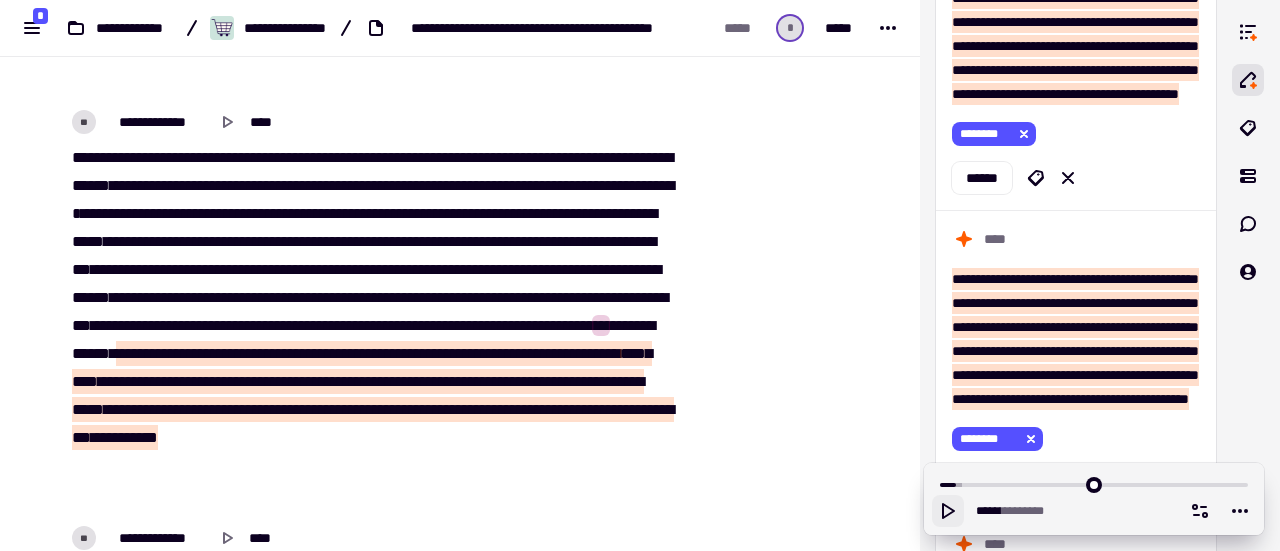 click on "******" at bounding box center (535, 325) 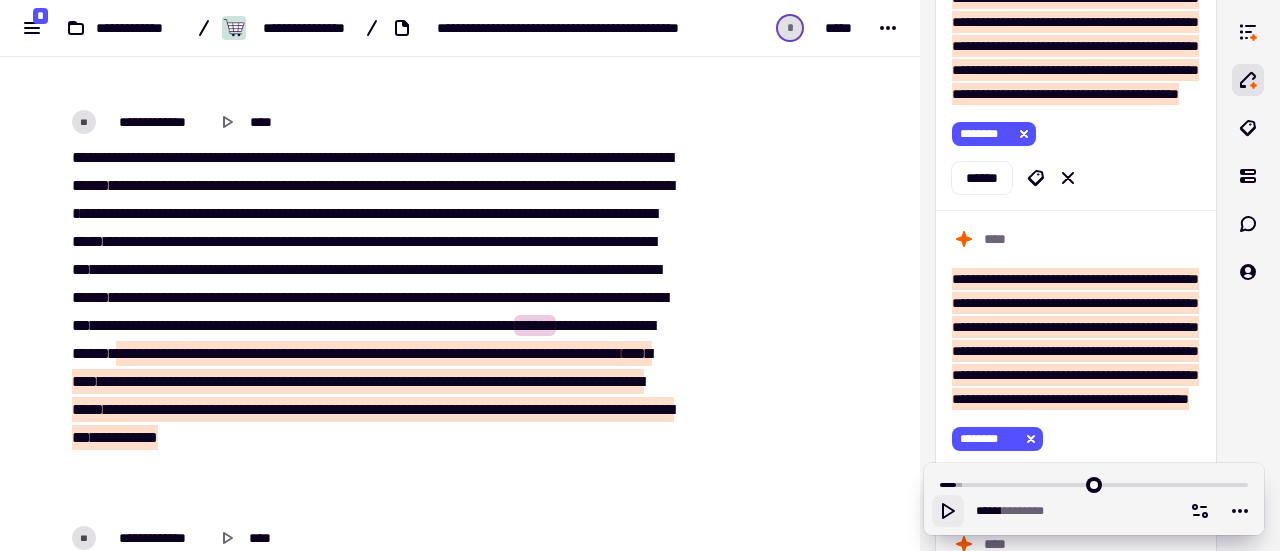 click 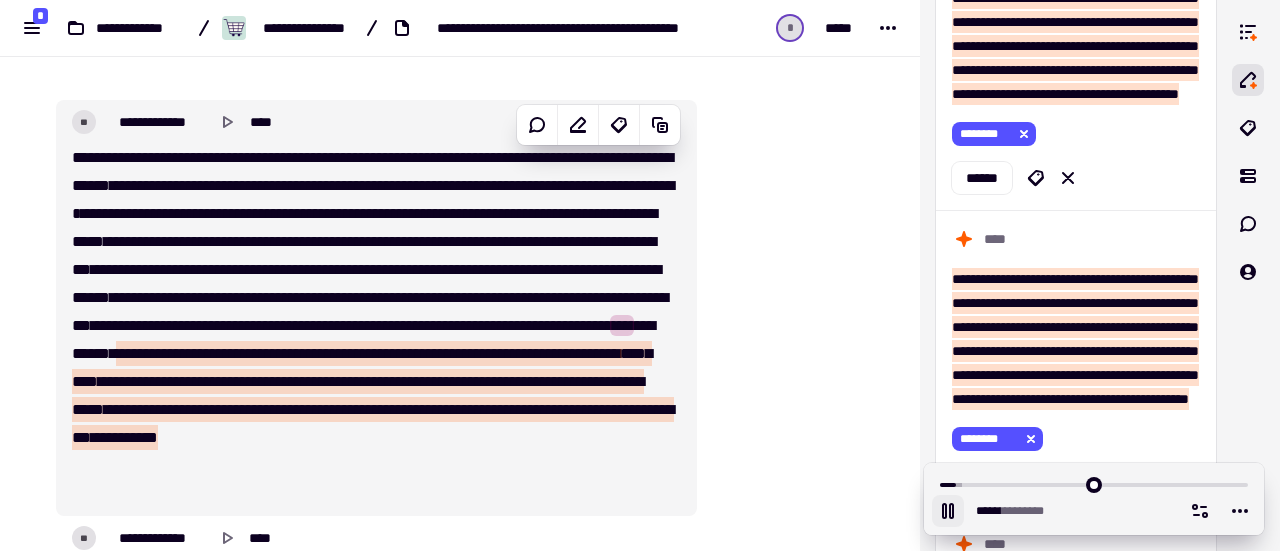 click on "******" at bounding box center [535, 325] 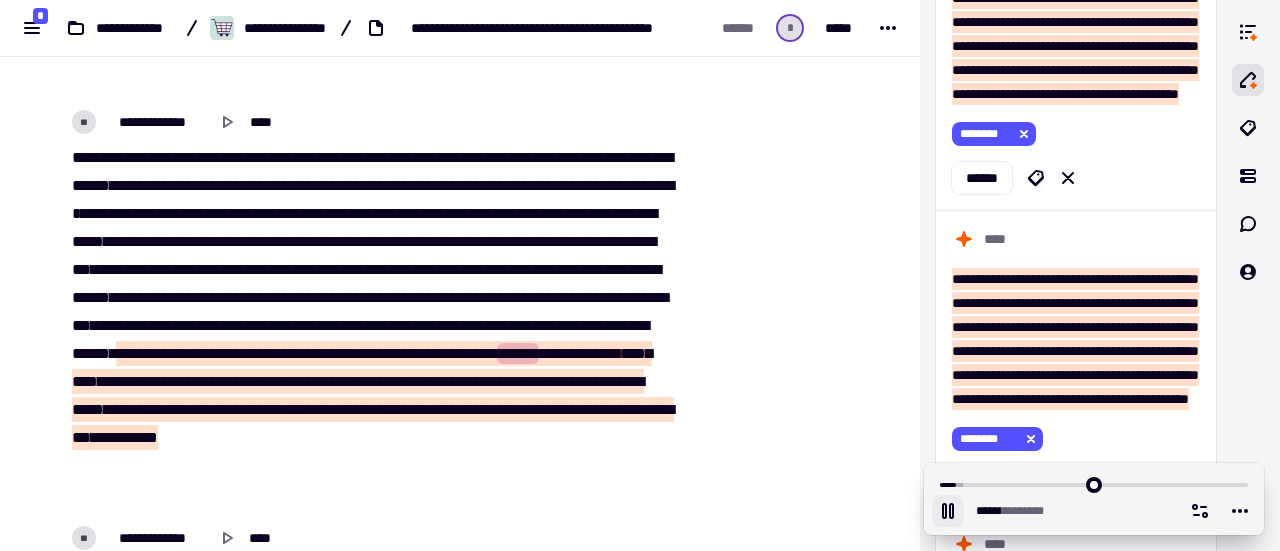 click on "******" at bounding box center [535, 325] 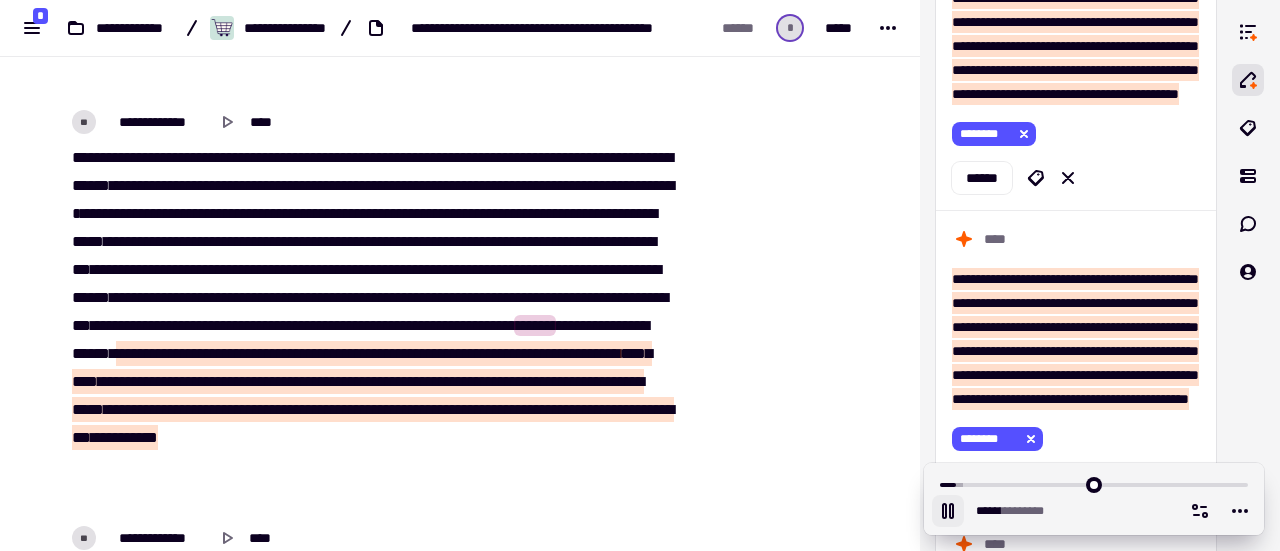 click on "******" at bounding box center [535, 325] 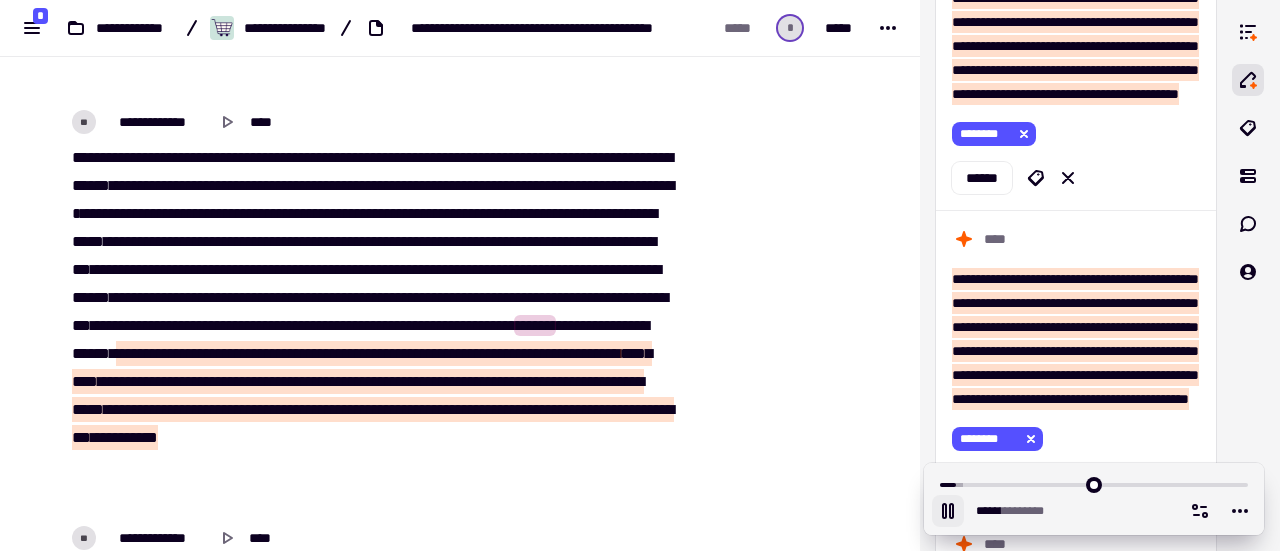 click on "*" at bounding box center (562, 325) 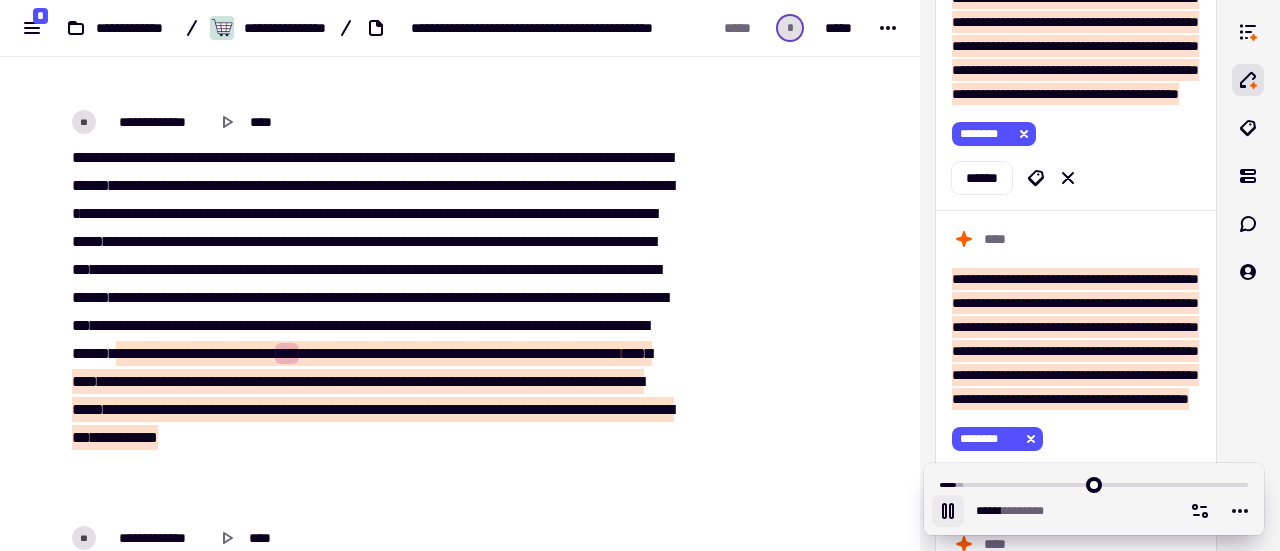 scroll, scrollTop: 1758, scrollLeft: 0, axis: vertical 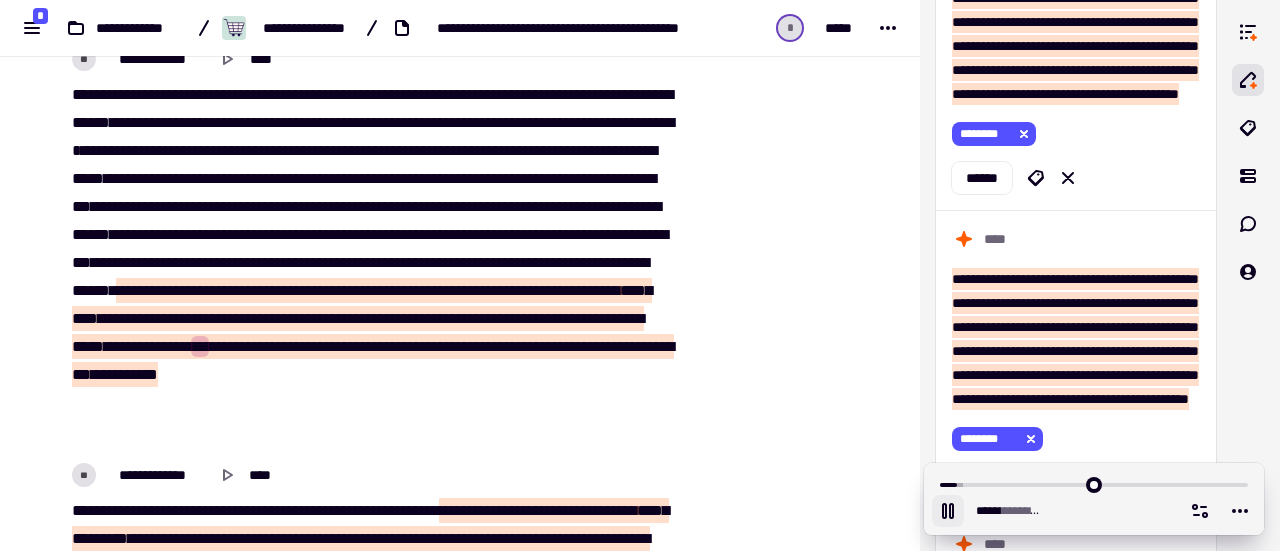 click on "*****" at bounding box center [623, 318] 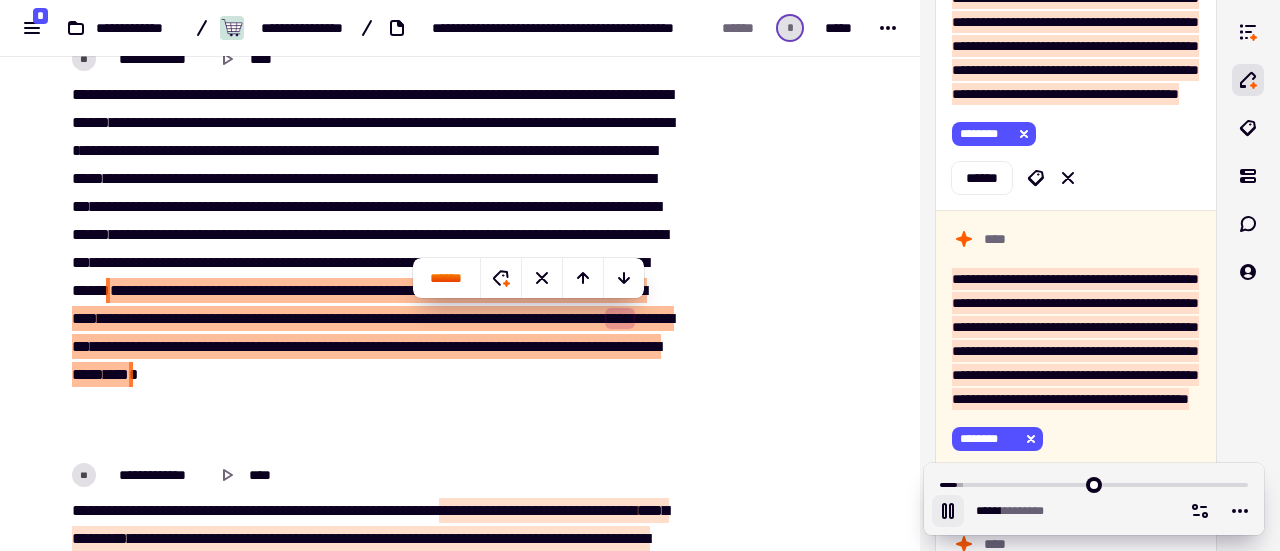 scroll, scrollTop: 889, scrollLeft: 0, axis: vertical 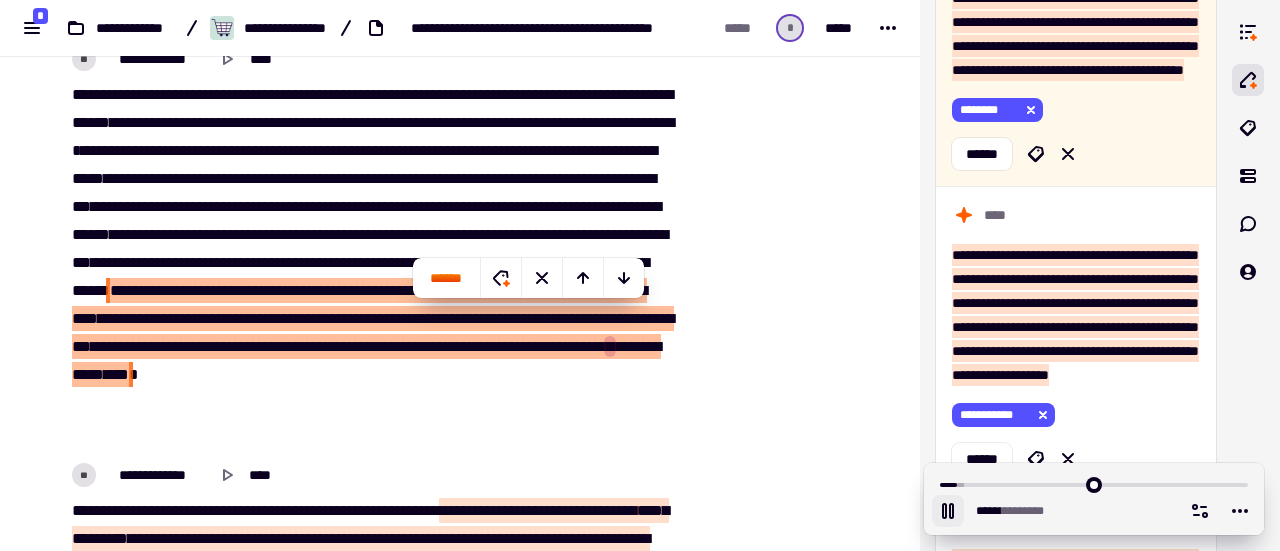click at bounding box center (424, 346) 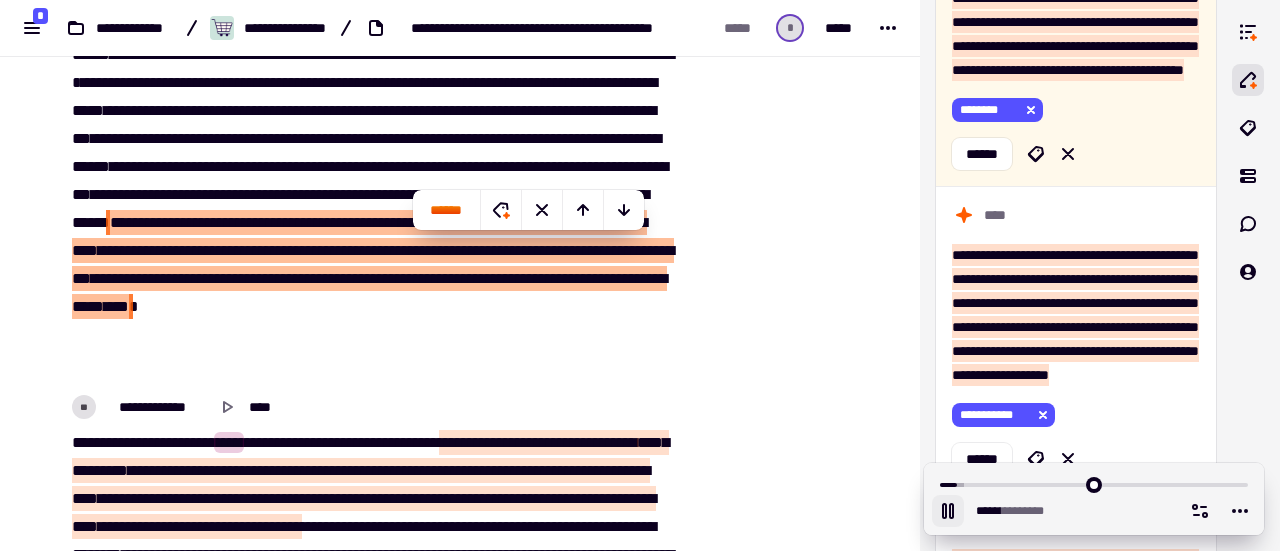scroll, scrollTop: 1857, scrollLeft: 0, axis: vertical 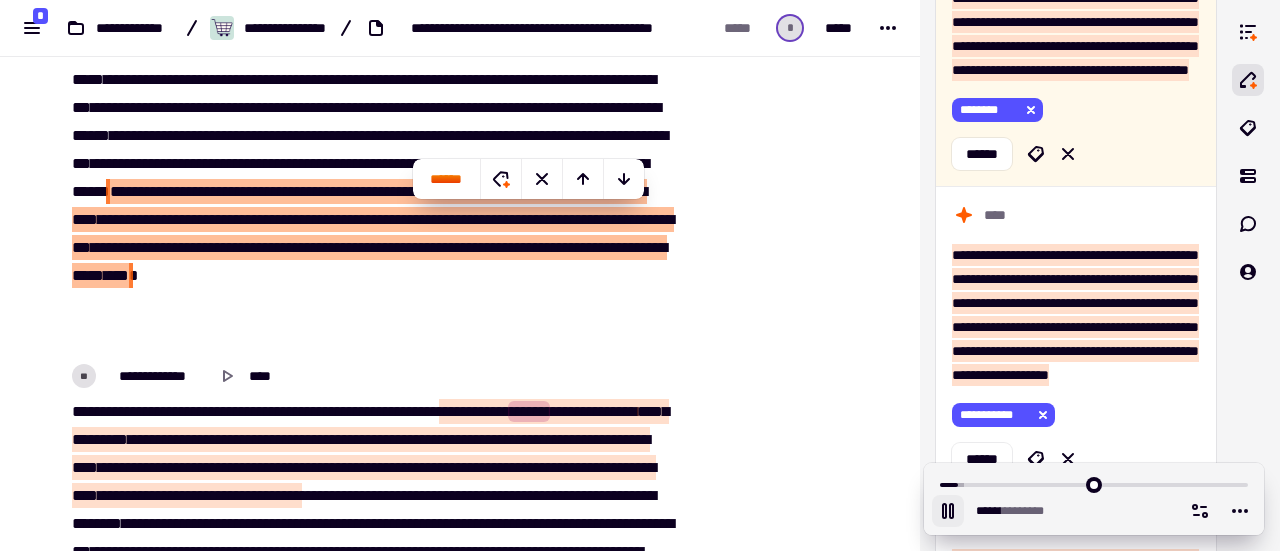 click on "********" at bounding box center (96, 411) 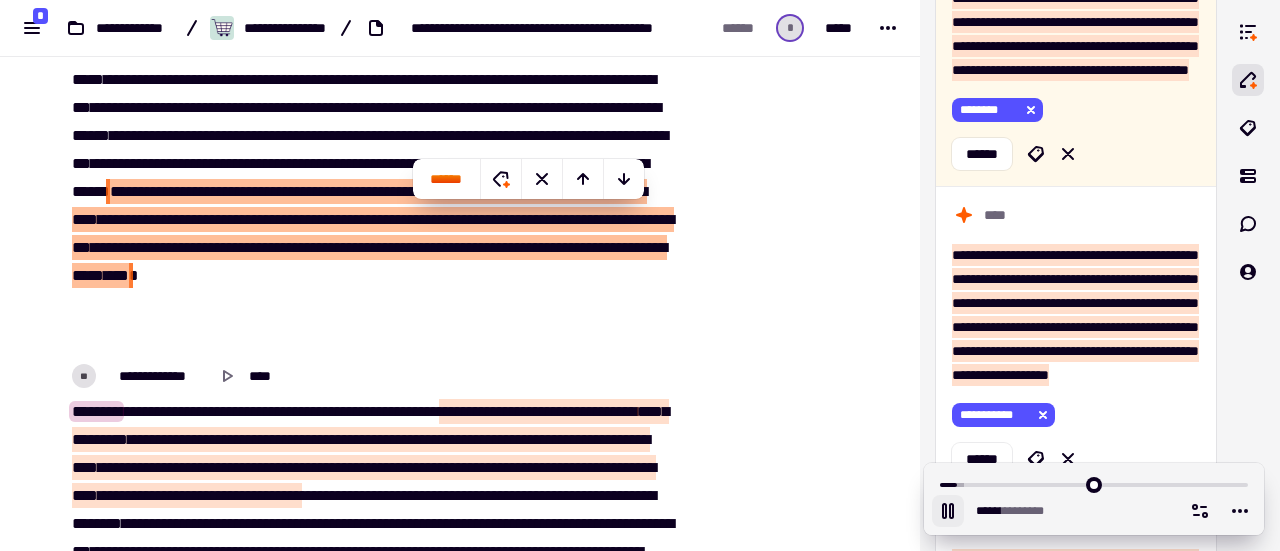 click on "[PHONE]" at bounding box center (370, 164) 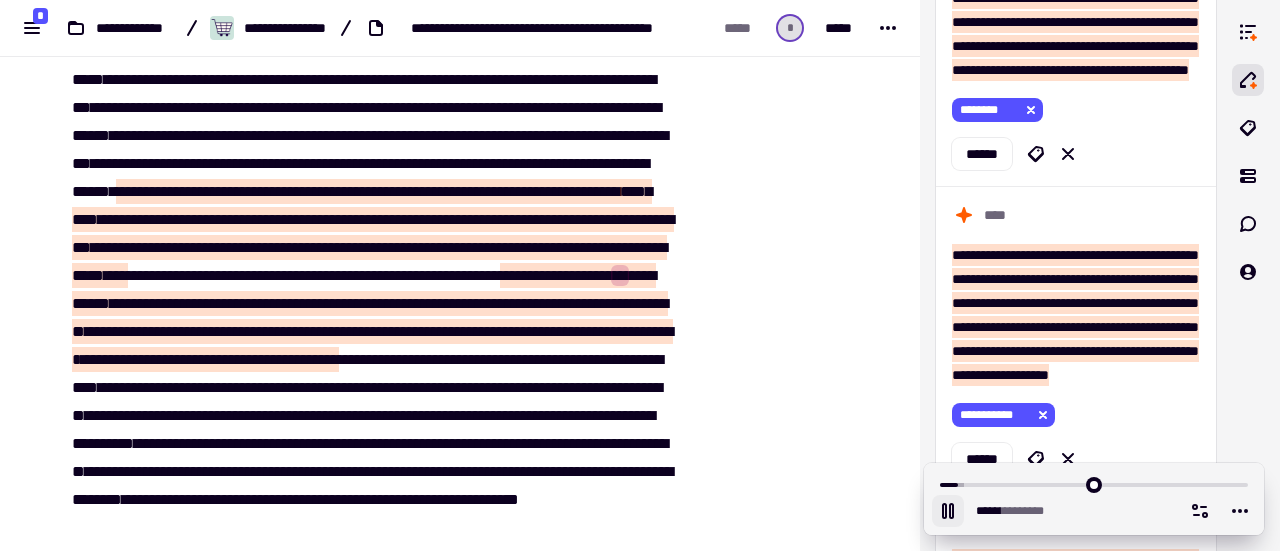 click on "********" at bounding box center [158, 275] 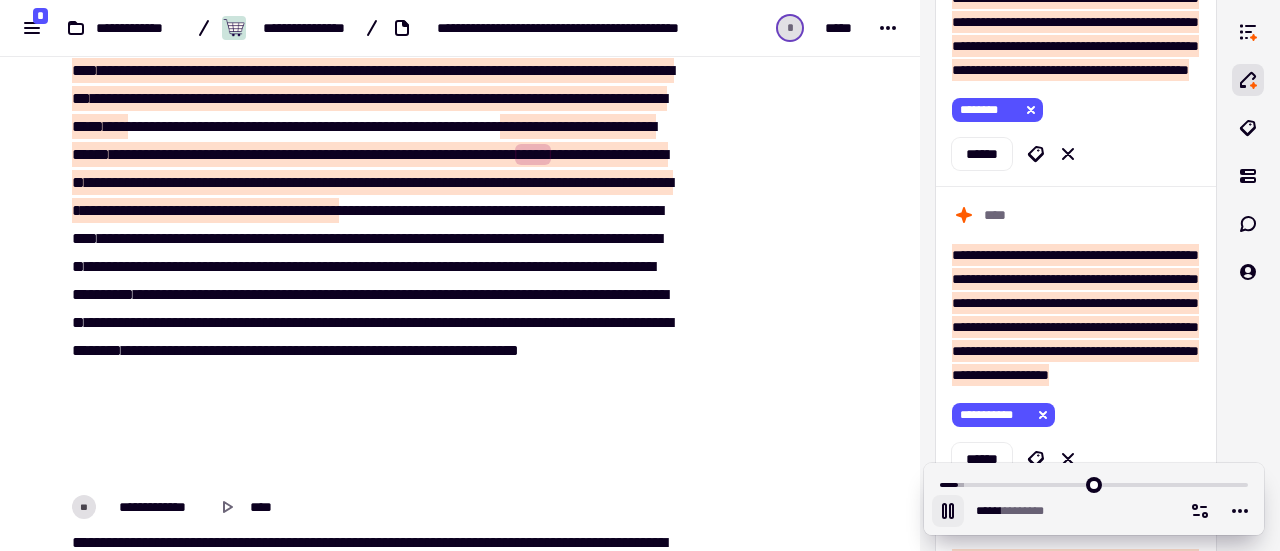scroll, scrollTop: 2016, scrollLeft: 0, axis: vertical 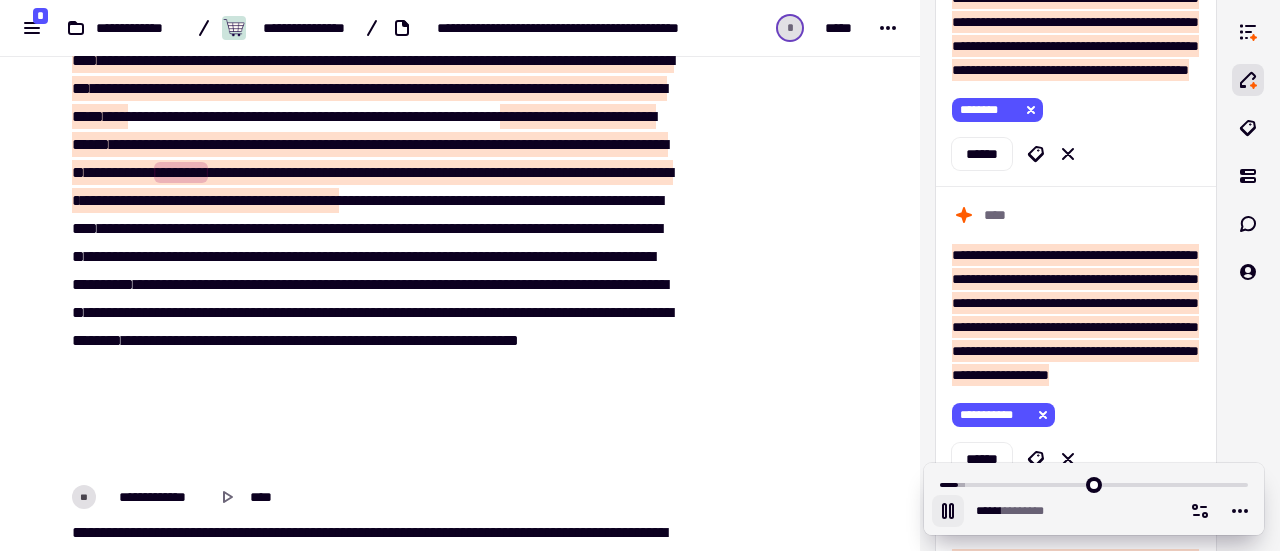 click 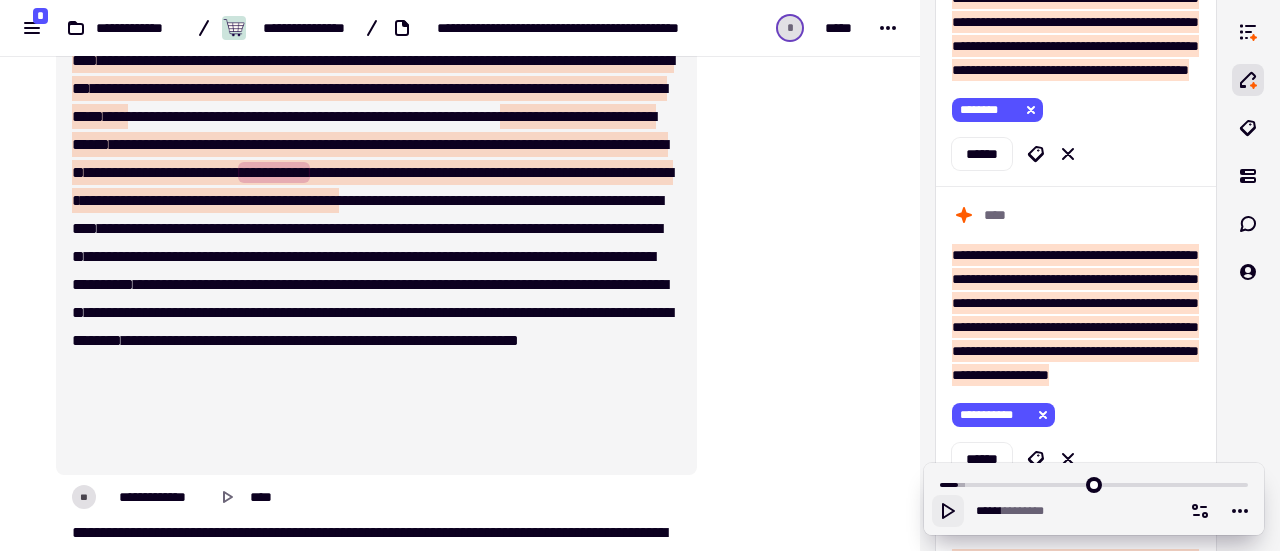 click on "*****" at bounding box center (587, 144) 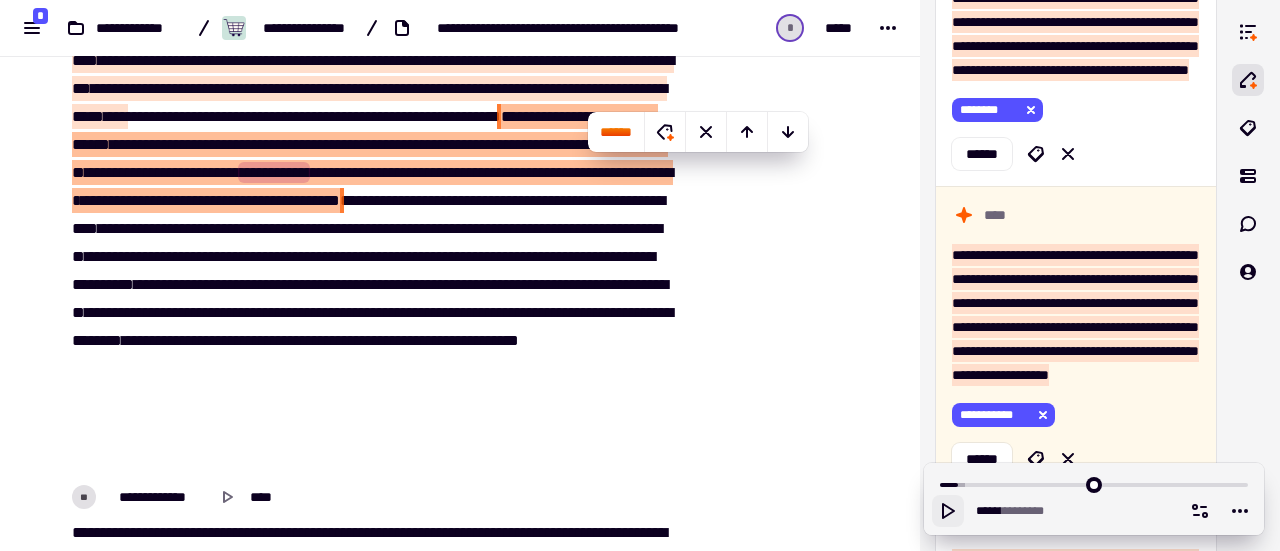 scroll, scrollTop: 1266, scrollLeft: 0, axis: vertical 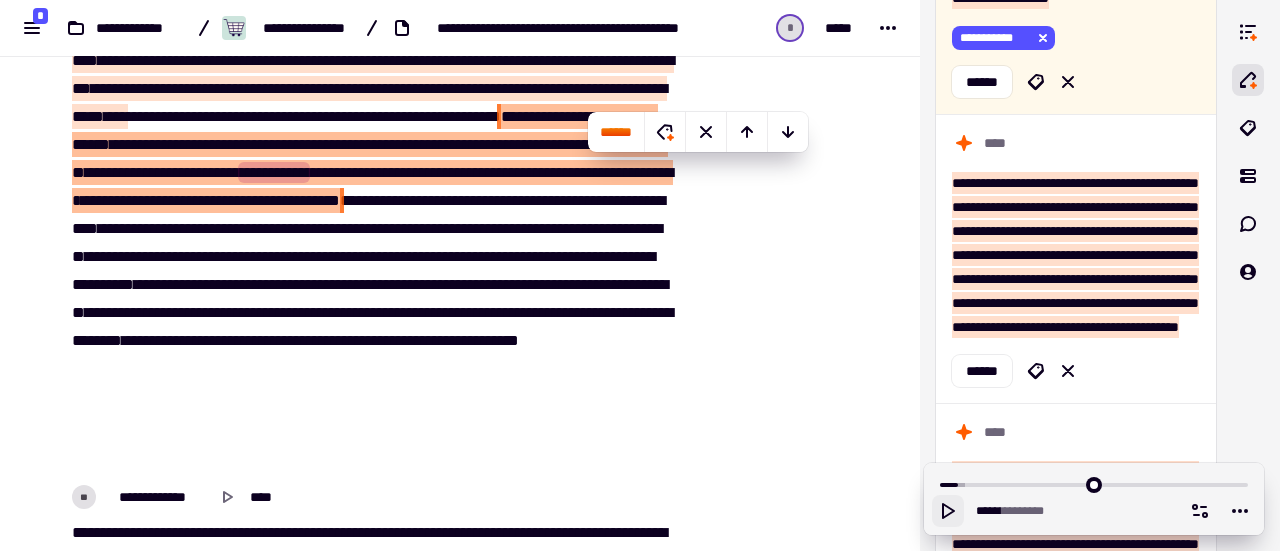 click 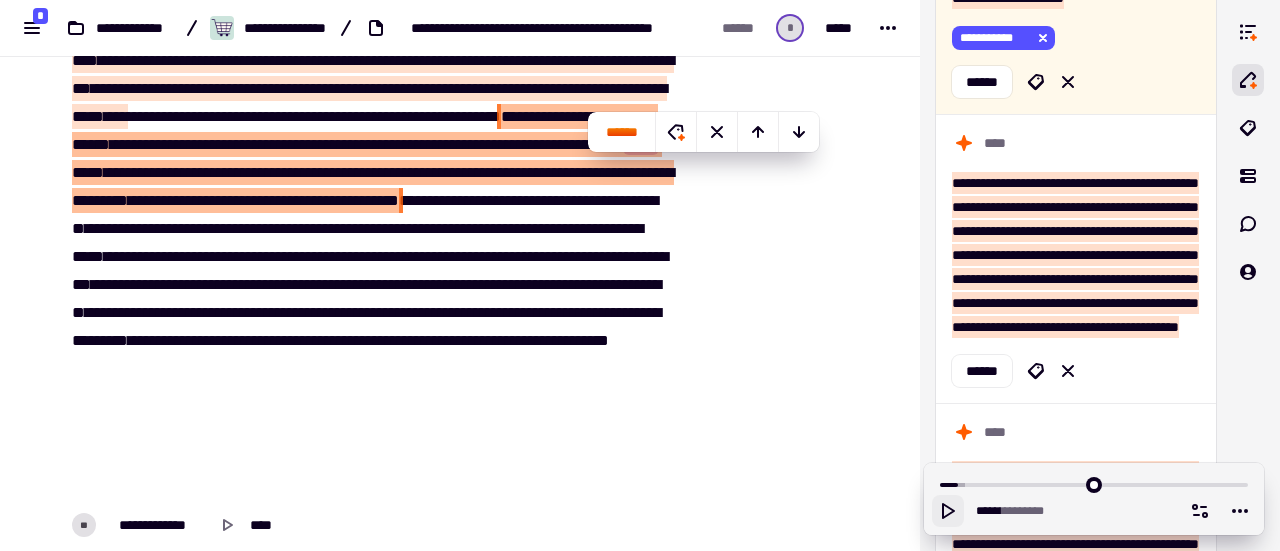 click on "*****" at bounding box center (167, 172) 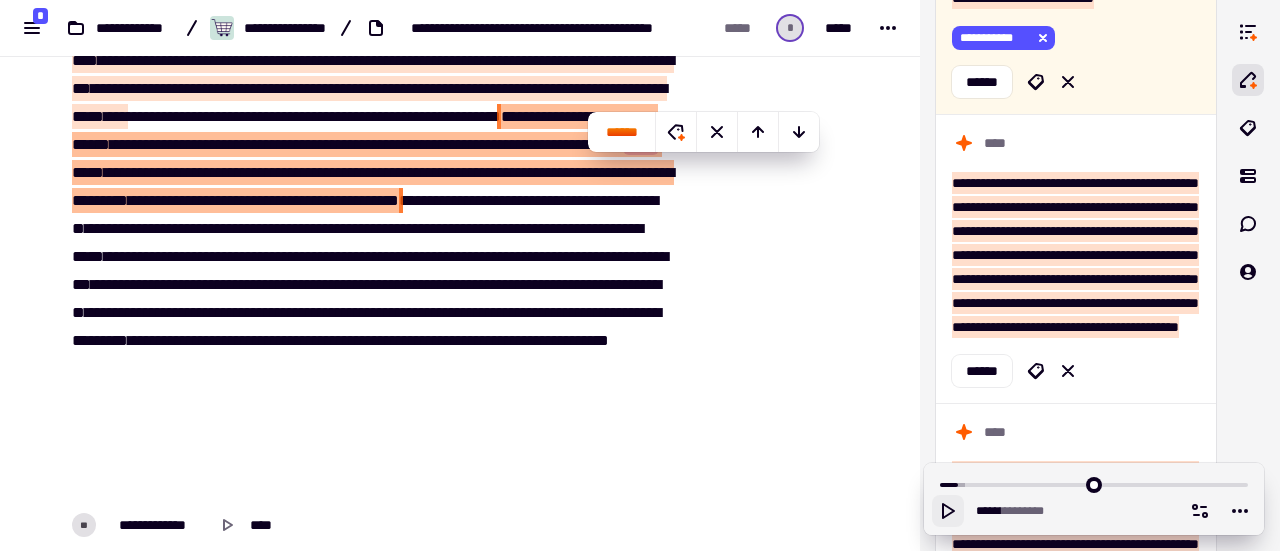 click on "****" at bounding box center [302, 144] 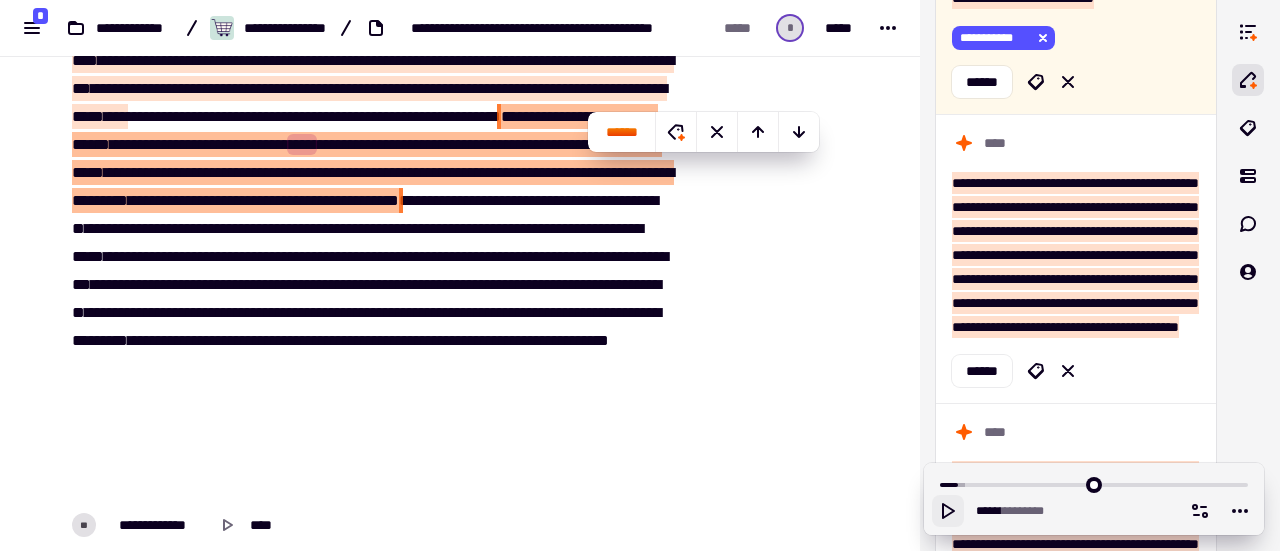 click on "**" at bounding box center [326, 144] 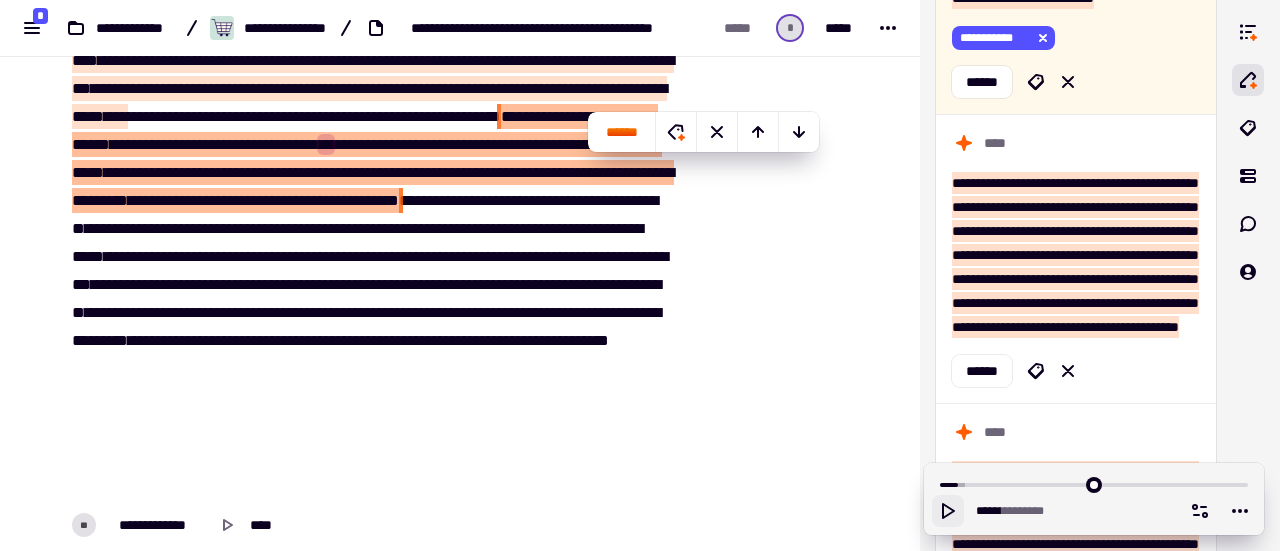 click 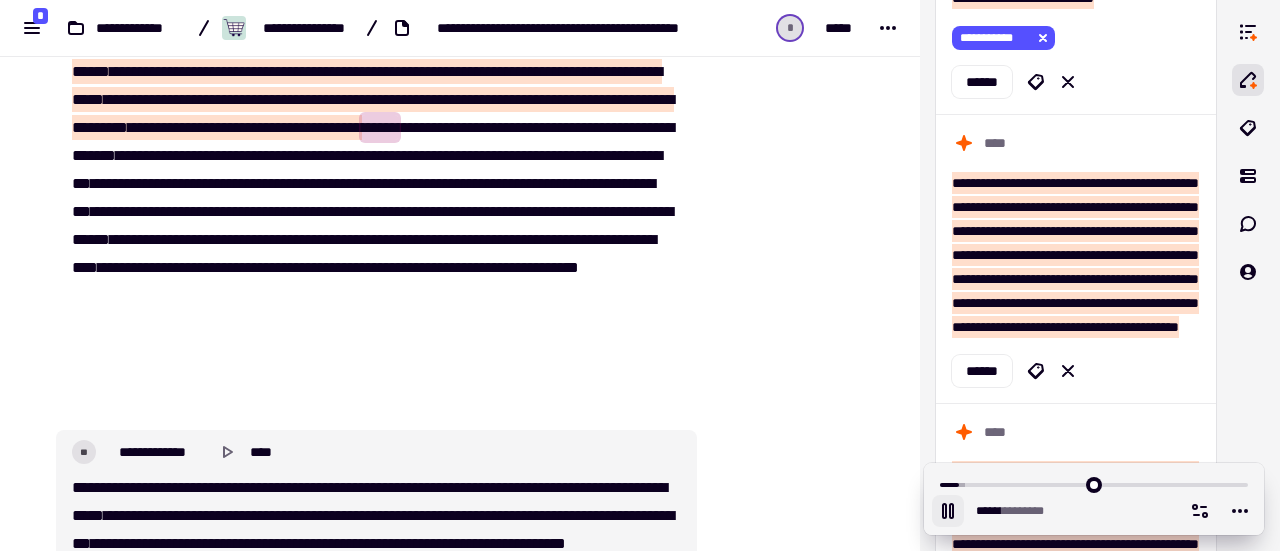 scroll, scrollTop: 2093, scrollLeft: 0, axis: vertical 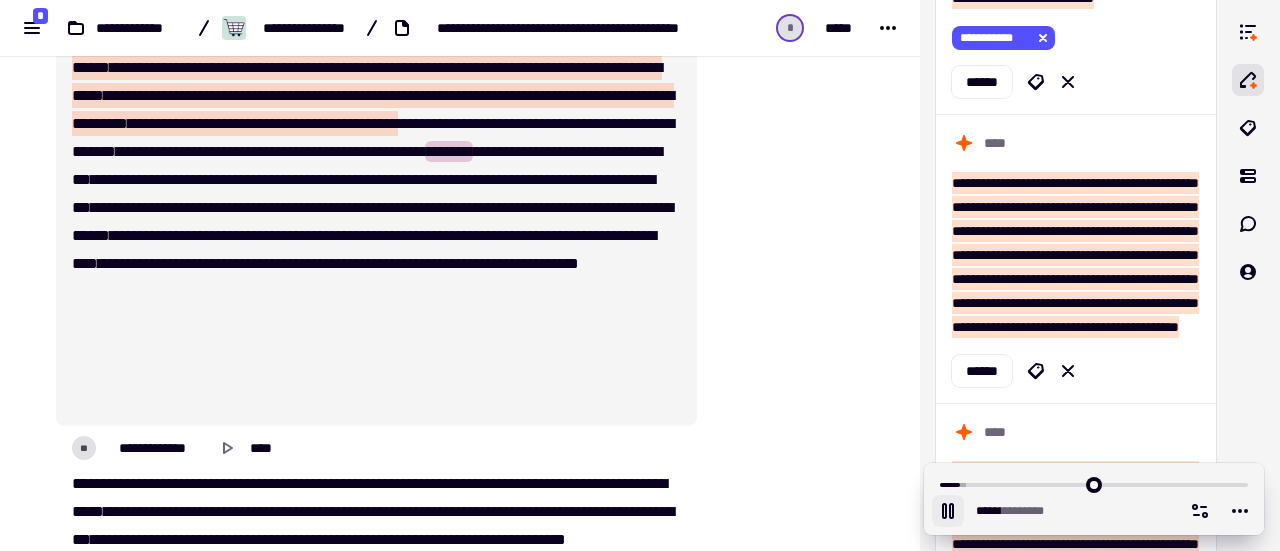 click on "*****" at bounding box center (281, 151) 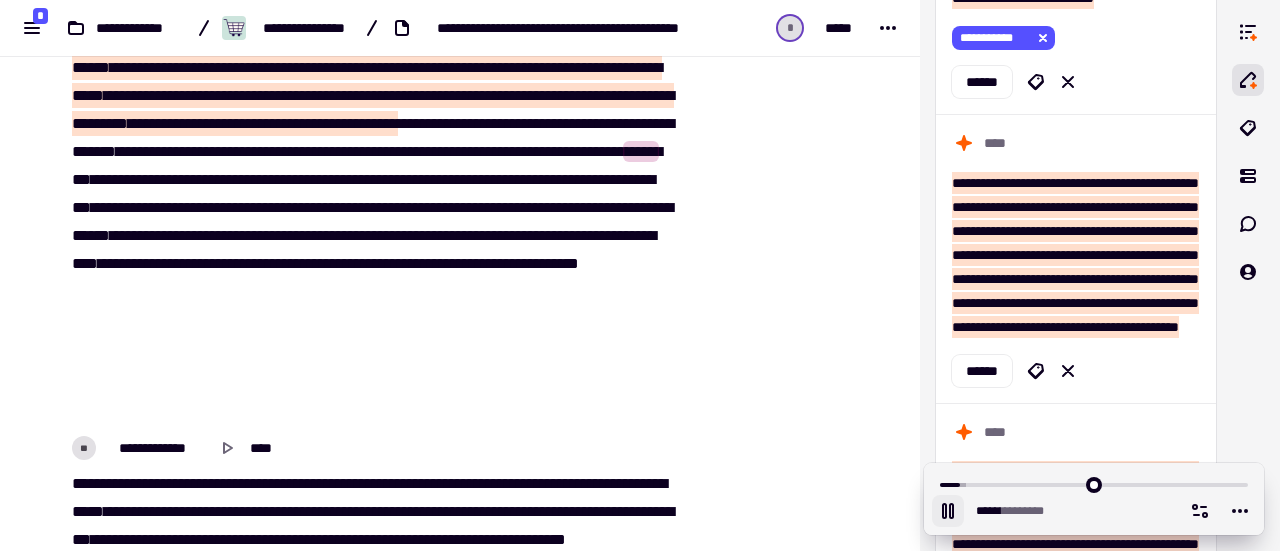 click on "*****" at bounding box center (281, 151) 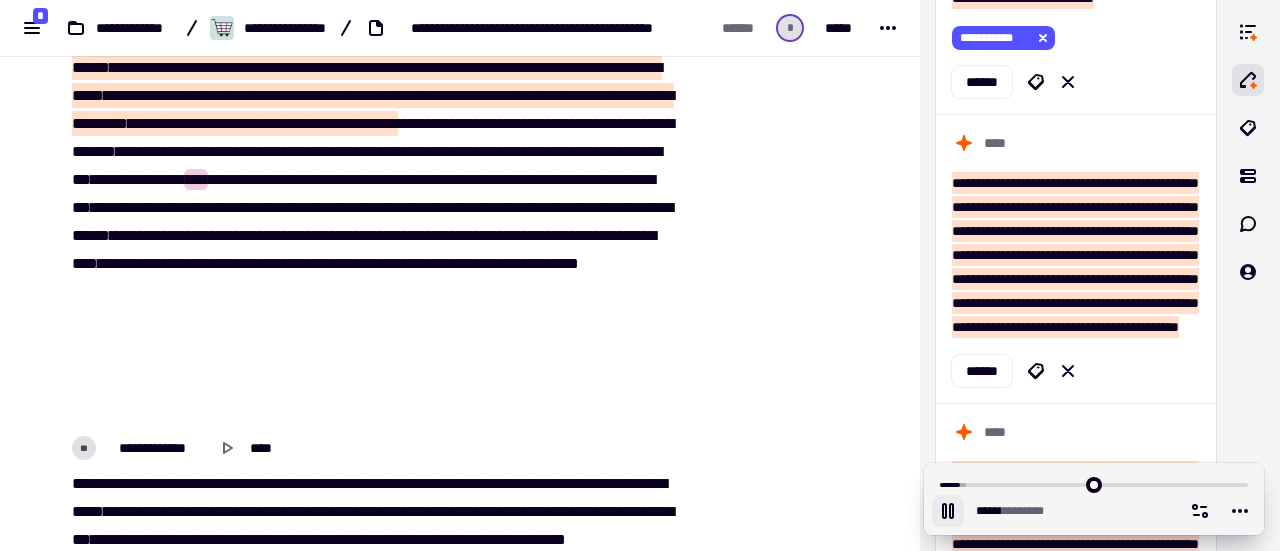 click on "*****" at bounding box center [281, 151] 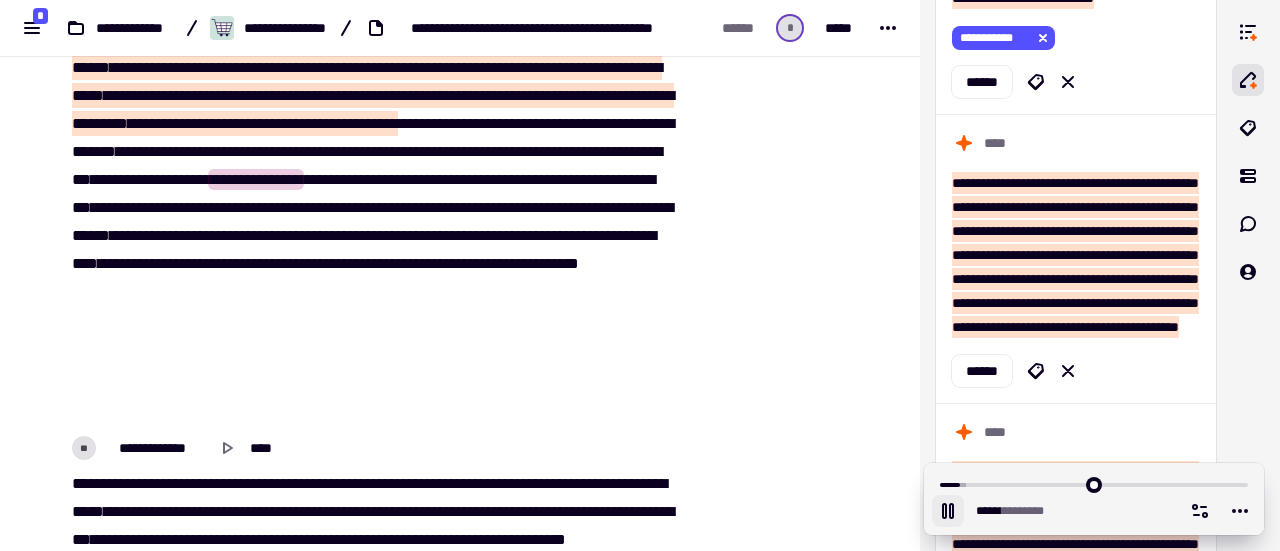 click on "********" at bounding box center (176, 151) 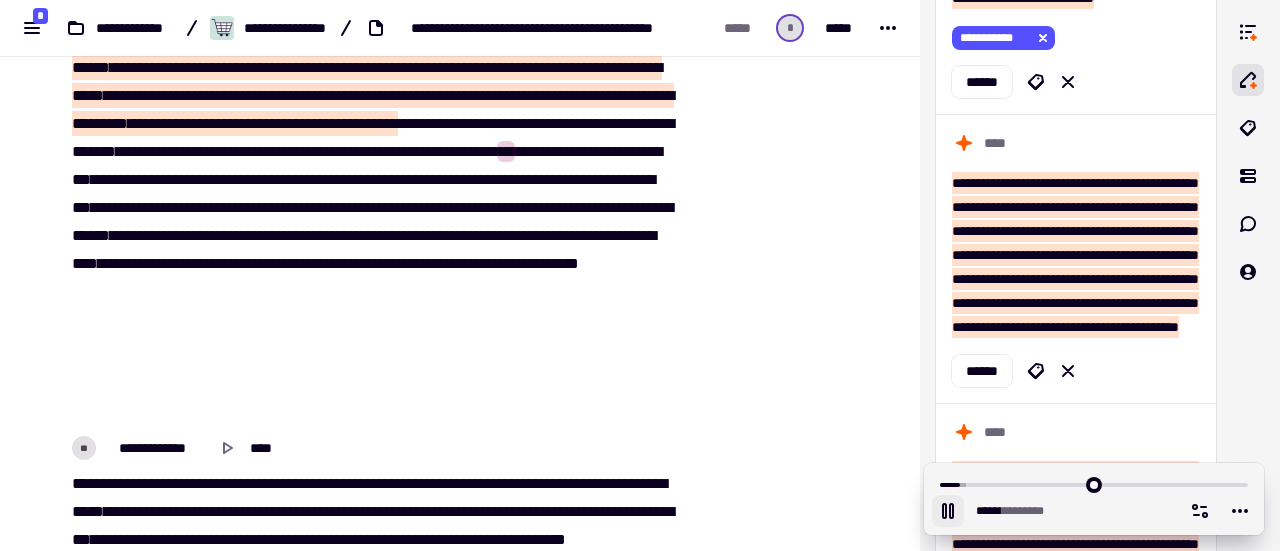 click on "****" at bounding box center [314, 151] 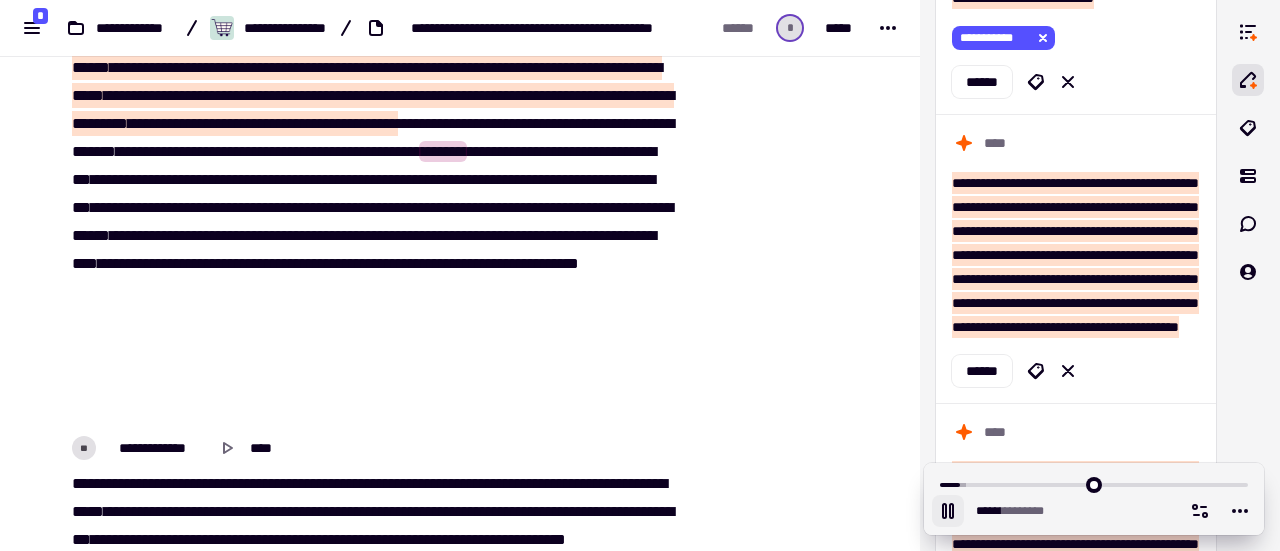 click on "***" at bounding box center [479, 151] 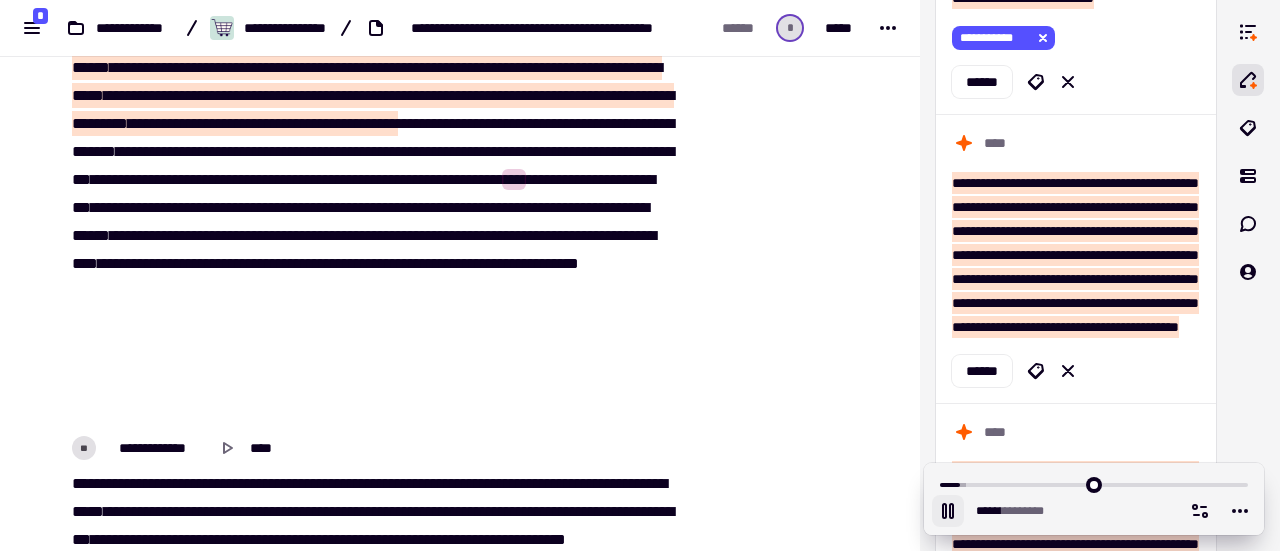 click on "*****" at bounding box center (539, 151) 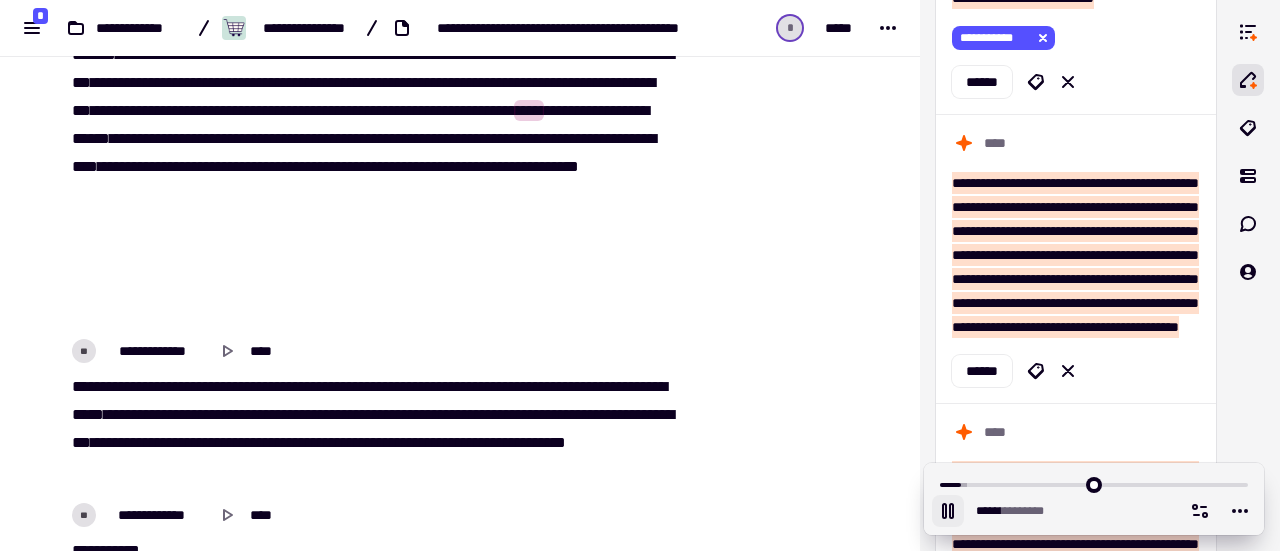 scroll, scrollTop: 2191, scrollLeft: 0, axis: vertical 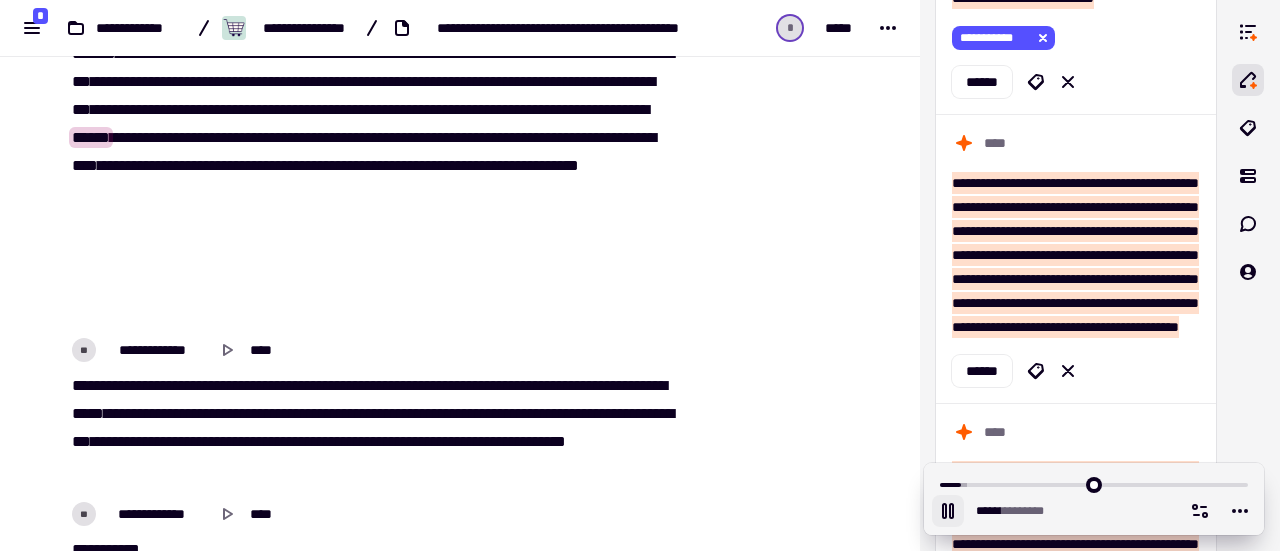 click on "[PHONE]" at bounding box center (370, -16) 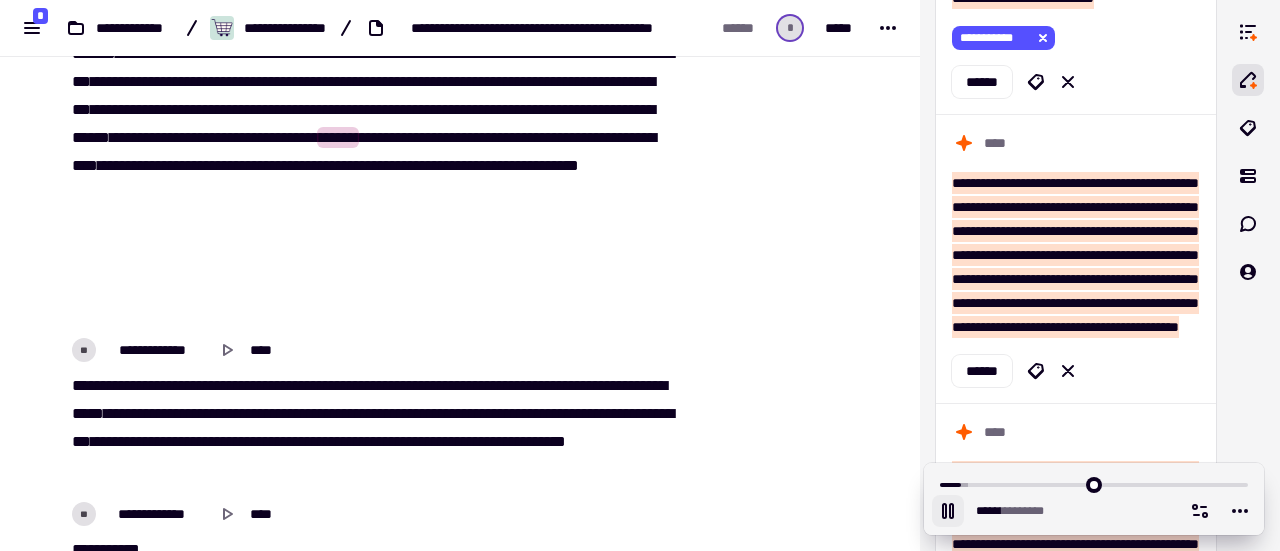 click on "*****" at bounding box center (149, 137) 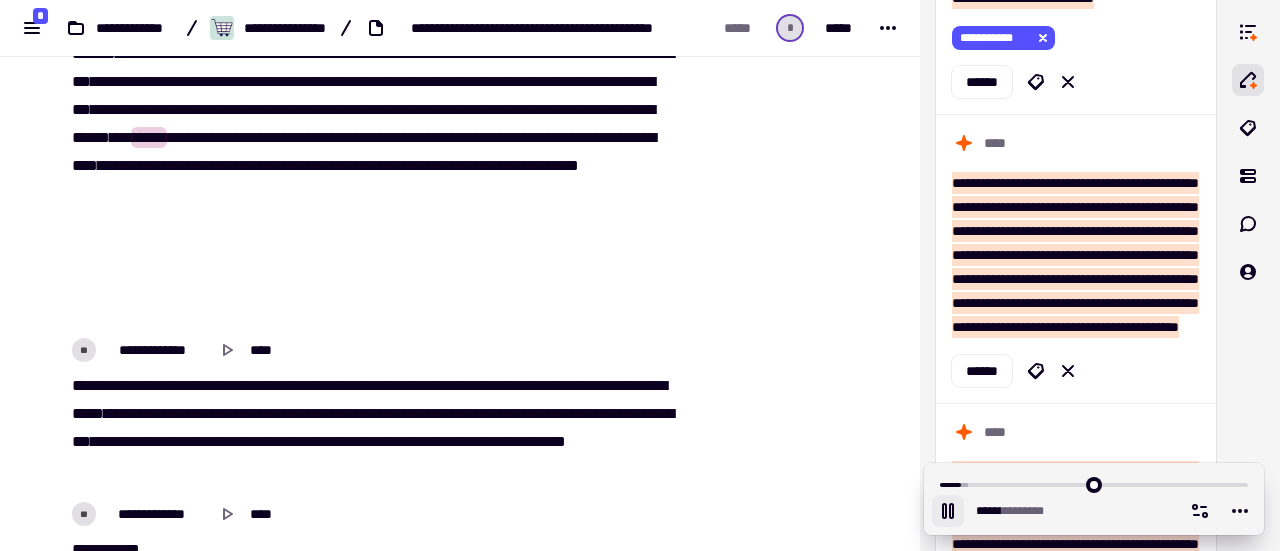 click on "*****" at bounding box center (149, 137) 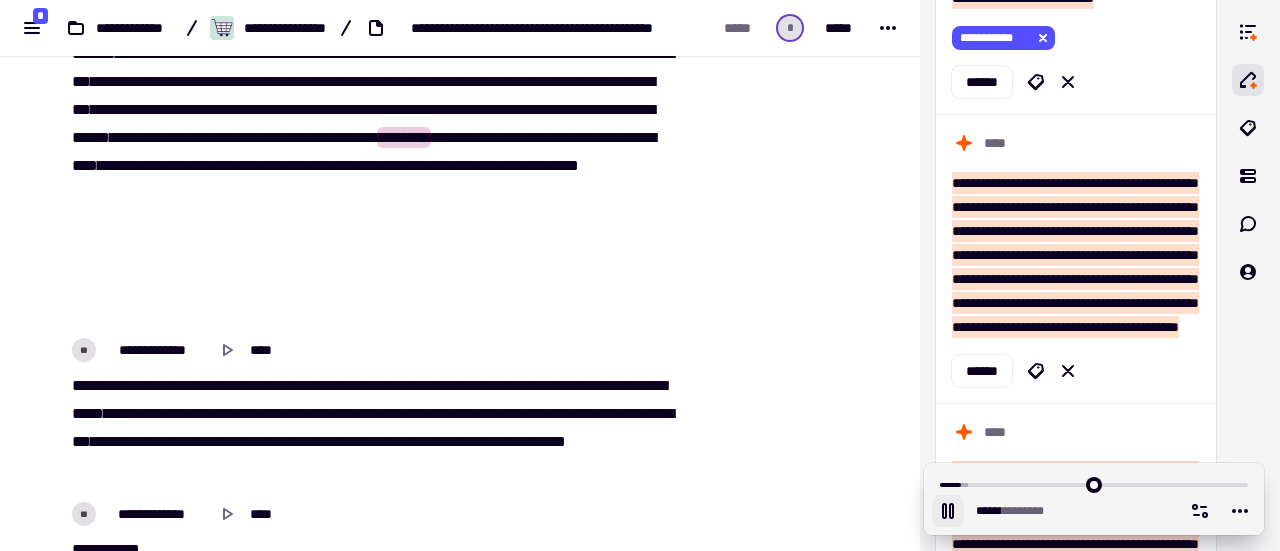 click 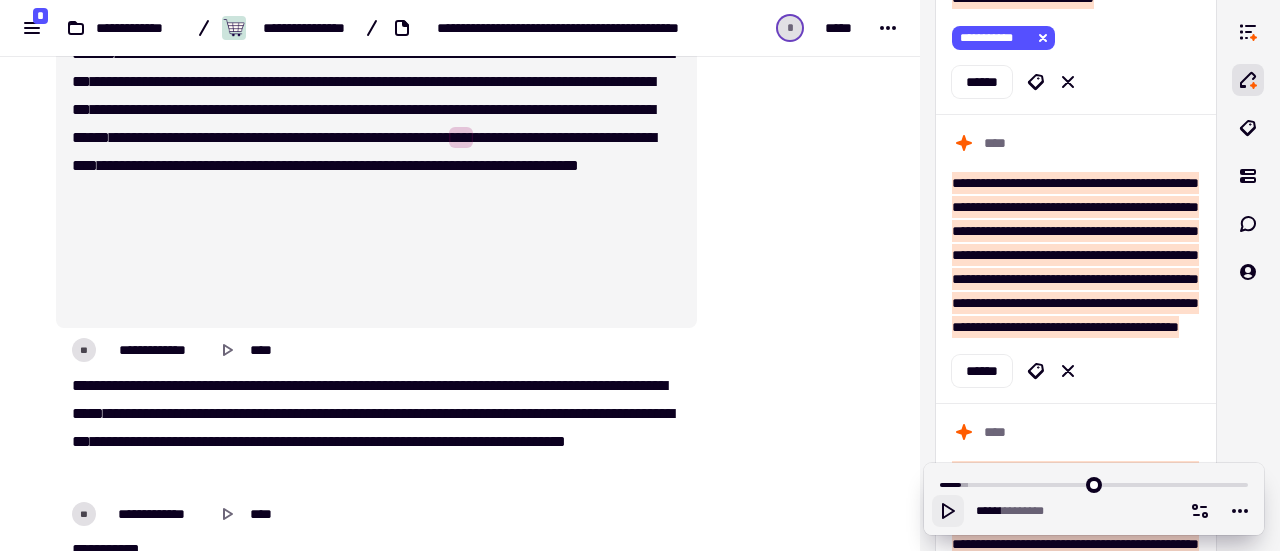 click on "**" at bounding box center [625, 109] 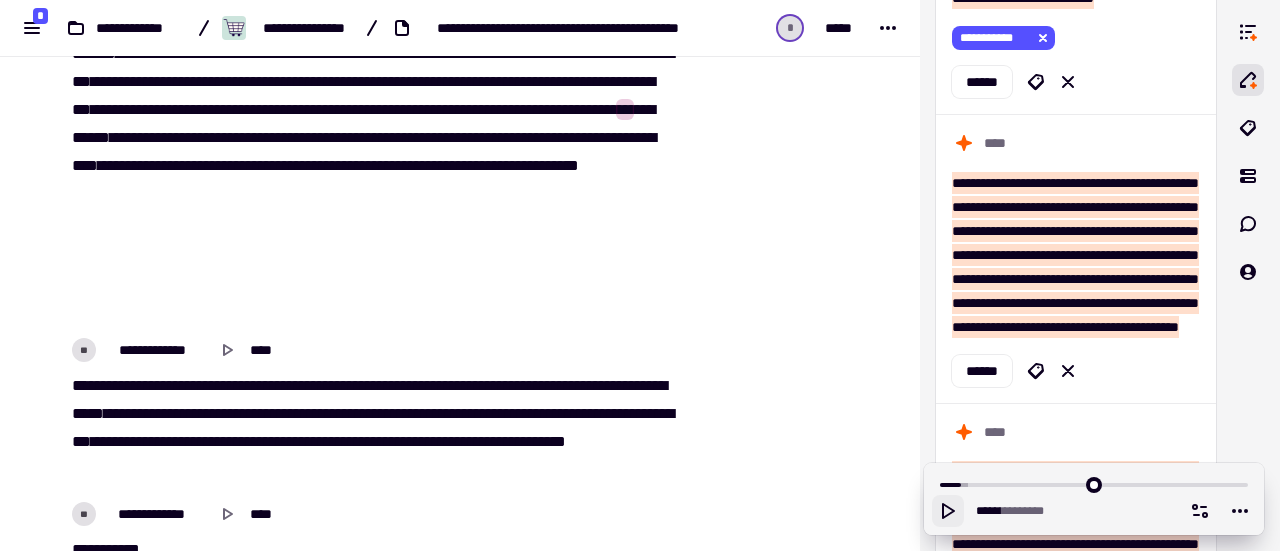 click on "**" at bounding box center (625, 109) 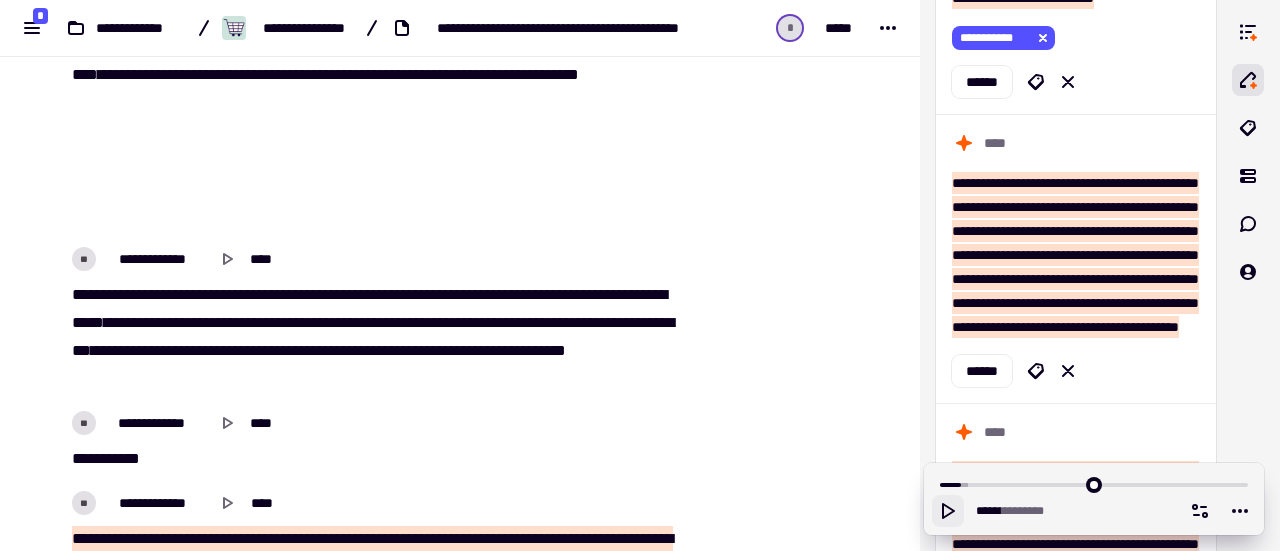 scroll, scrollTop: 2283, scrollLeft: 0, axis: vertical 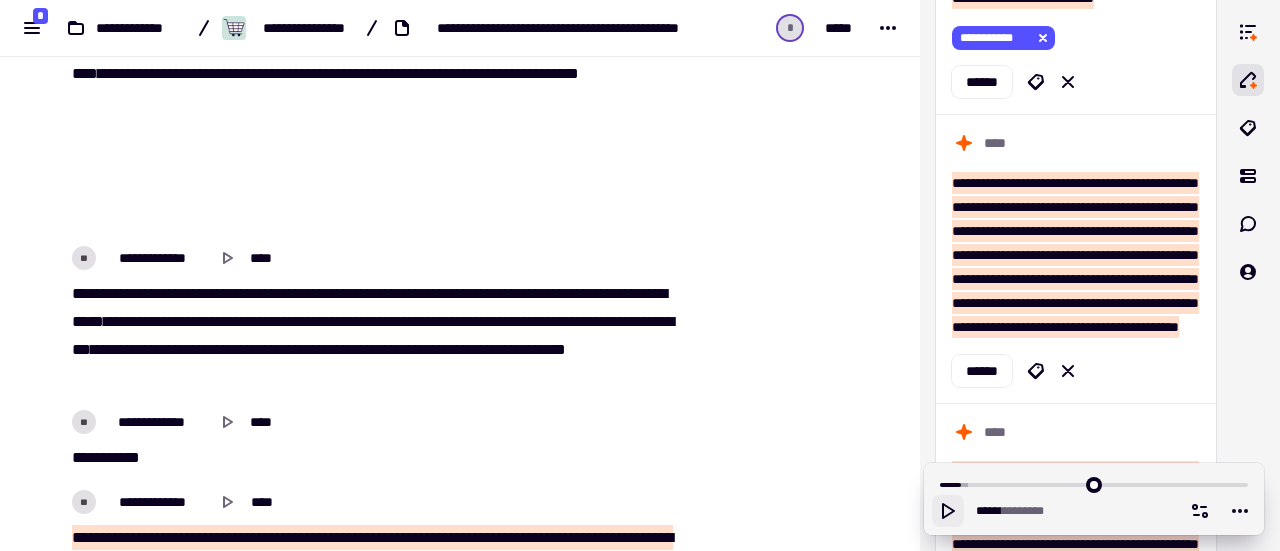 click 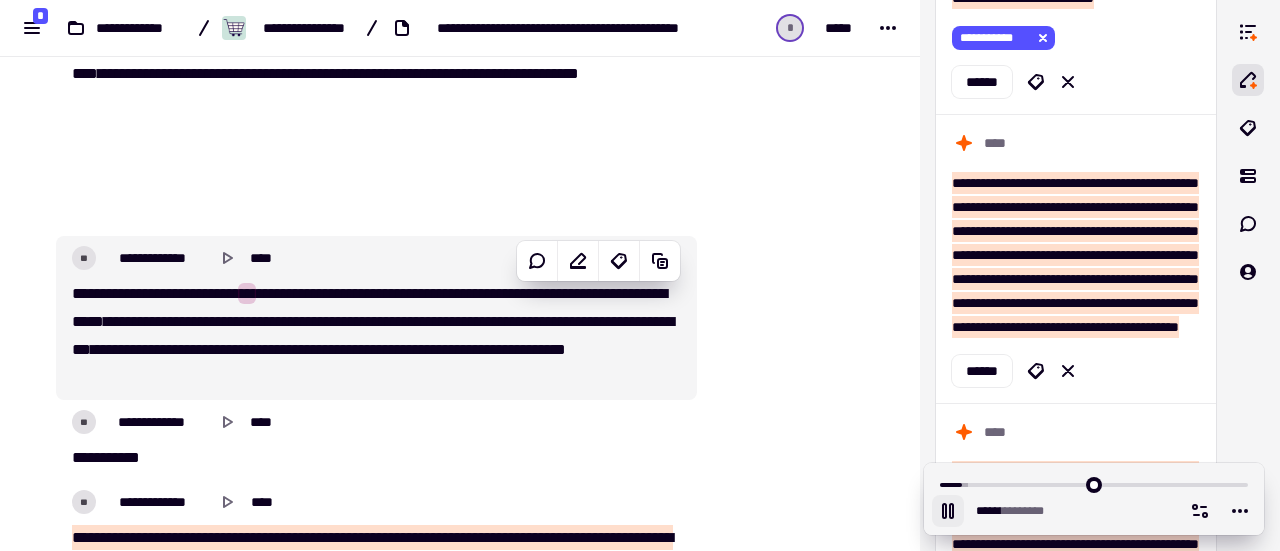 click on "[PHONE]" at bounding box center (370, 336) 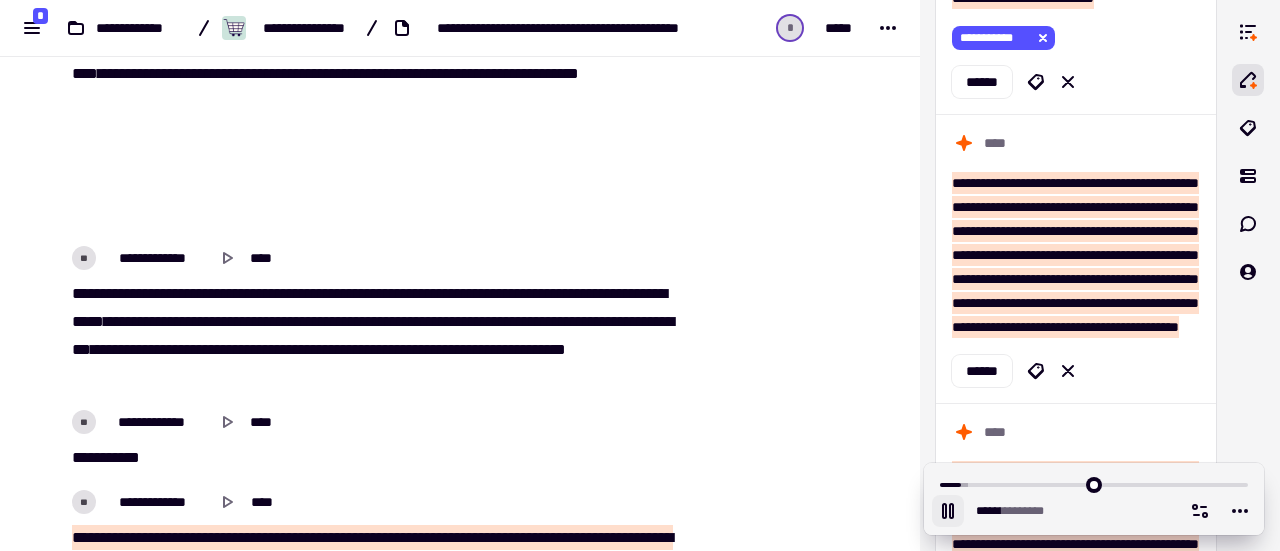 click on "[PHONE]" at bounding box center (370, 336) 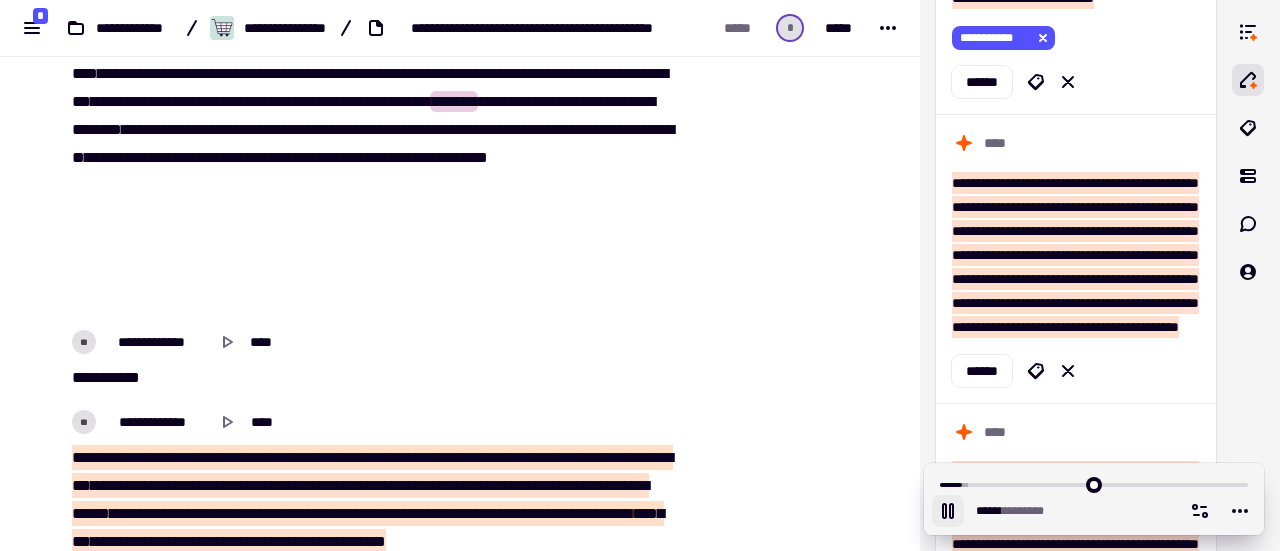 click on "**" at bounding box center (584, 73) 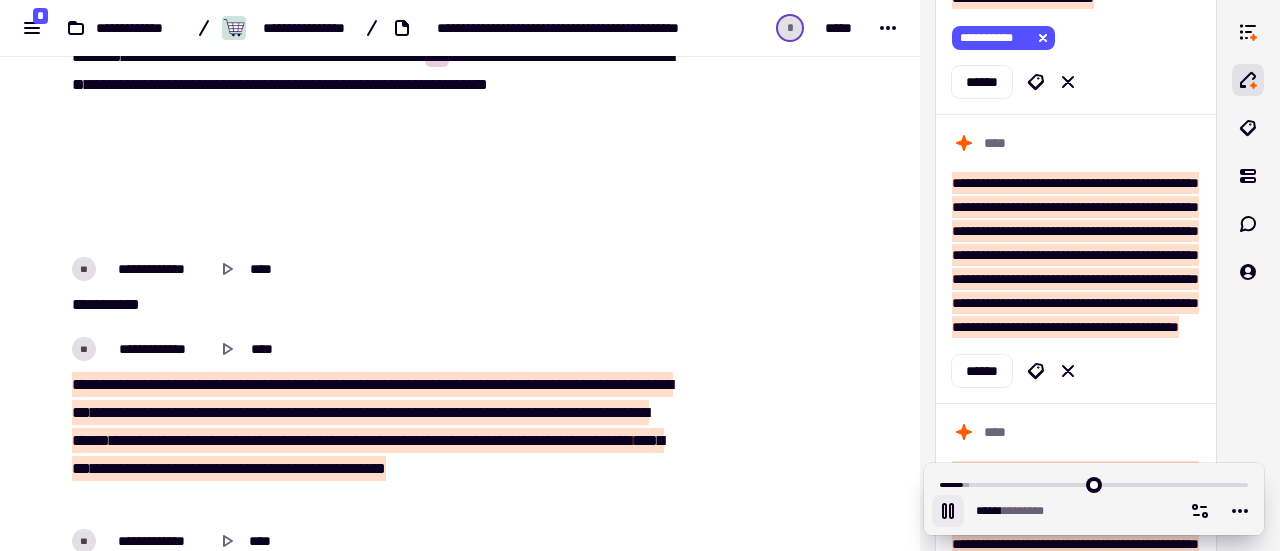 scroll, scrollTop: 2365, scrollLeft: 0, axis: vertical 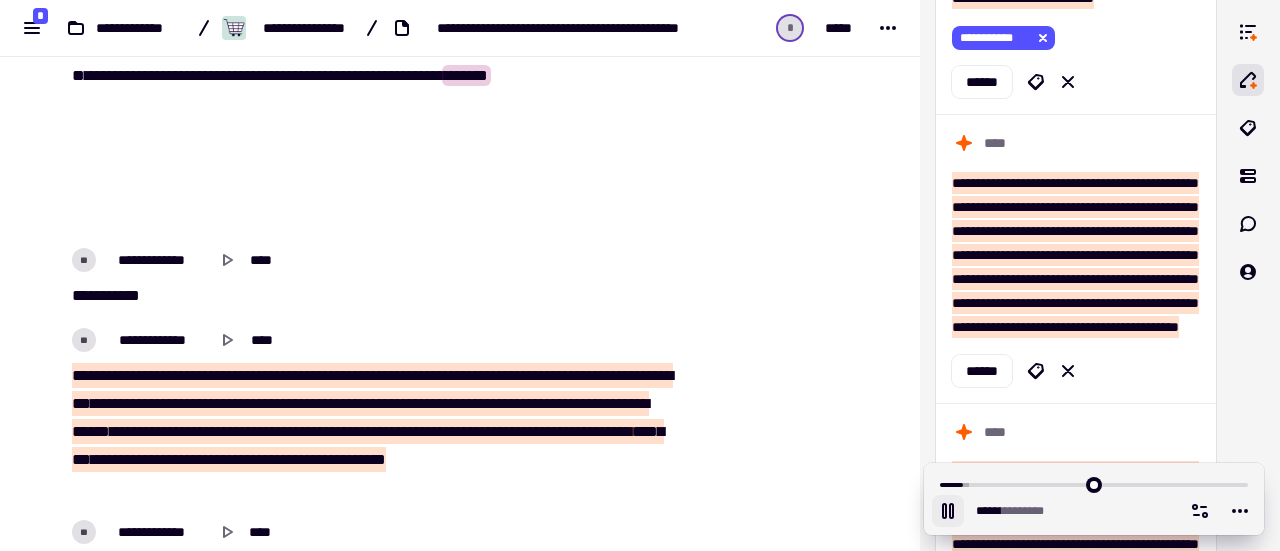 click 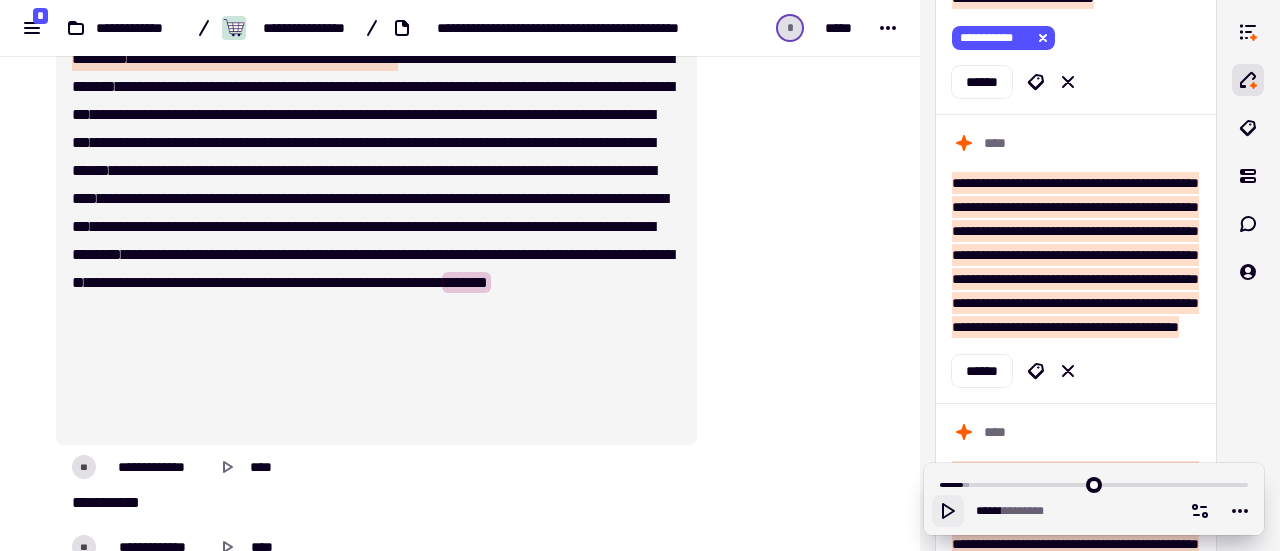 scroll, scrollTop: 2159, scrollLeft: 0, axis: vertical 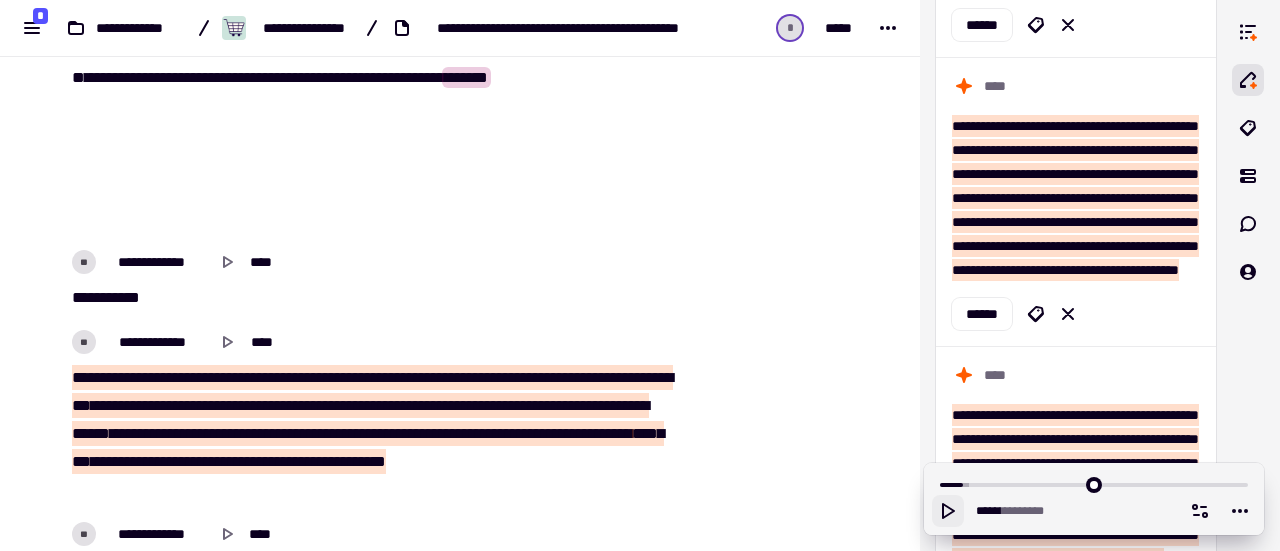 click 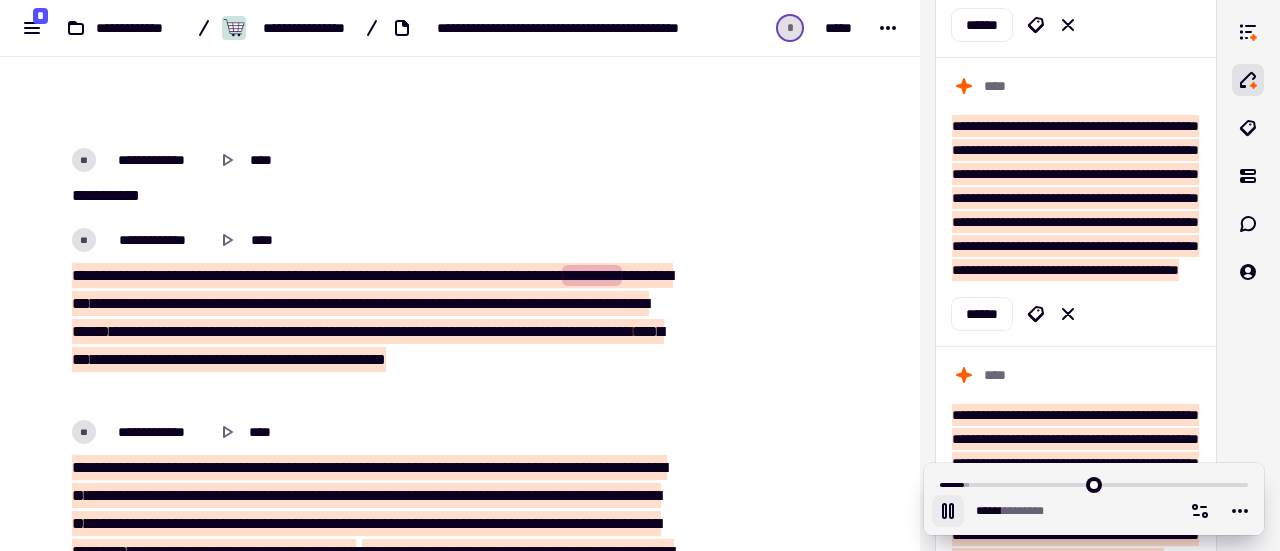 scroll, scrollTop: 2494, scrollLeft: 0, axis: vertical 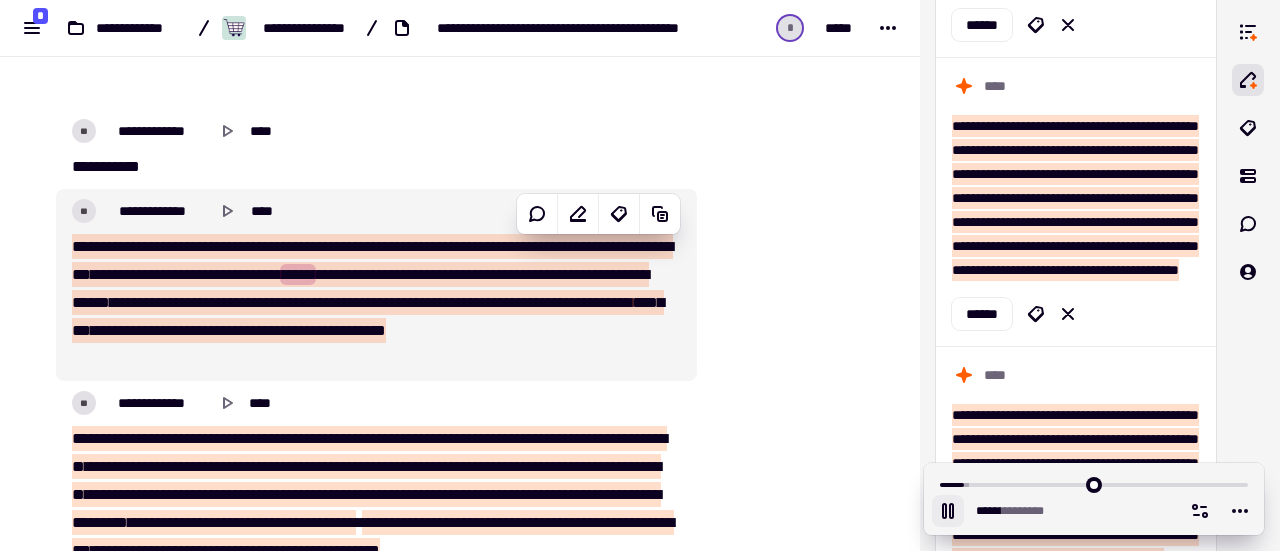click on "**********" at bounding box center [102, 246] 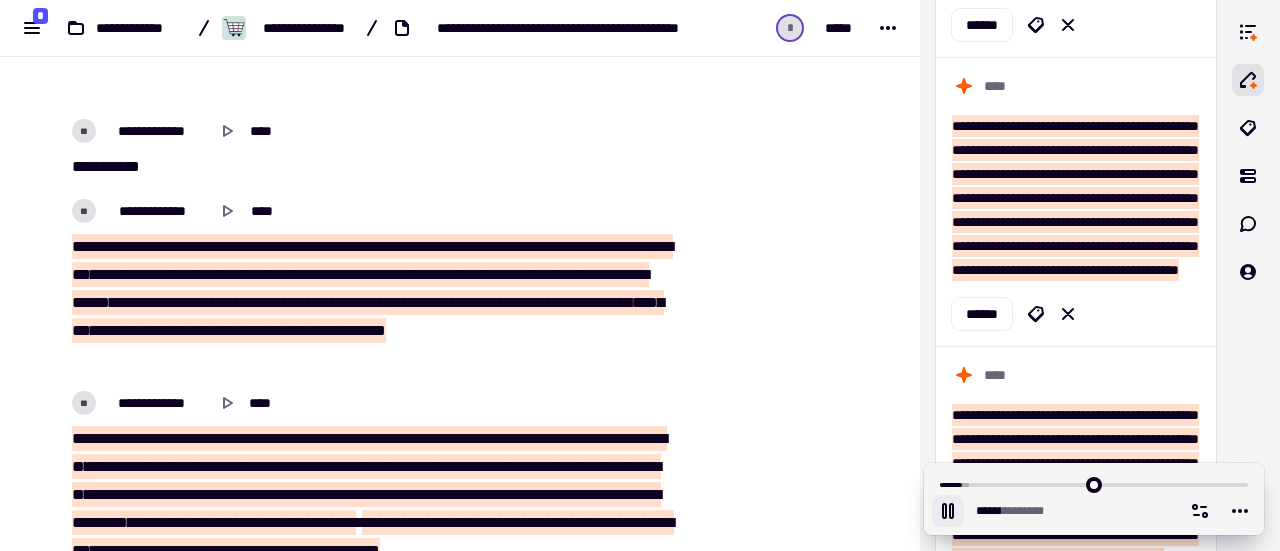 click on "**********" at bounding box center [102, 246] 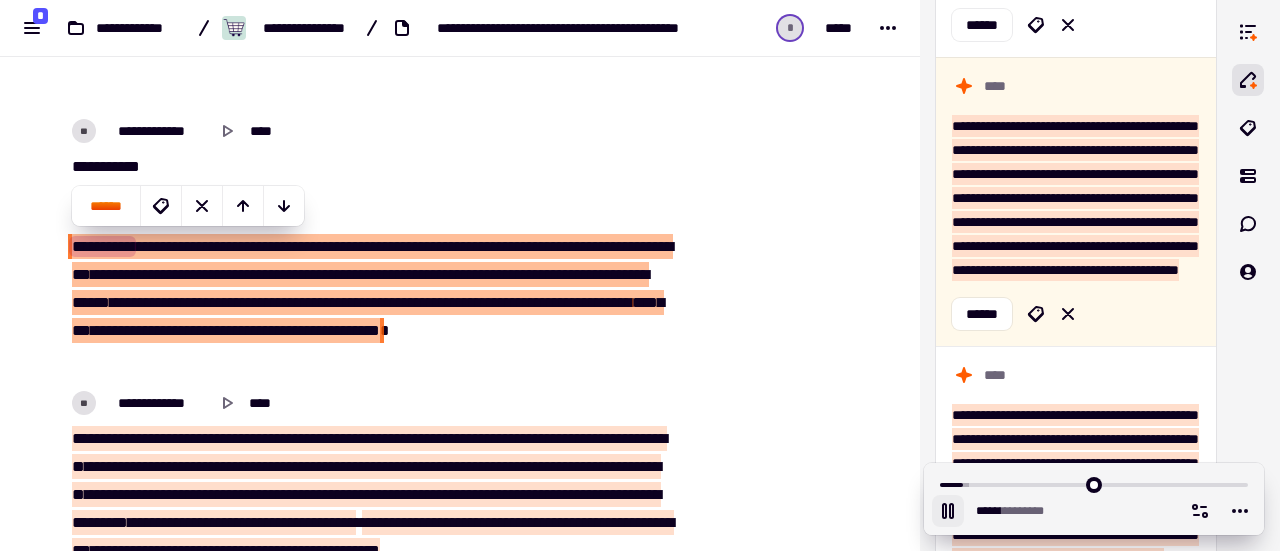 scroll, scrollTop: 1618, scrollLeft: 0, axis: vertical 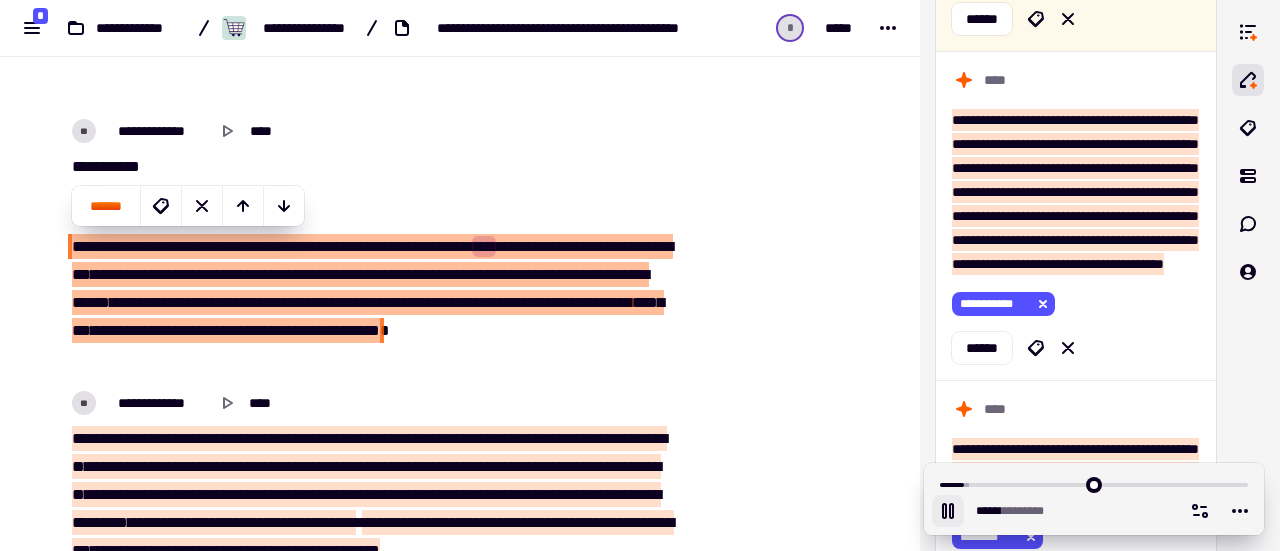 click 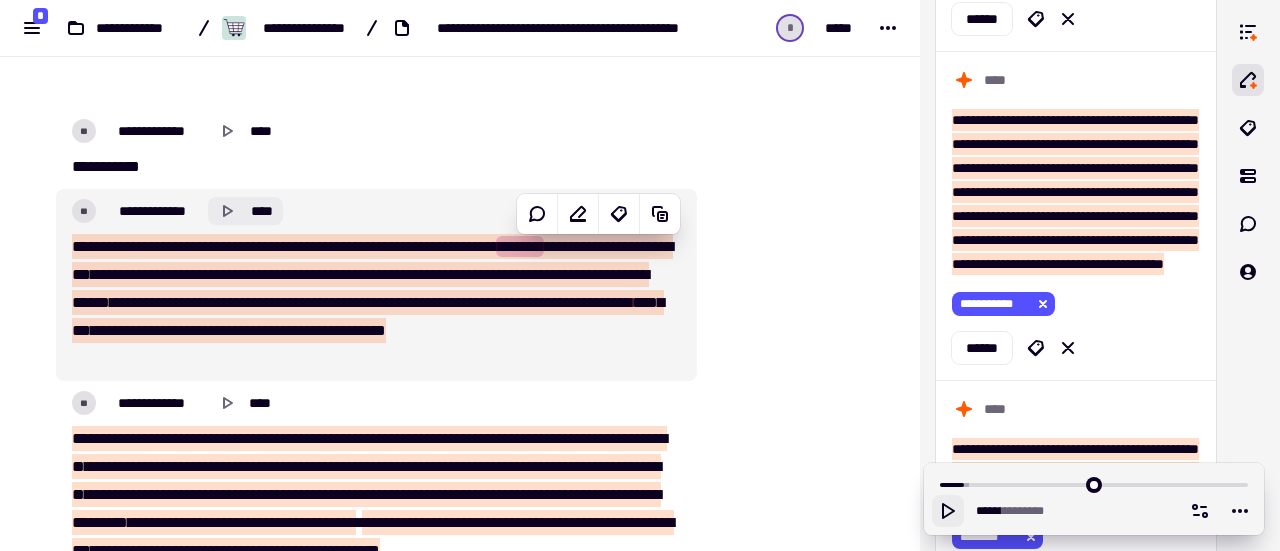 click 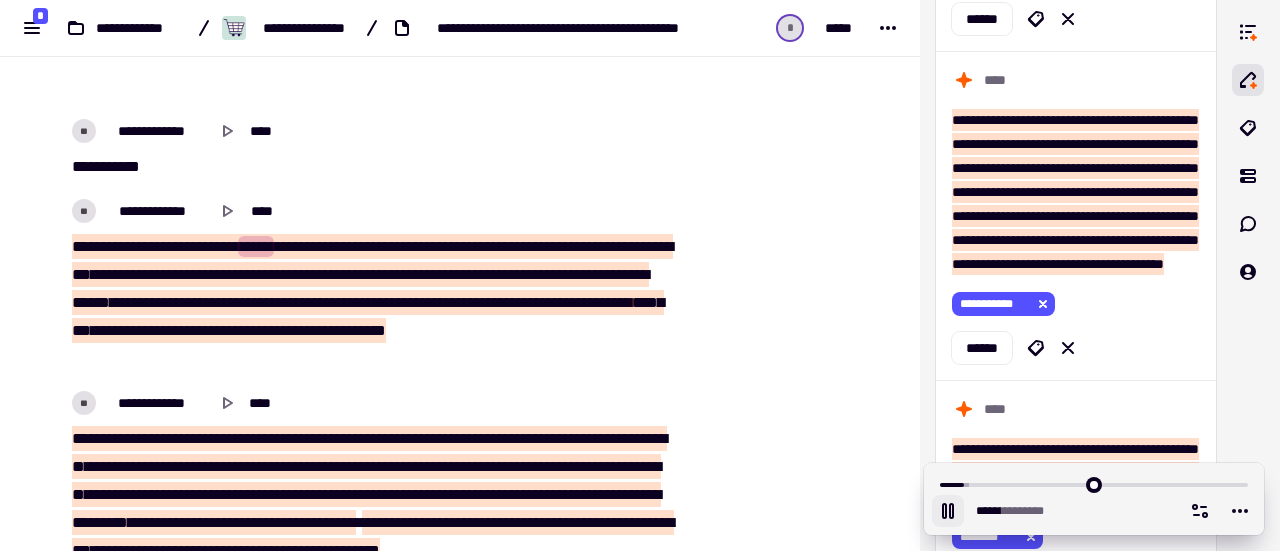 click 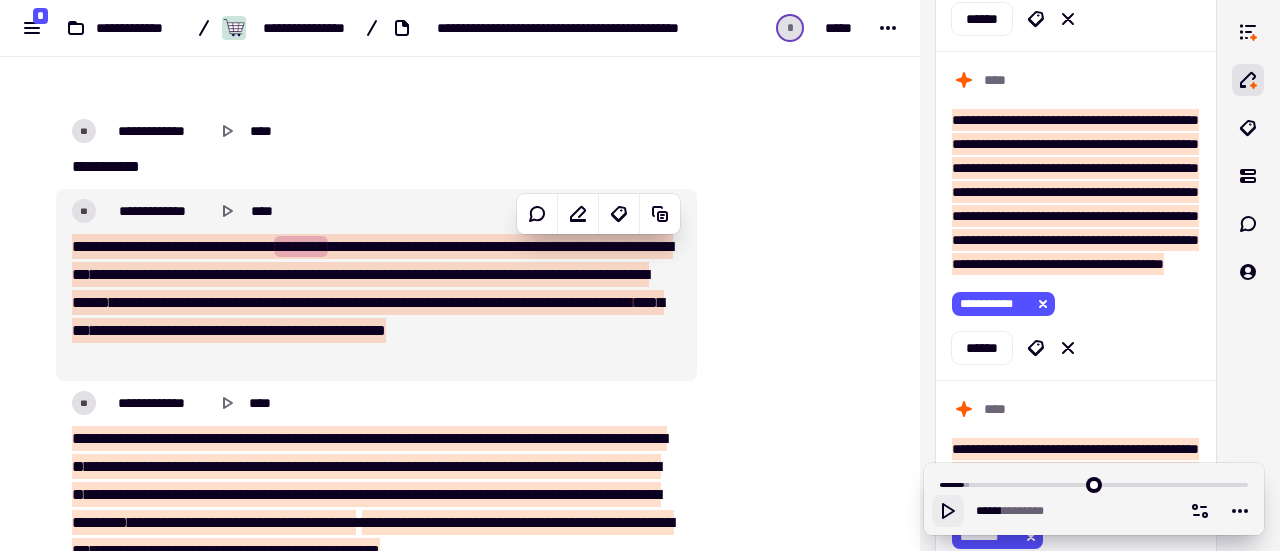 click at bounding box center [136, 246] 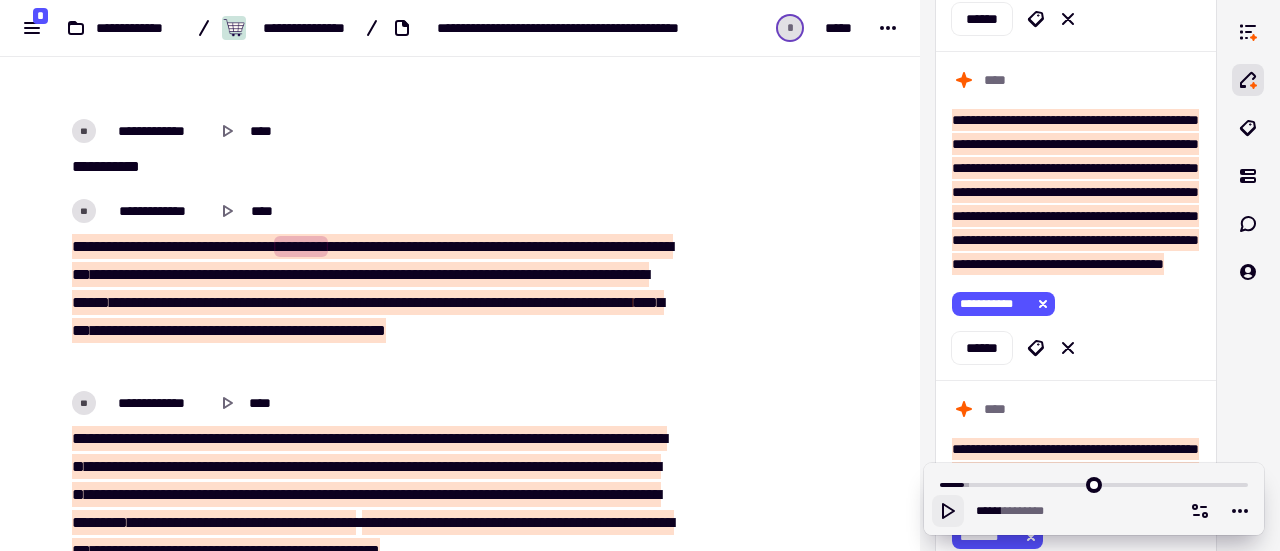 click at bounding box center [136, 246] 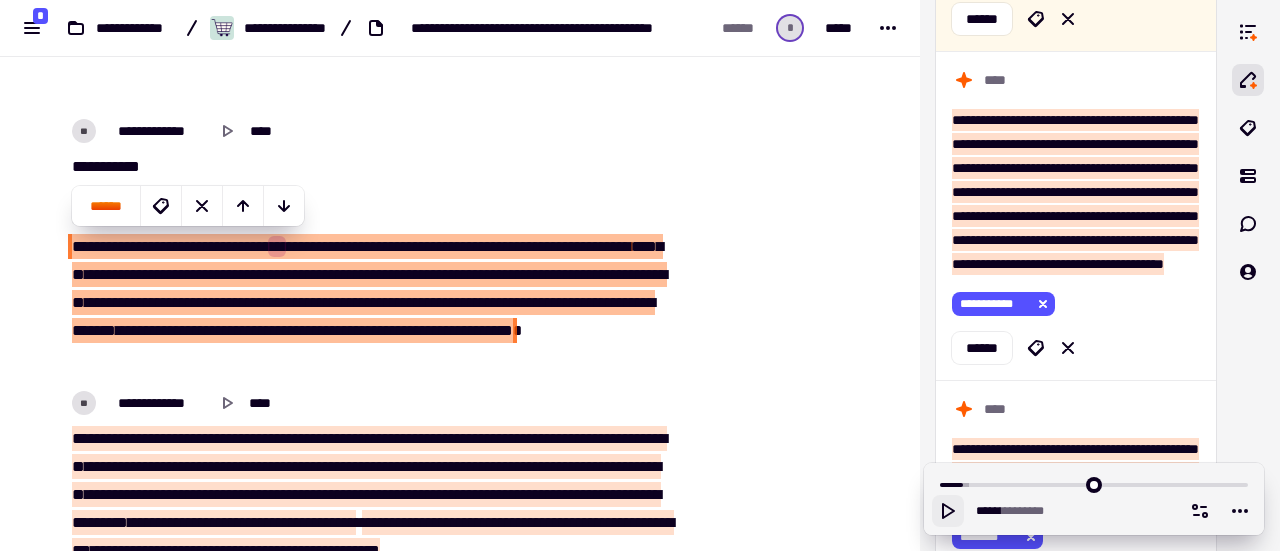 click on "**********" at bounding box center (376, 149) 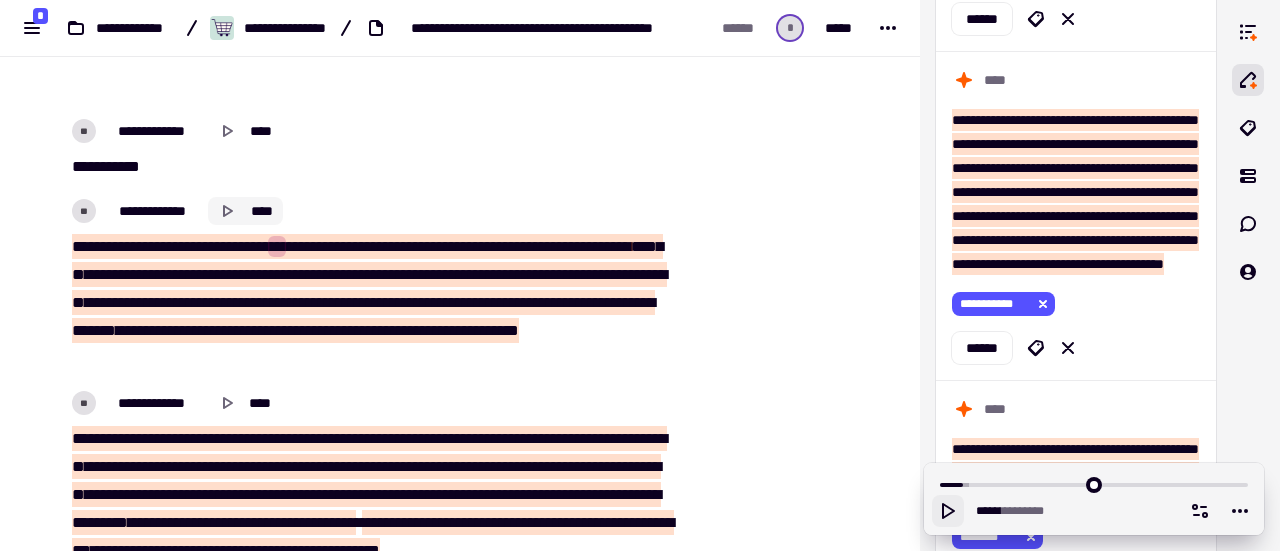 click 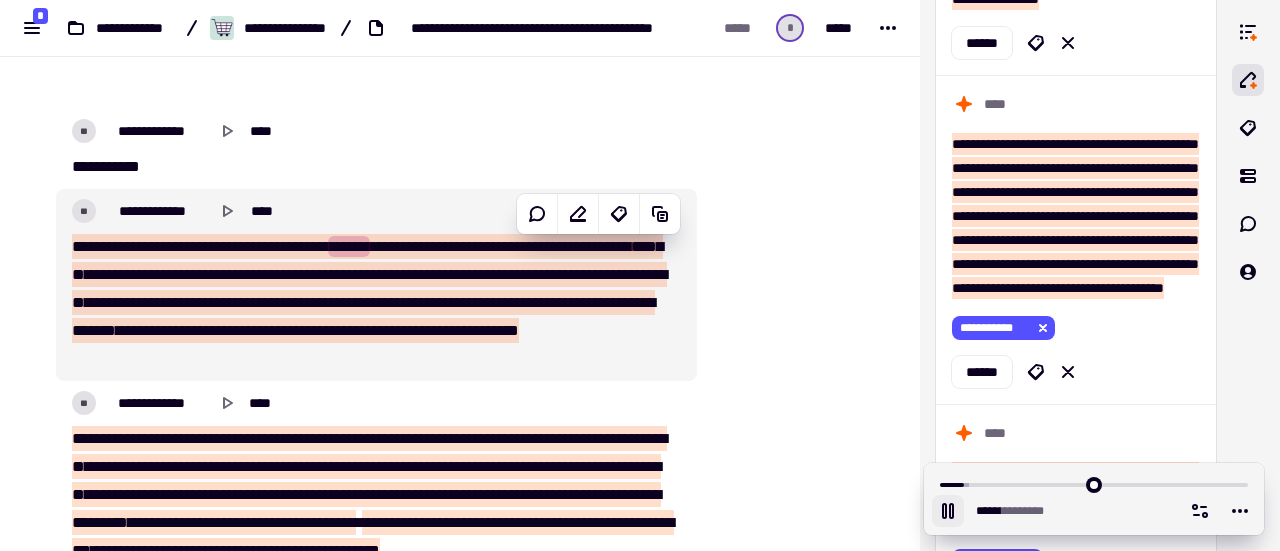 click on "**********" at bounding box center (202, 246) 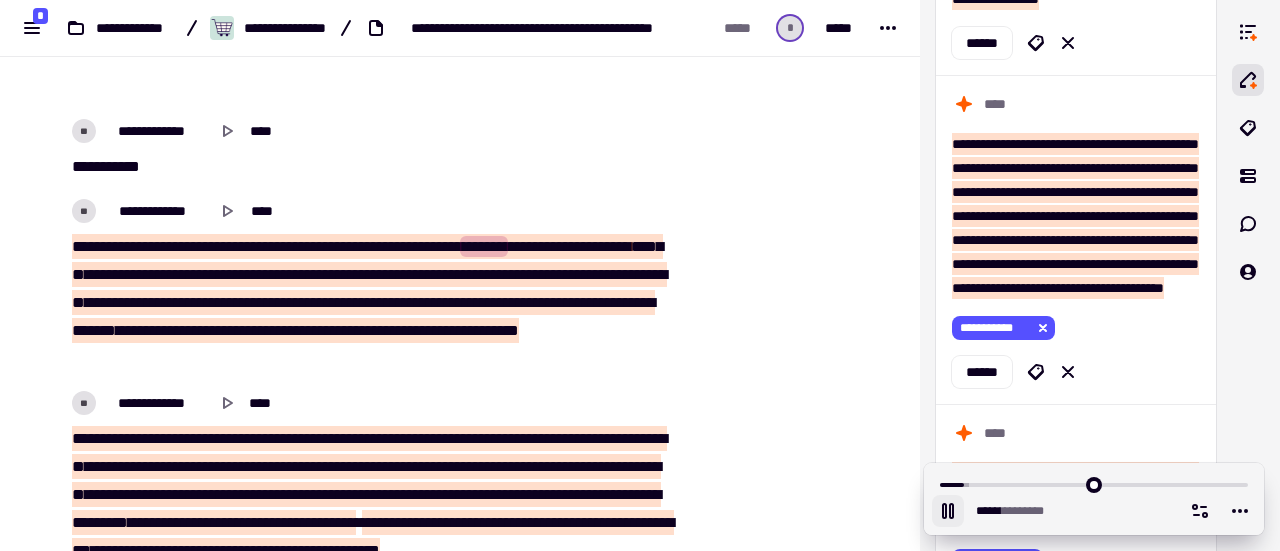 click on "**********" at bounding box center (202, 246) 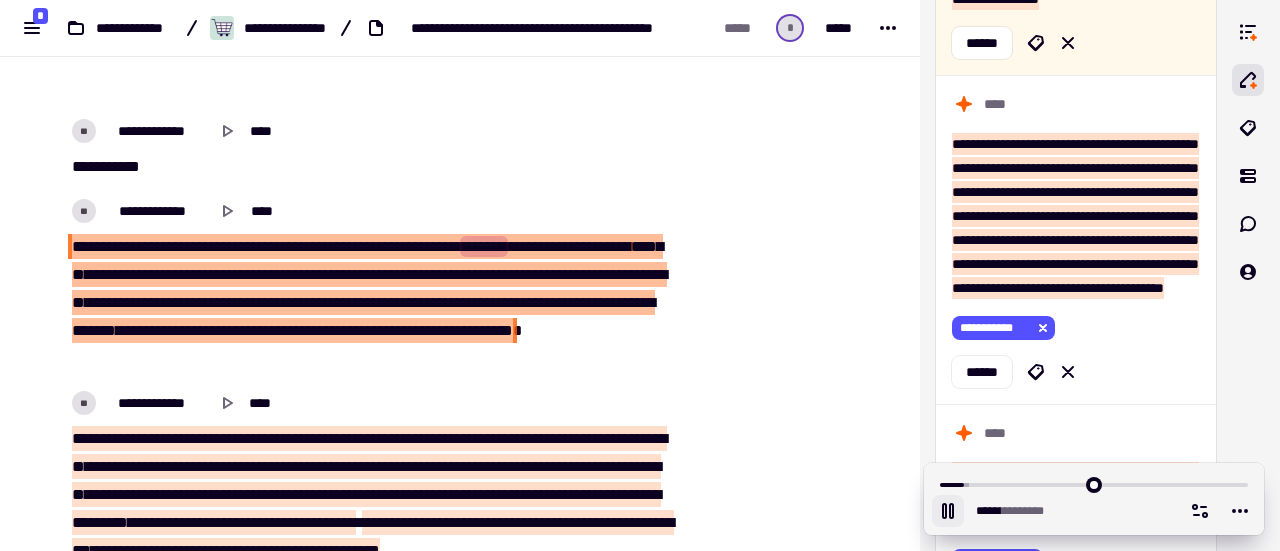 click on "**********" at bounding box center (202, 246) 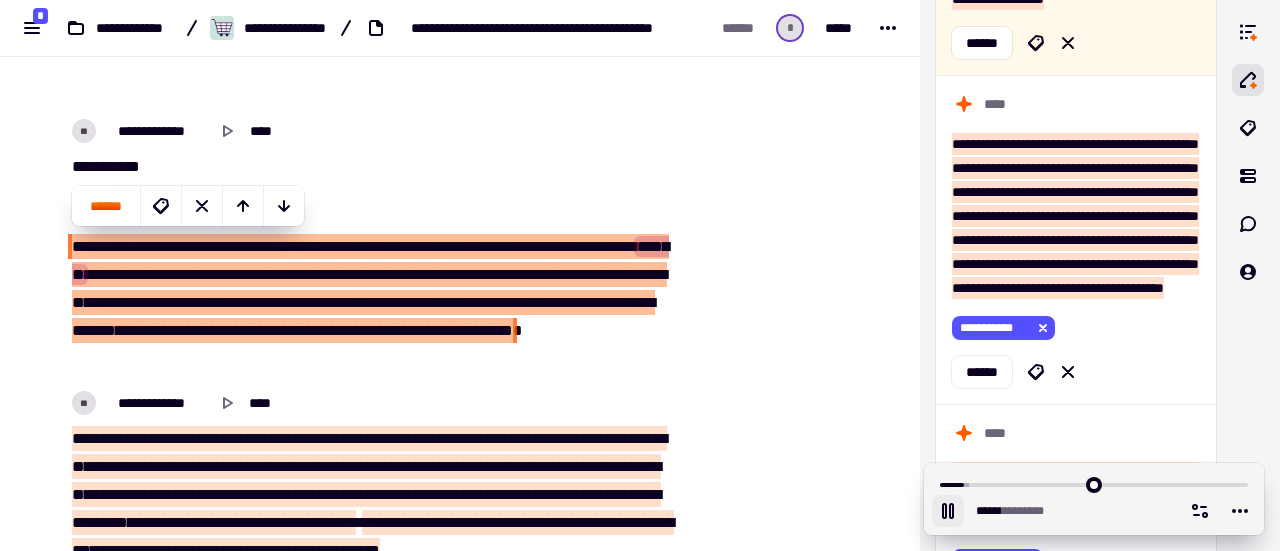 click on "******" at bounding box center (355, 246) 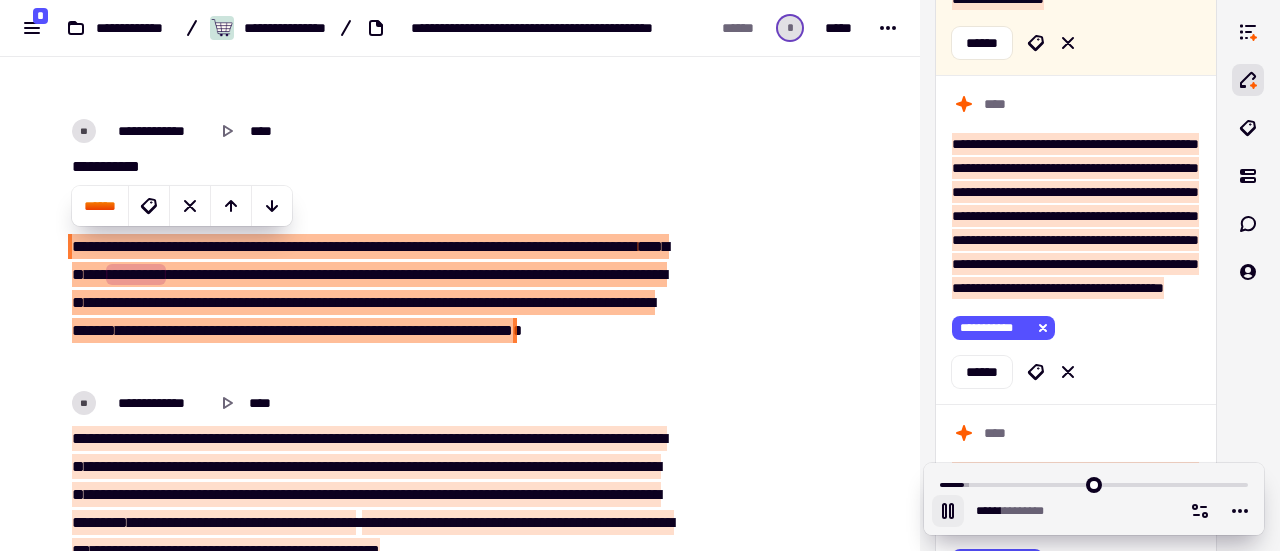 click on "**" at bounding box center [325, 246] 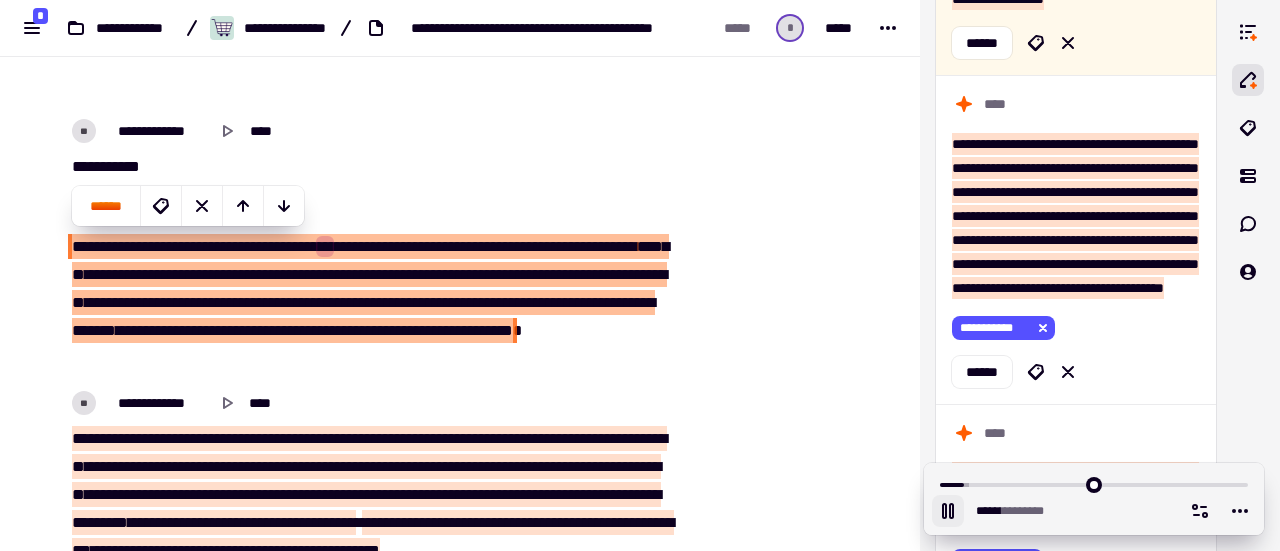 click on "**********" at bounding box center [205, 246] 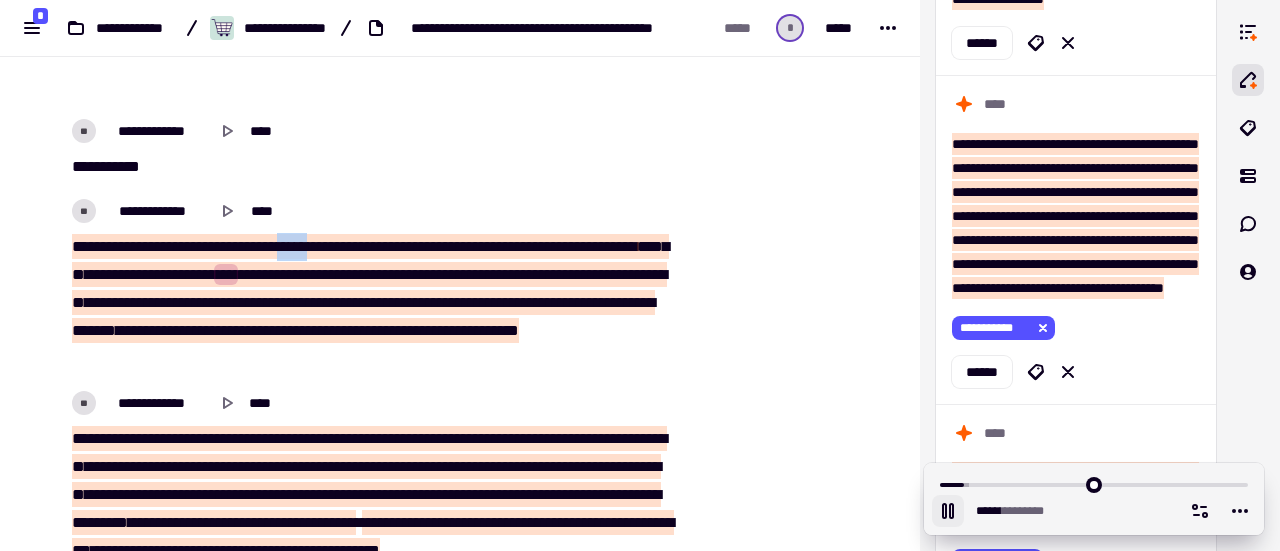 drag, startPoint x: 293, startPoint y: 244, endPoint x: 324, endPoint y: 249, distance: 31.400637 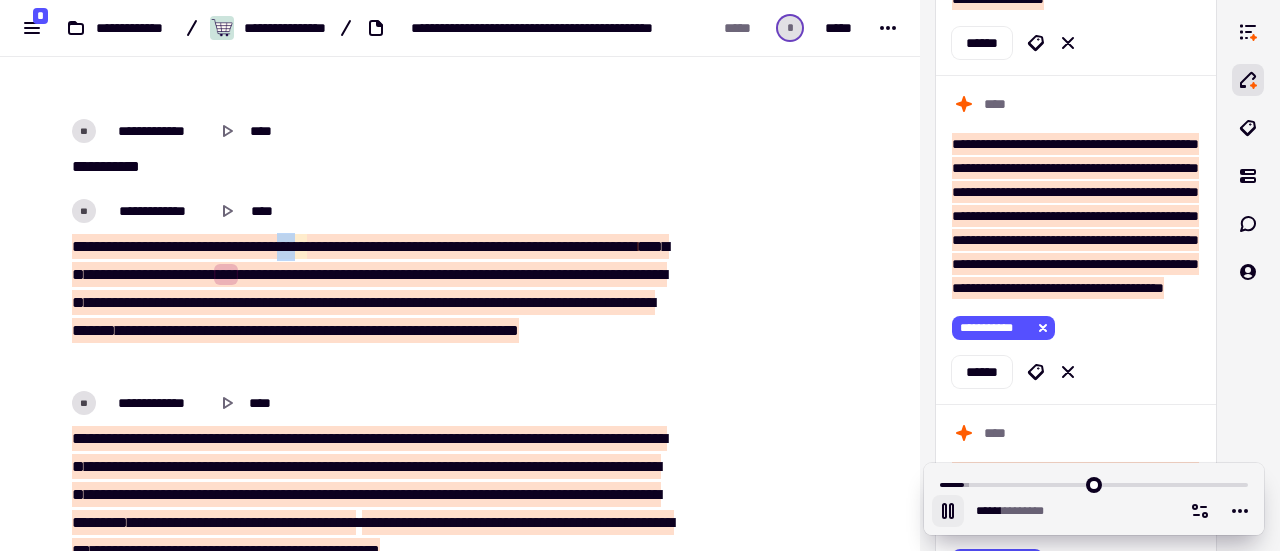 click on "*" at bounding box center (310, 246) 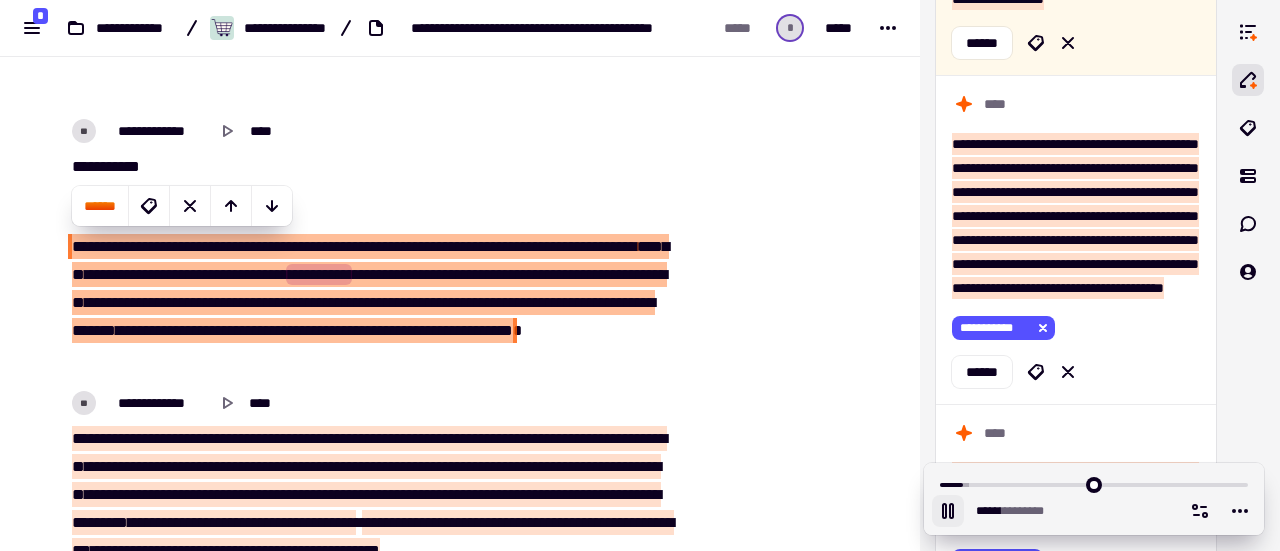 click at bounding box center (316, 246) 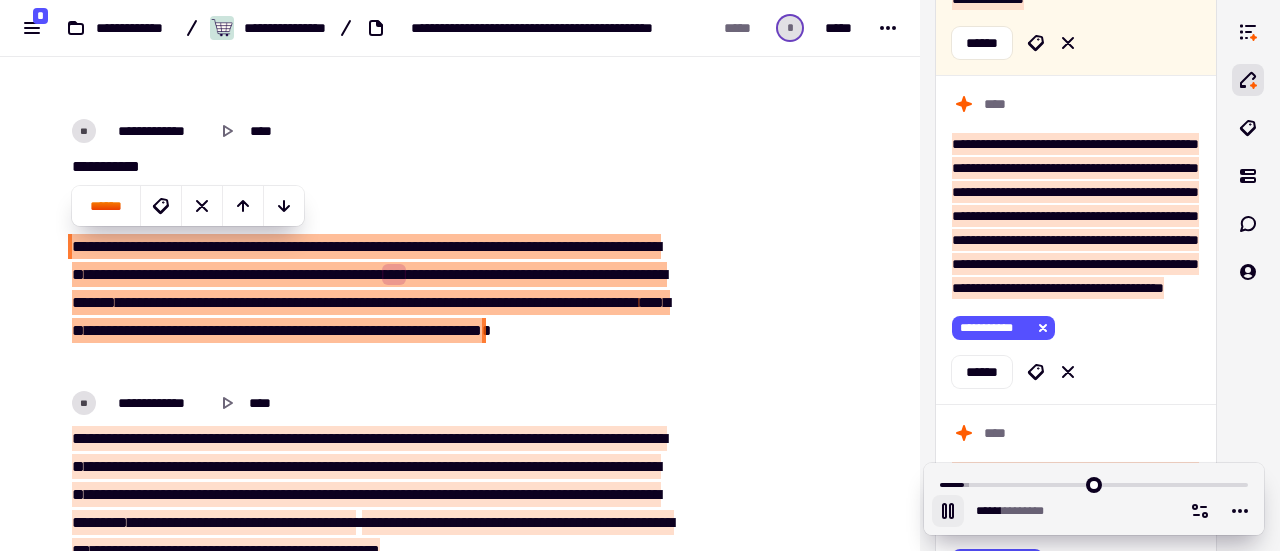 click on "*******" at bounding box center [172, 274] 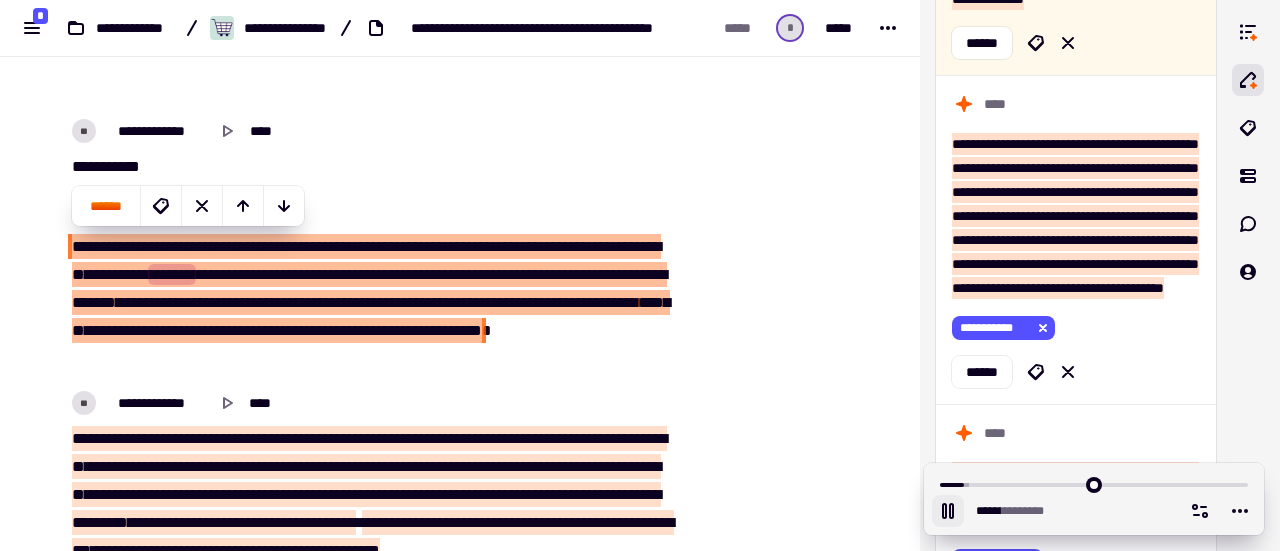 click on "*******" at bounding box center (172, 274) 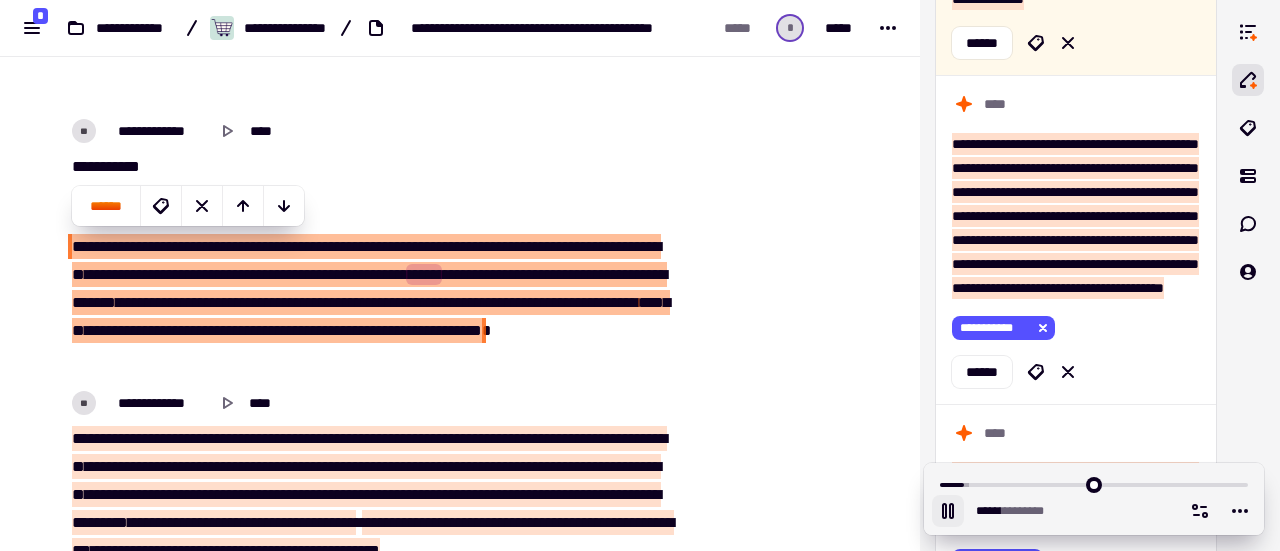 scroll, scrollTop: 2468, scrollLeft: 0, axis: vertical 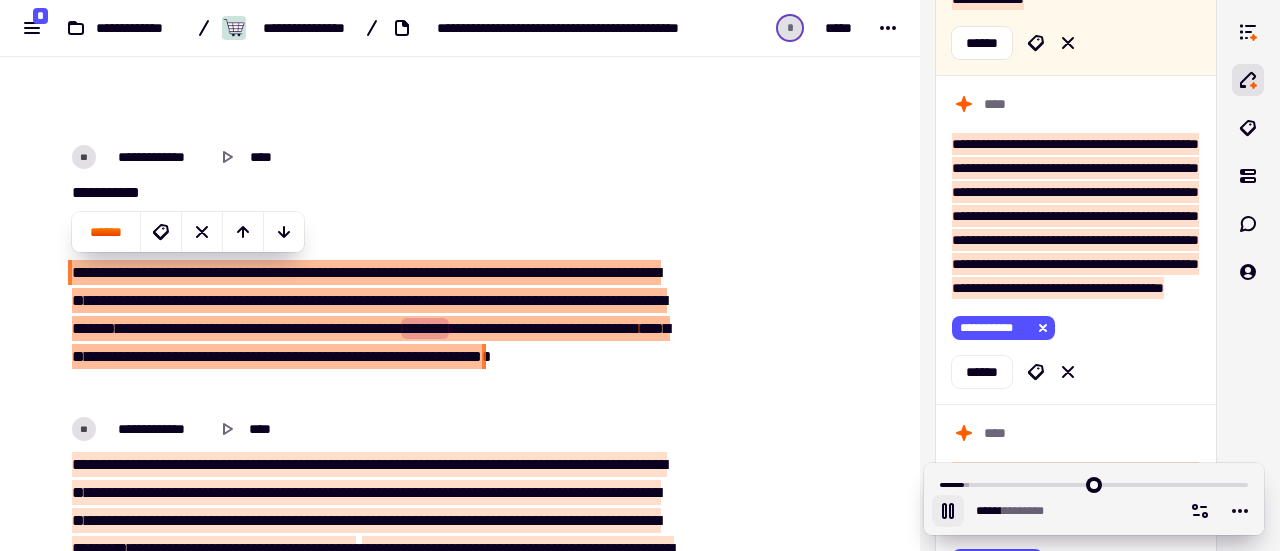 click 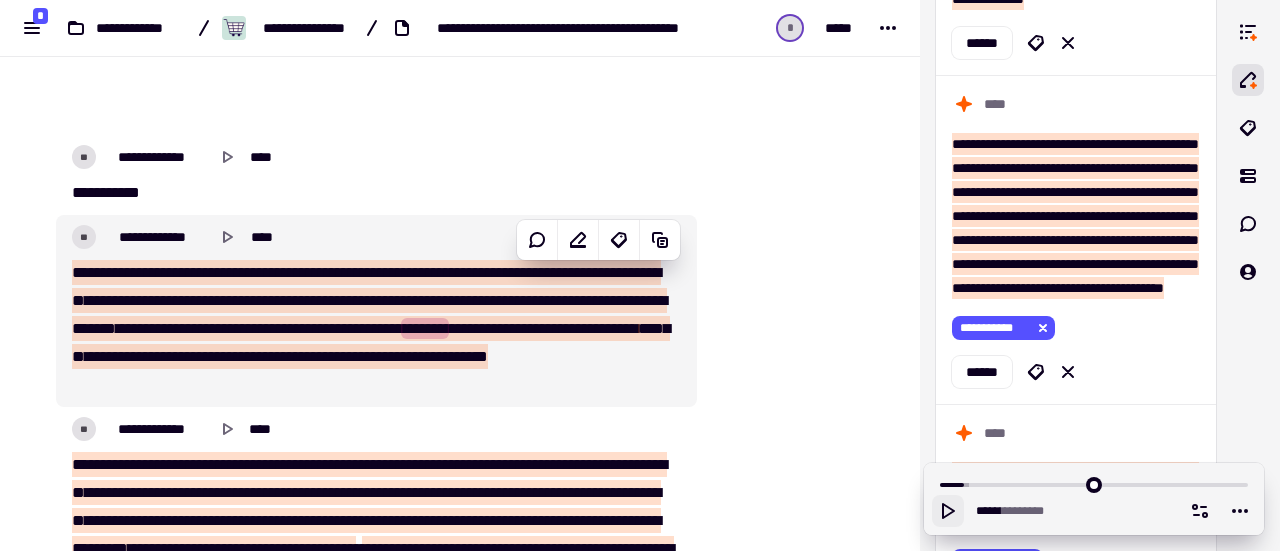 click on "*******" at bounding box center [172, 300] 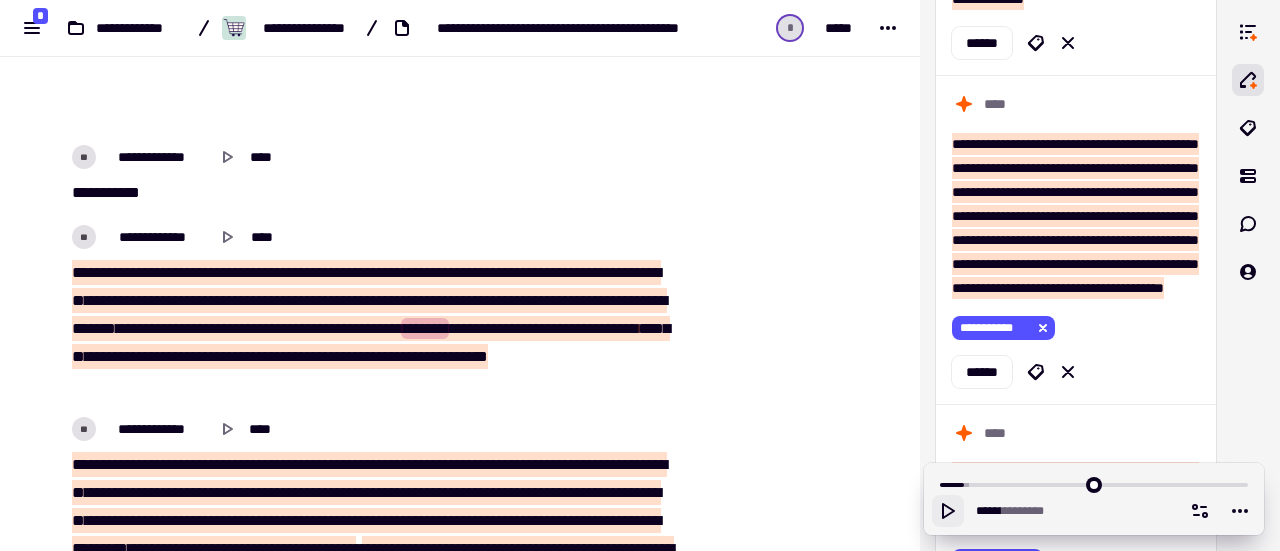 click on "*******" at bounding box center (172, 300) 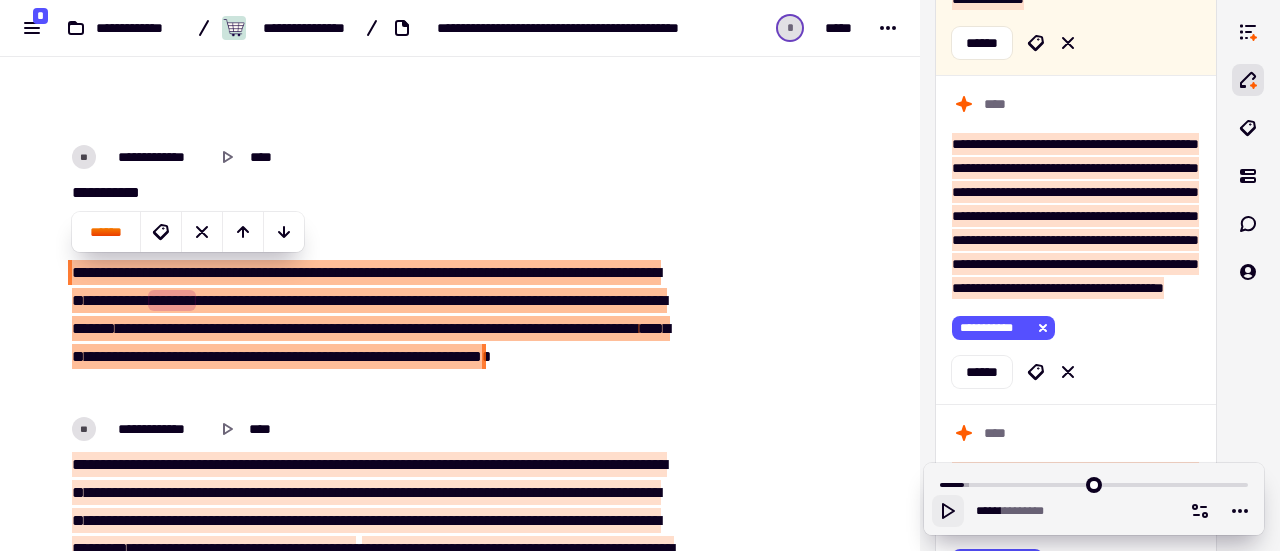 click on "*******" at bounding box center [172, 300] 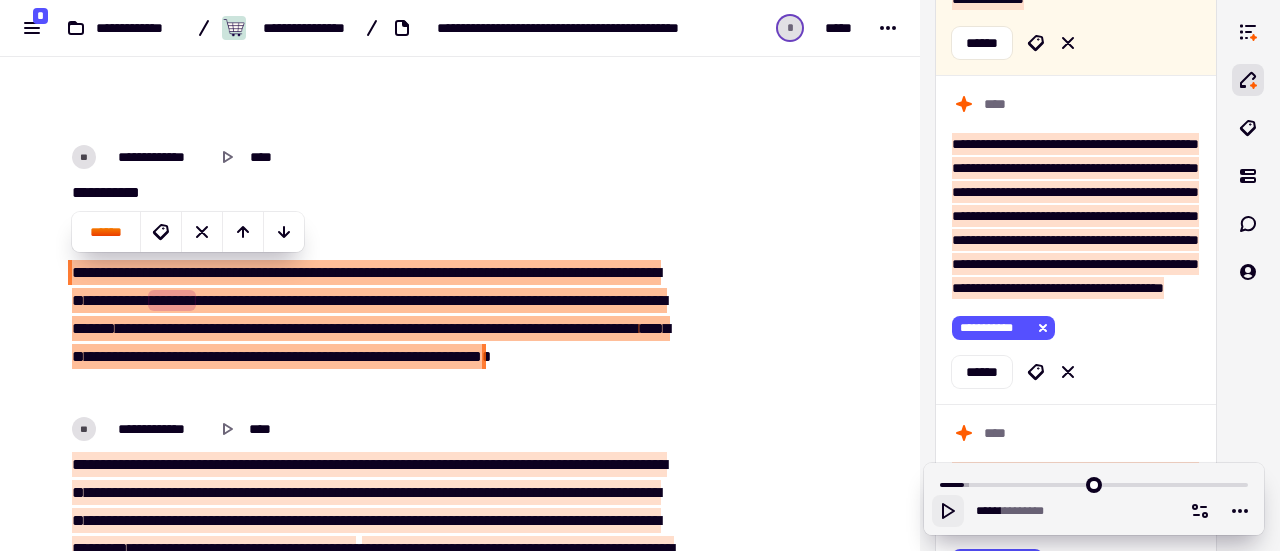 click 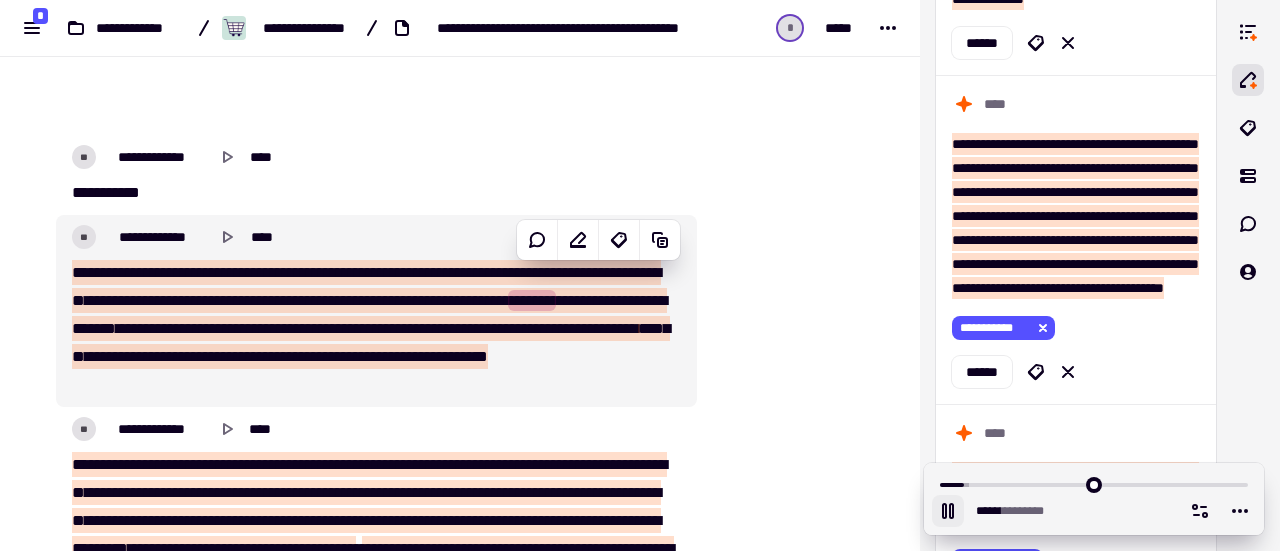 click at bounding box center [334, 300] 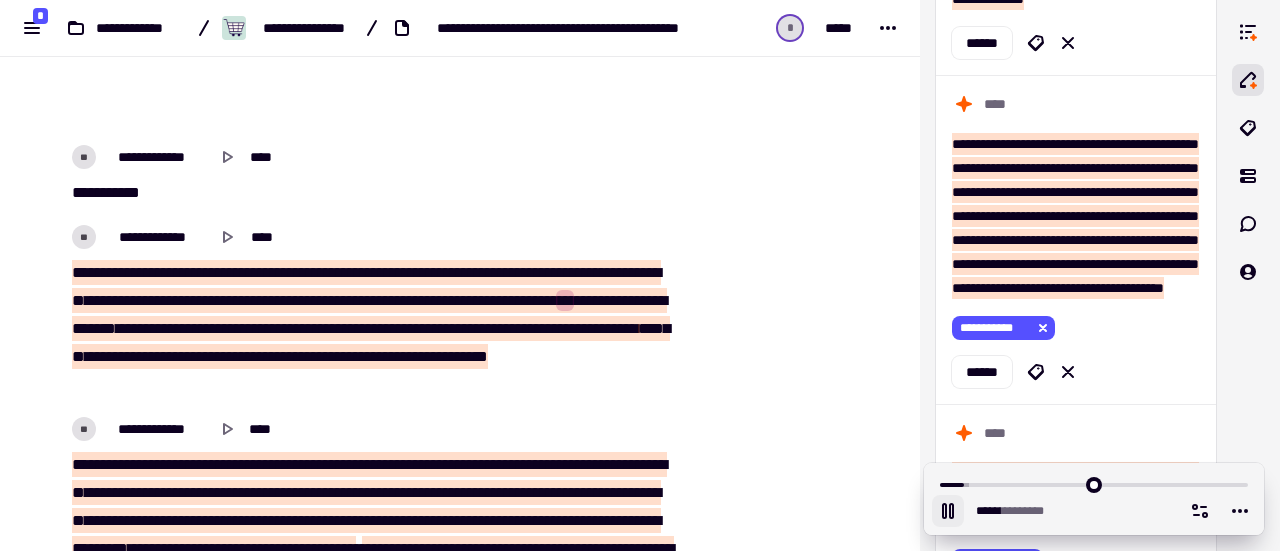 click on "**********" at bounding box center [301, 300] 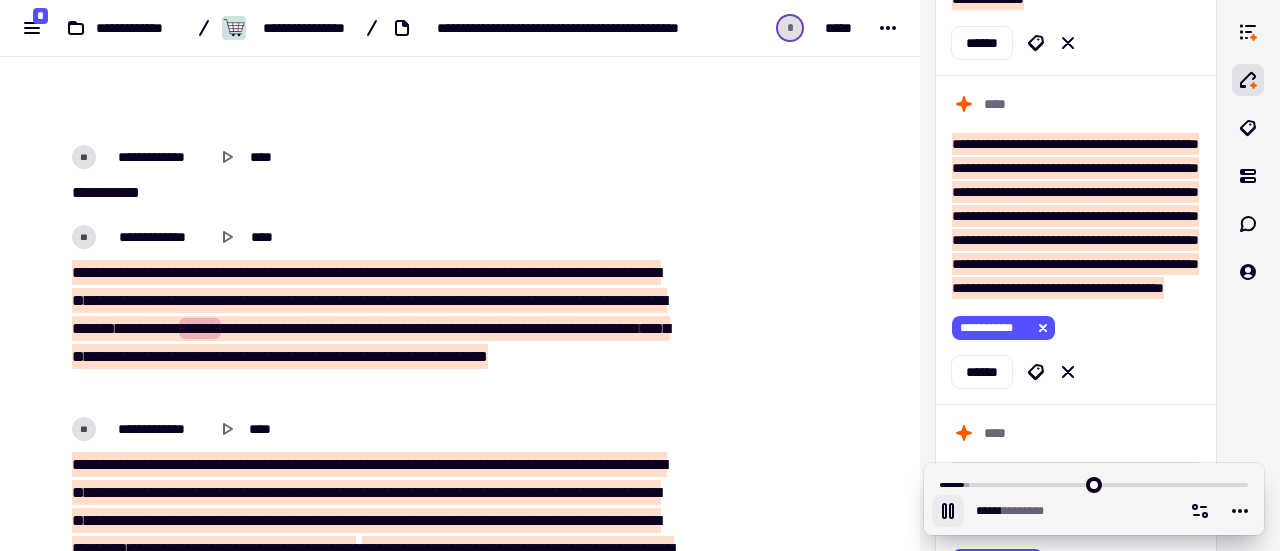 click on "**********" at bounding box center (301, 300) 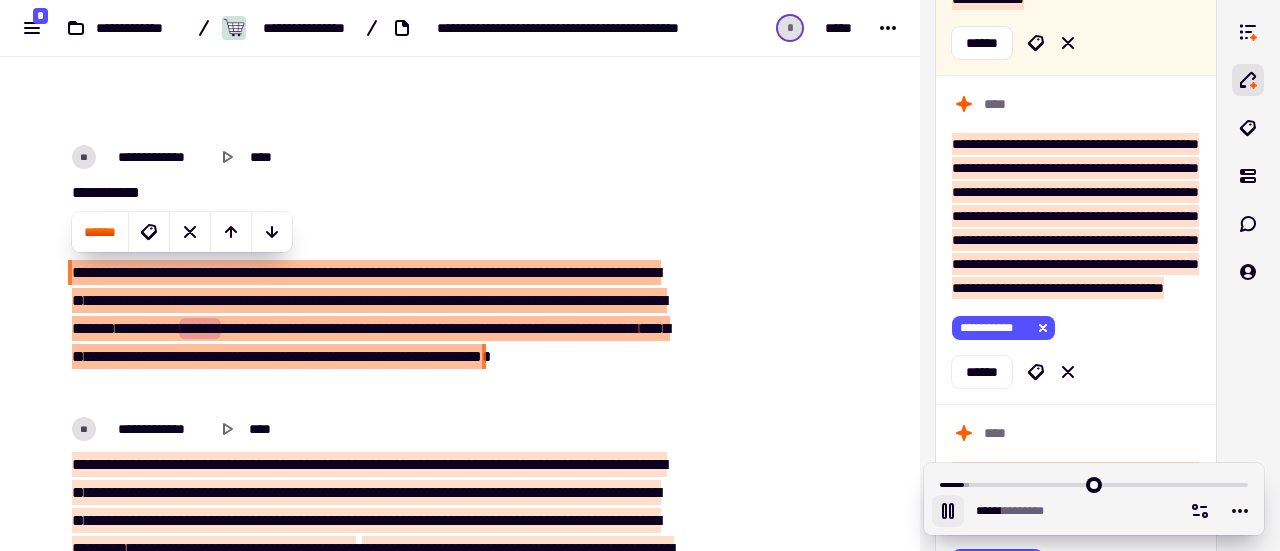 click on "*******" at bounding box center (358, 300) 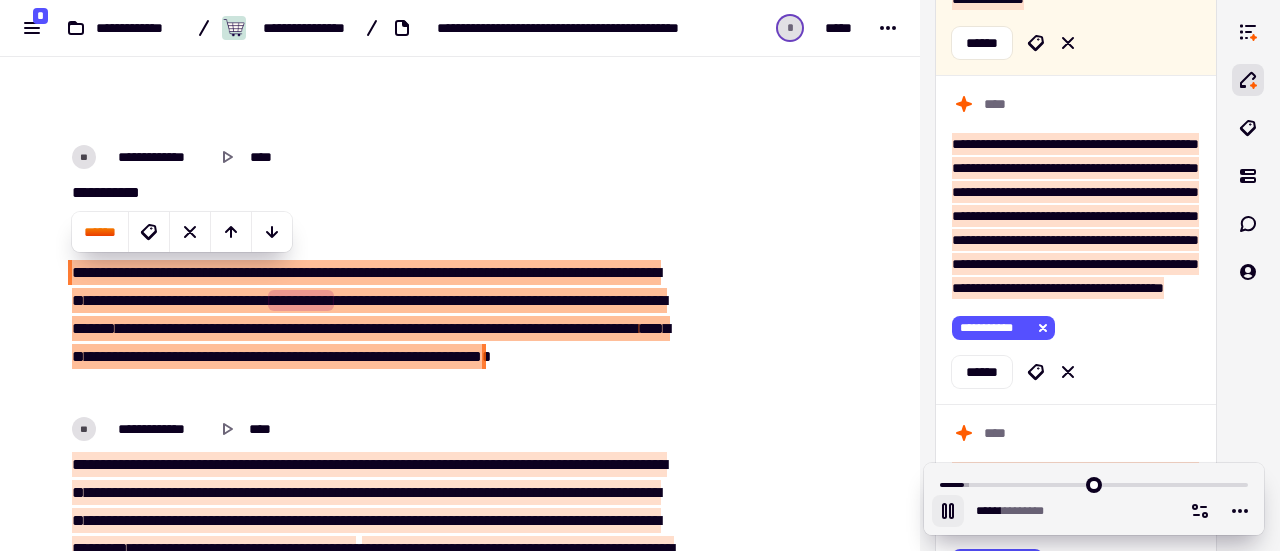 click on "**********" at bounding box center (301, 300) 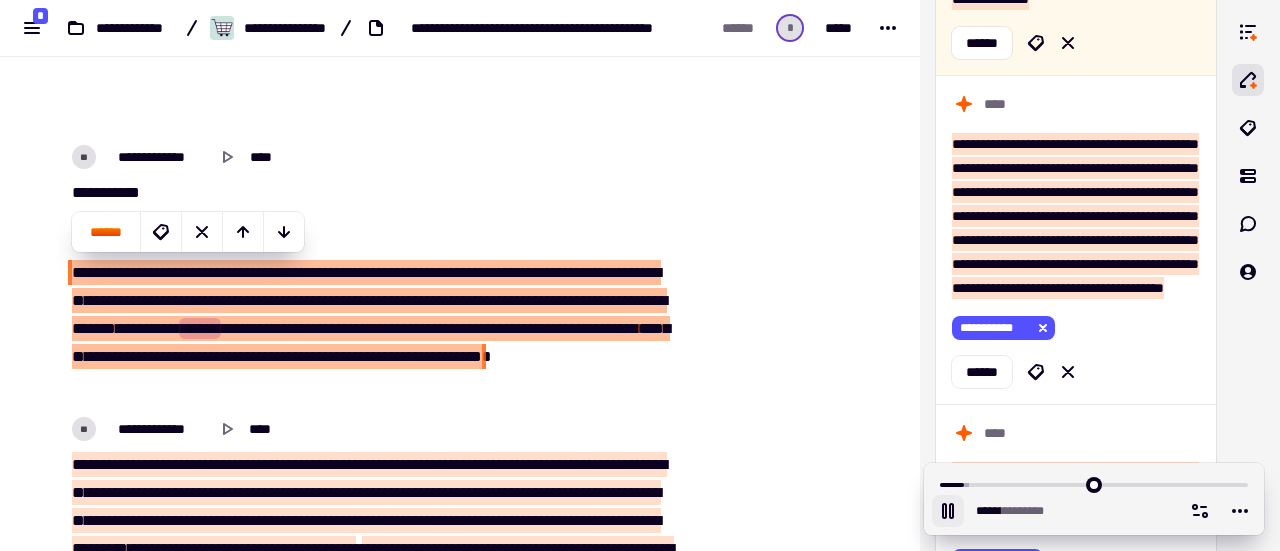 click on "*********" at bounding box center [301, 300] 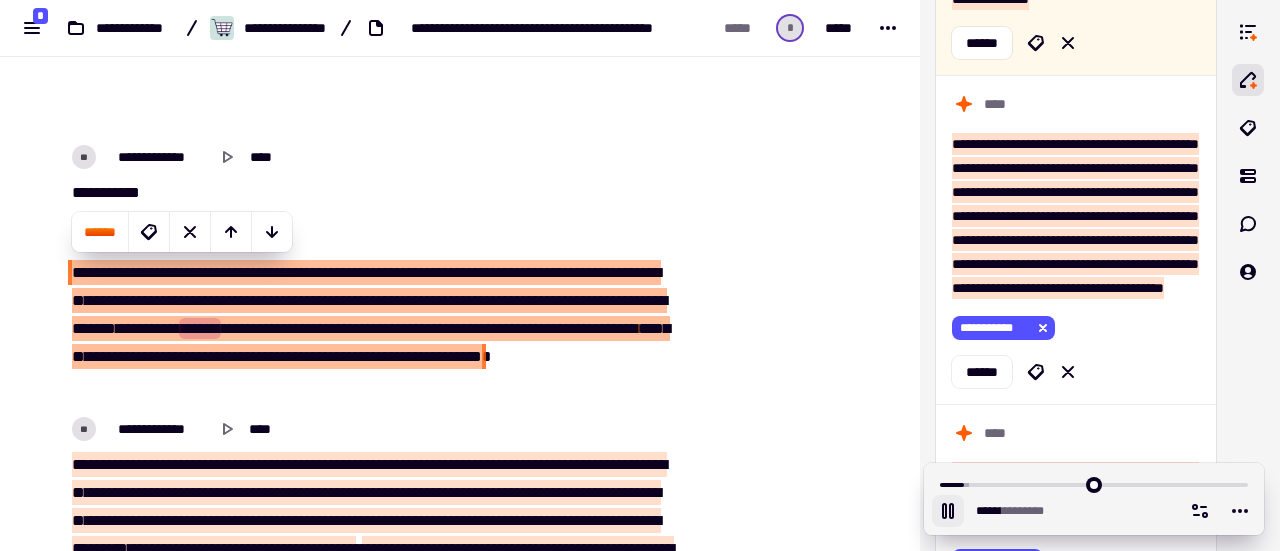 click on "*********" at bounding box center (301, 300) 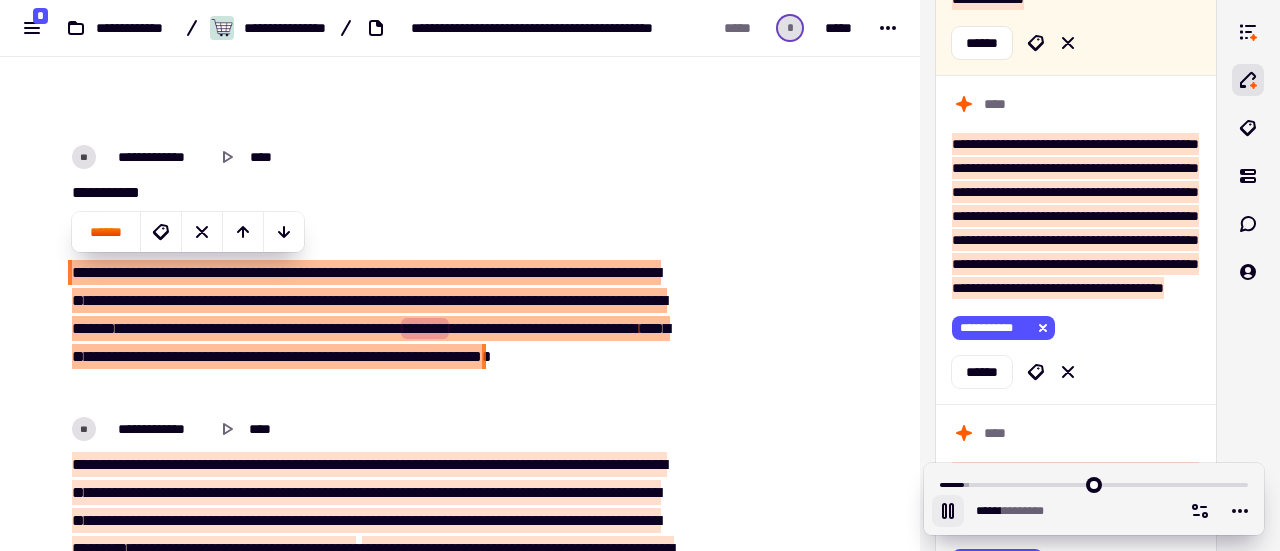 click on "********" at bounding box center [415, 272] 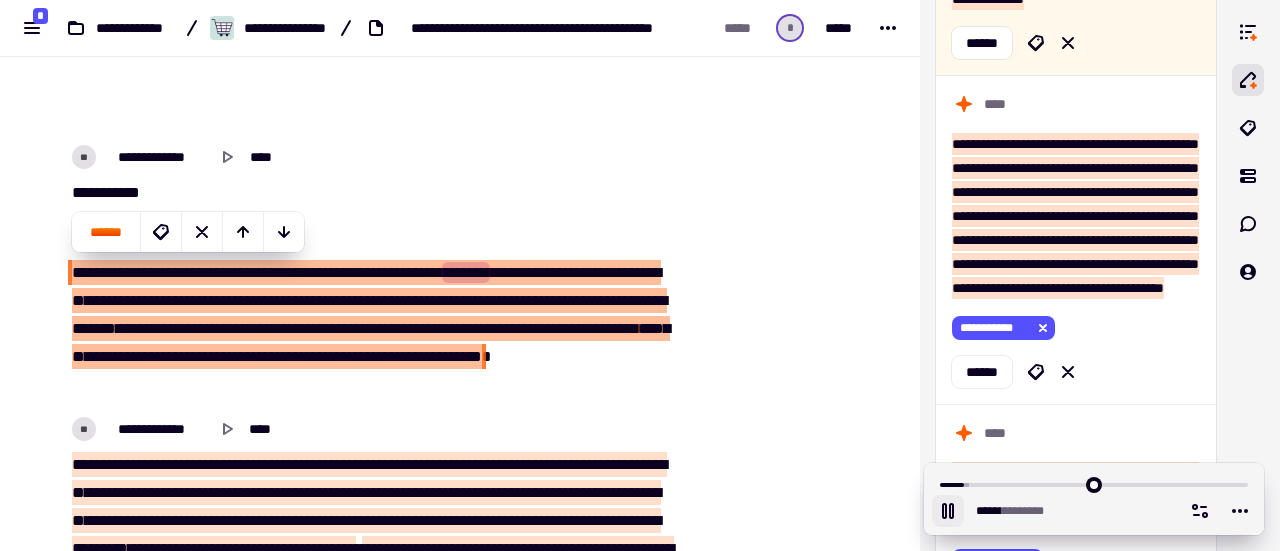 click at bounding box center (334, 300) 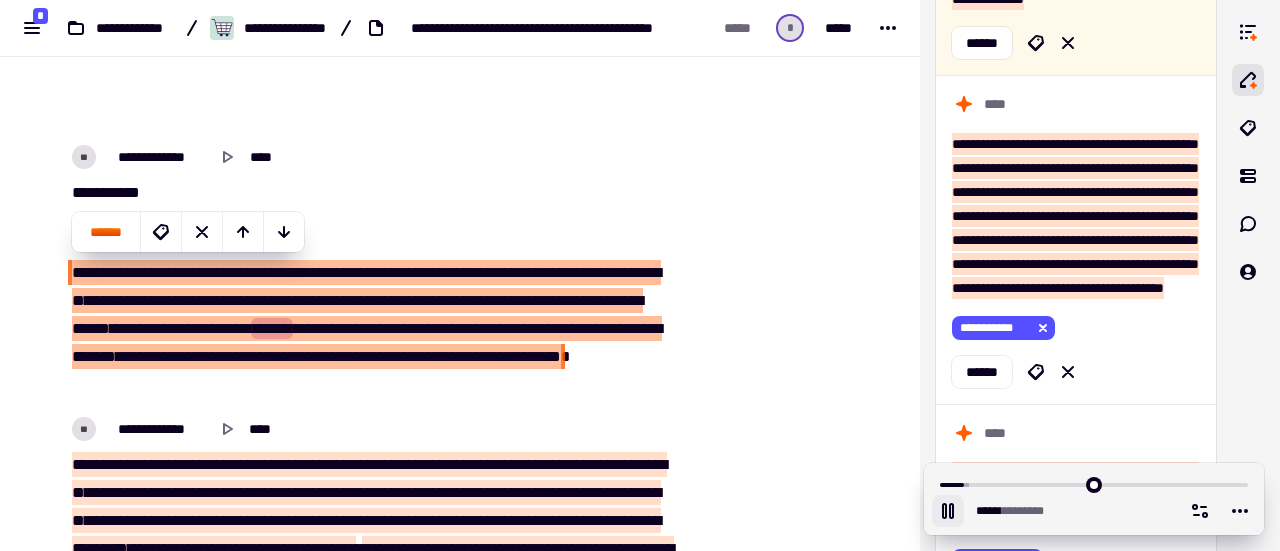 click on "*" at bounding box center [262, 300] 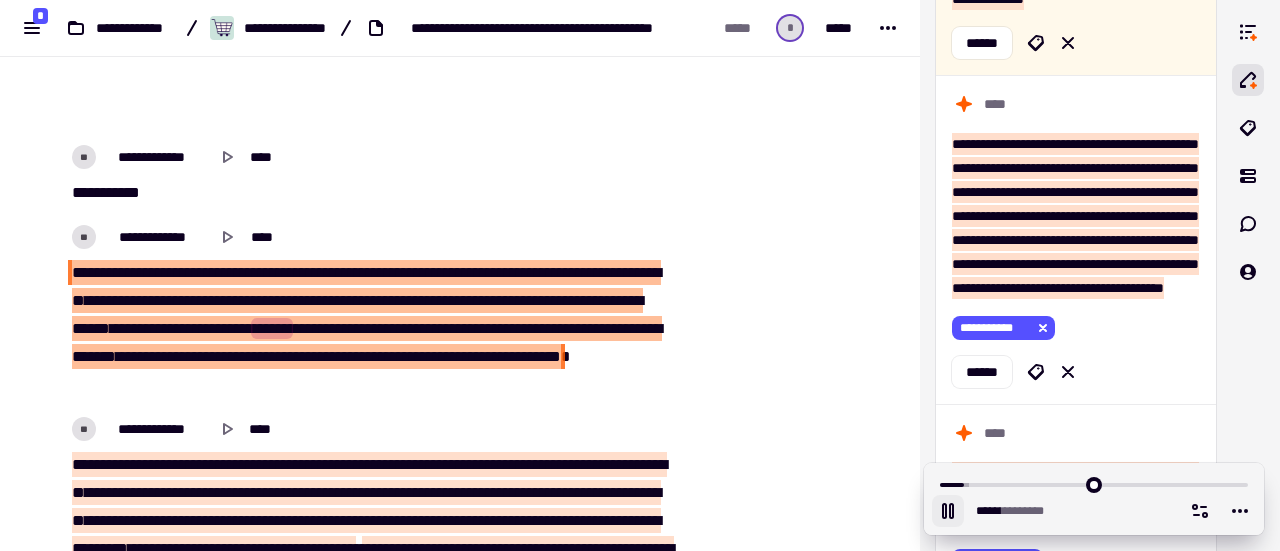 click on "*" at bounding box center (262, 300) 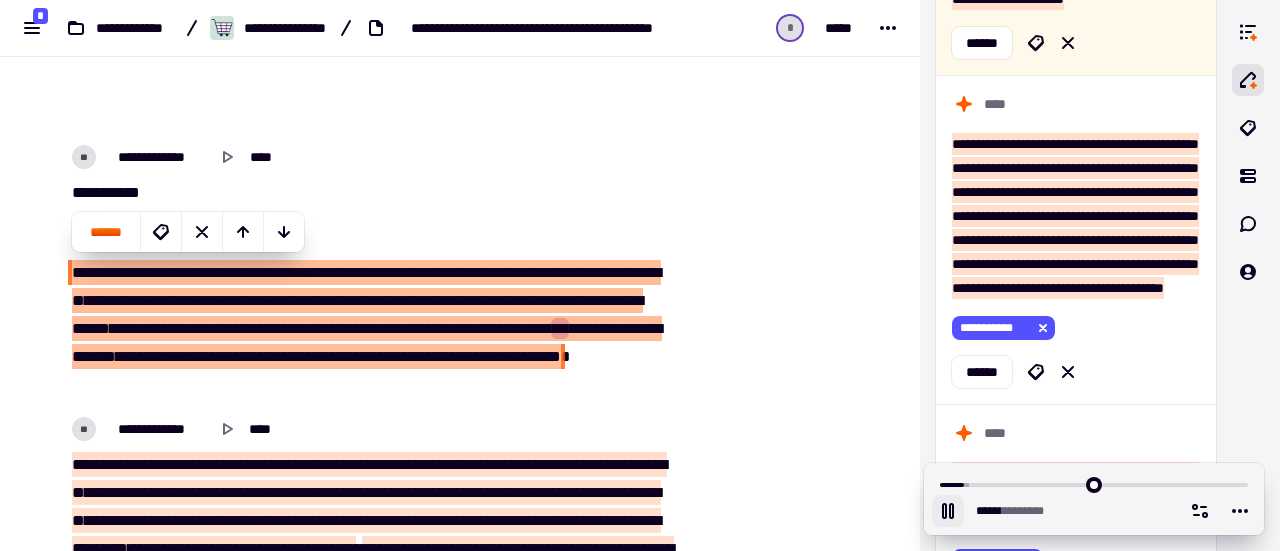 click 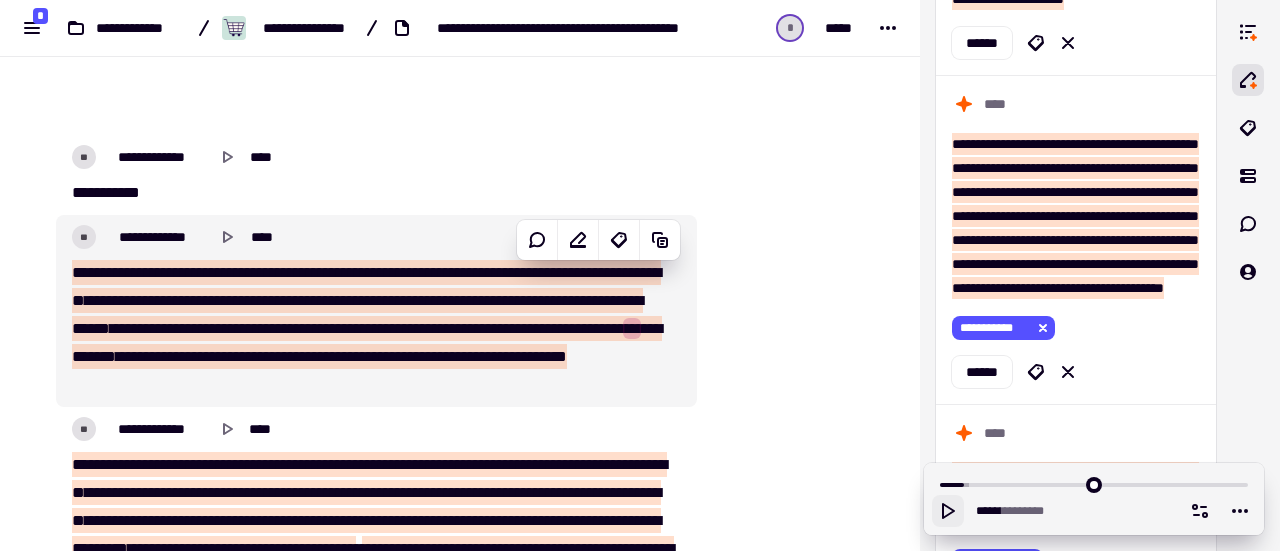 click on "***" at bounding box center (208, 300) 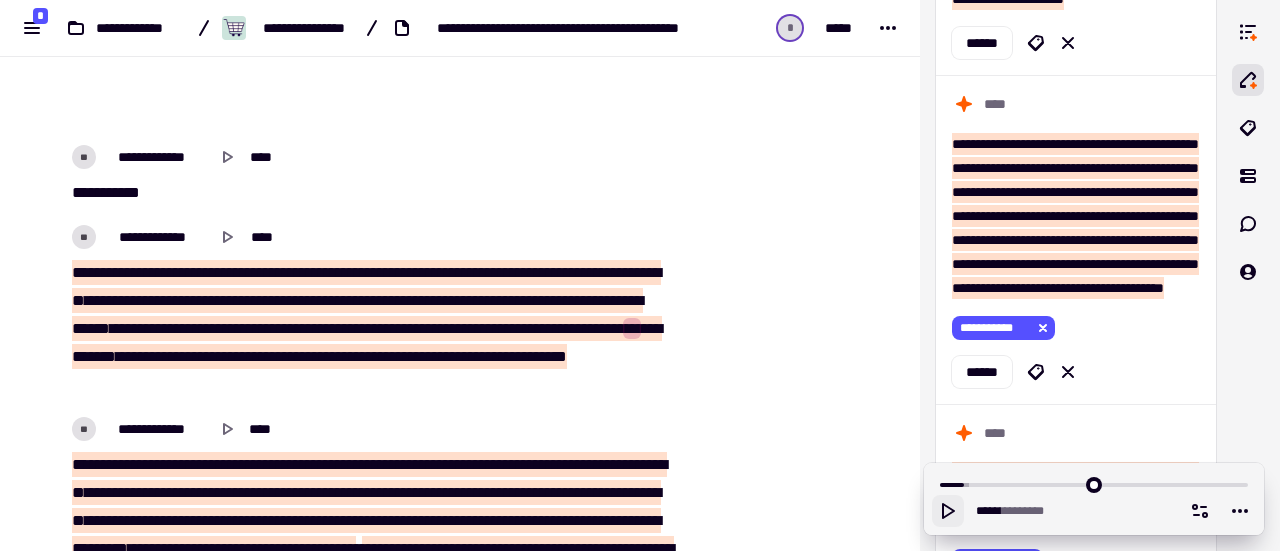 click on "***" at bounding box center [208, 300] 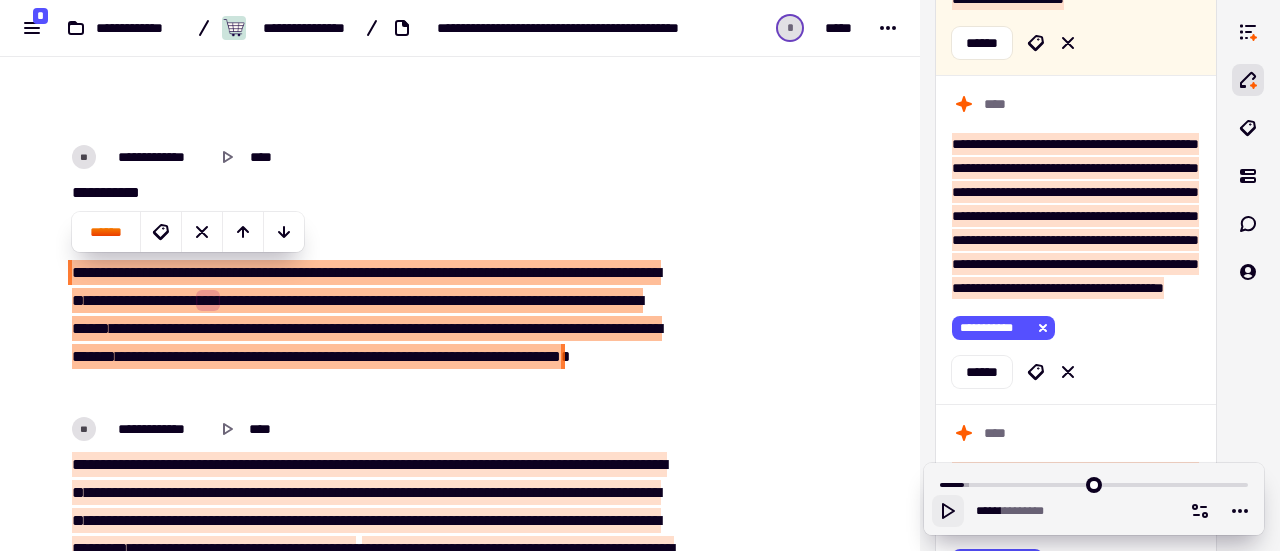 click on "***" at bounding box center (208, 300) 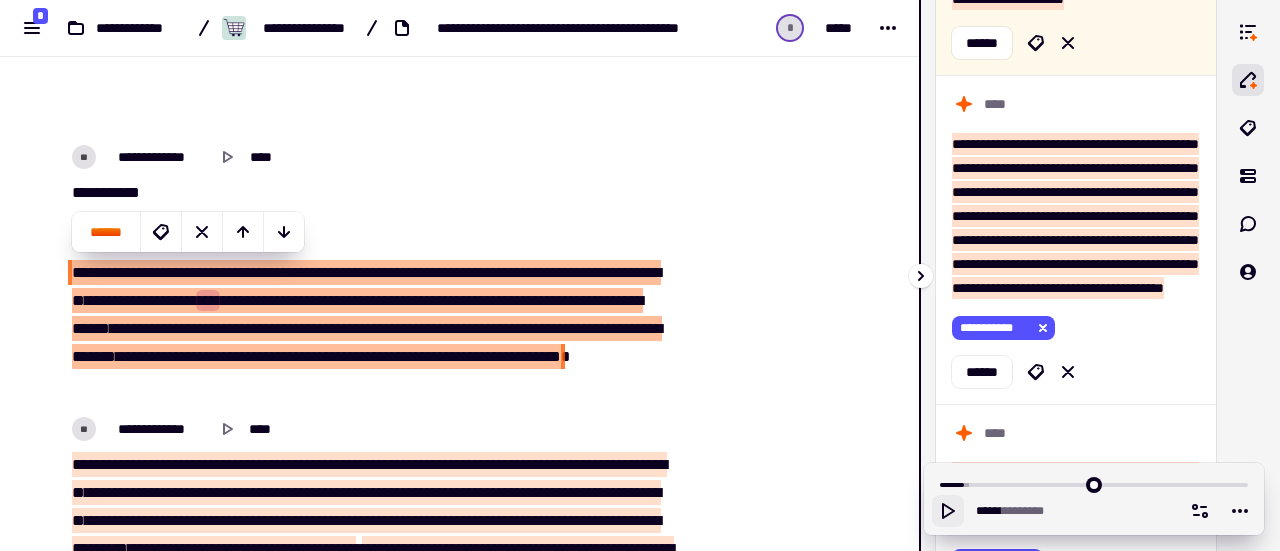 click 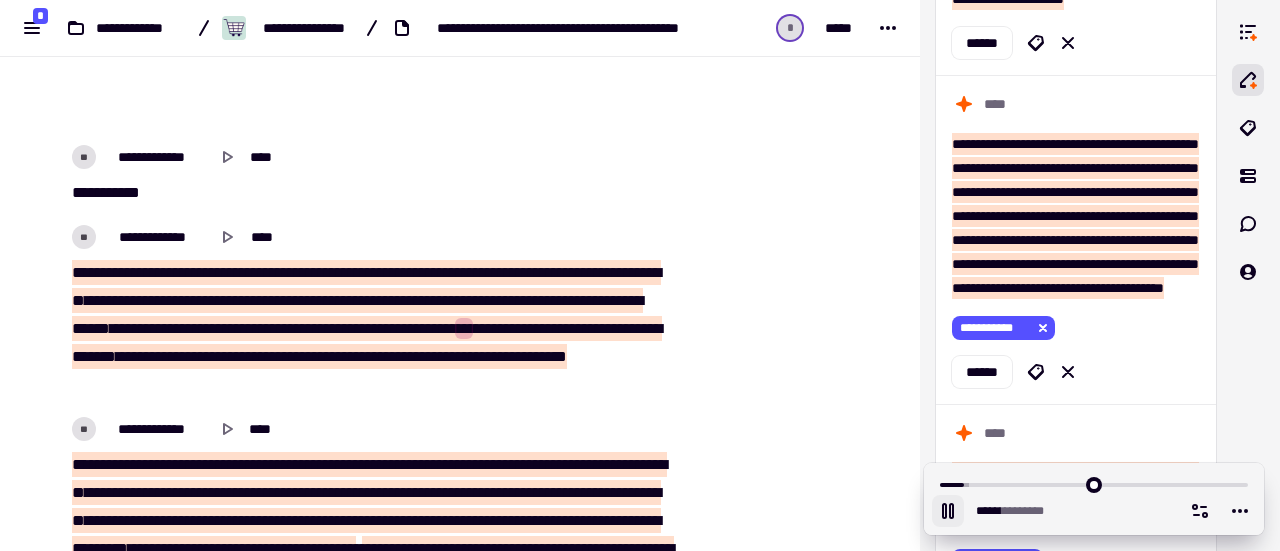 click 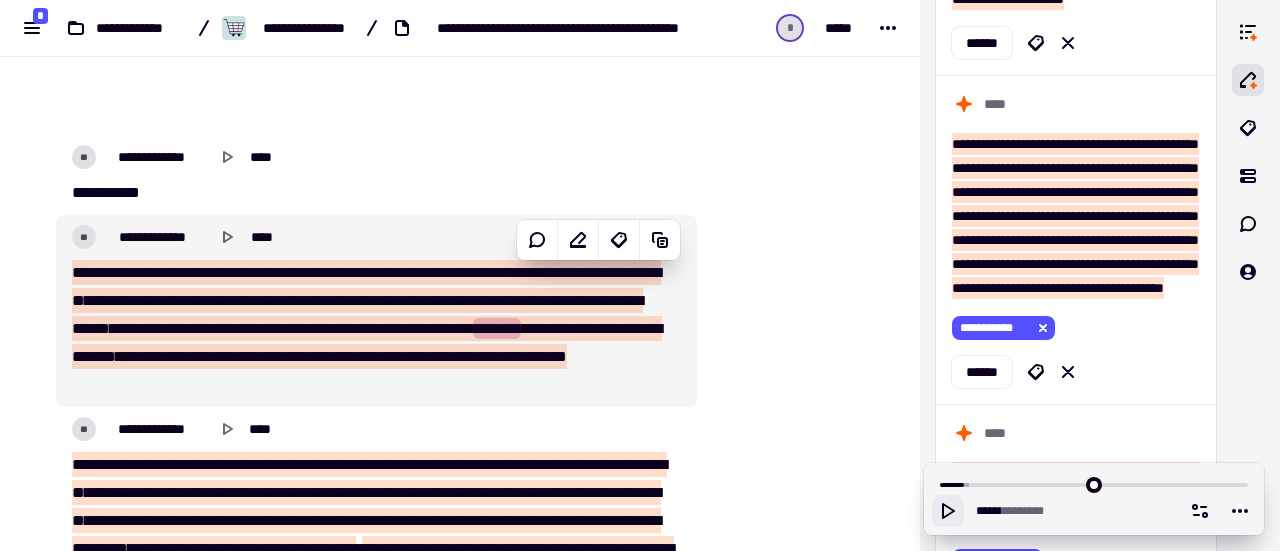 click on "***" at bounding box center (239, 328) 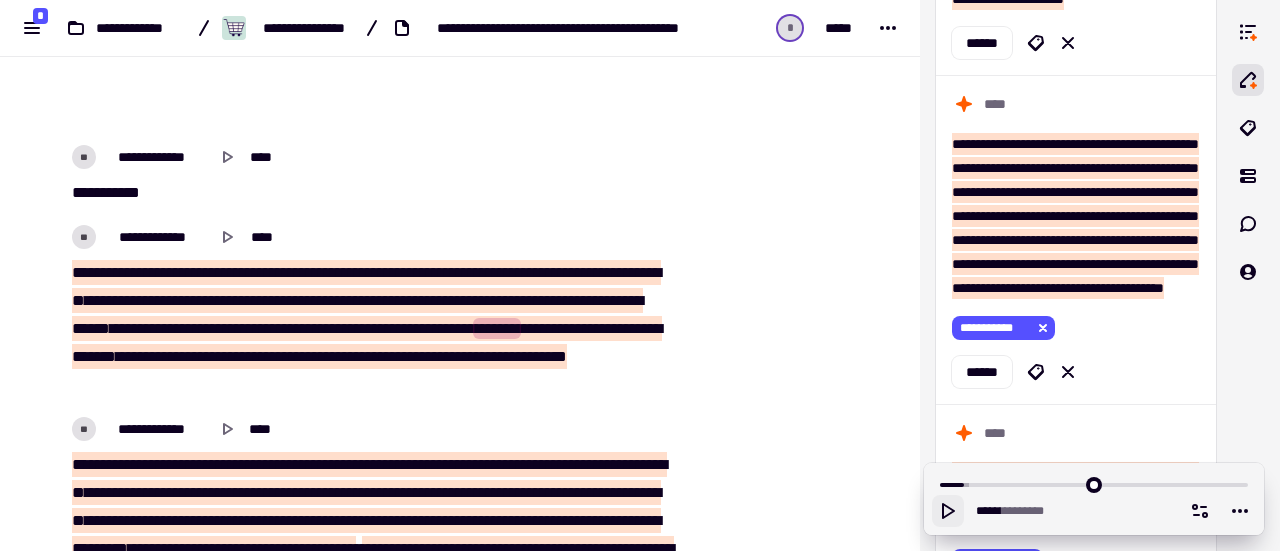 click on "***" at bounding box center [239, 328] 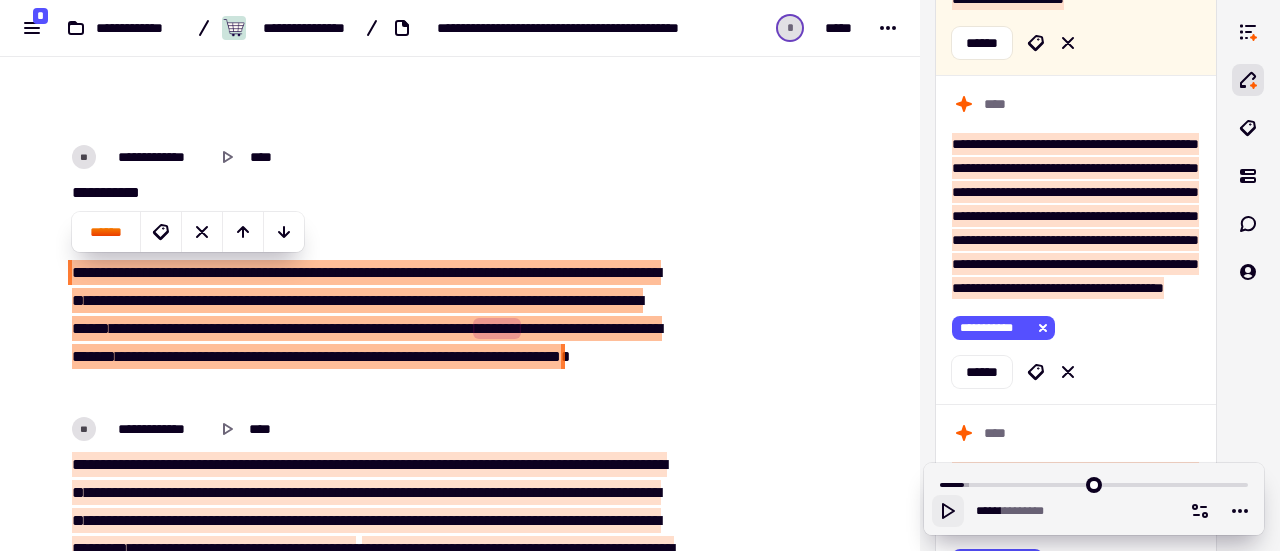 click on "***" at bounding box center [239, 328] 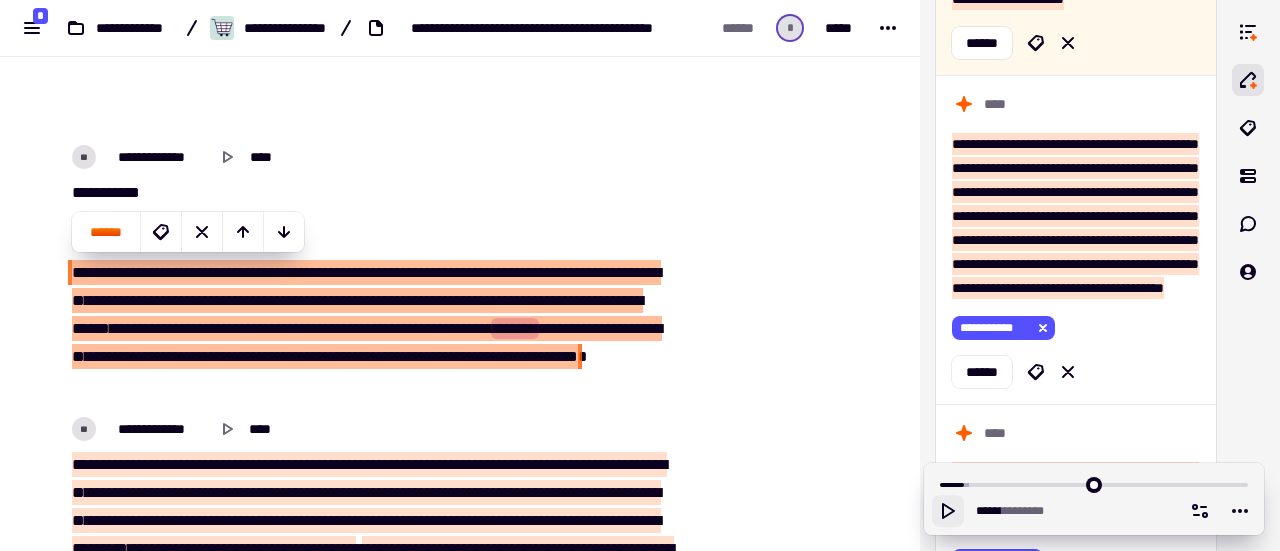 click 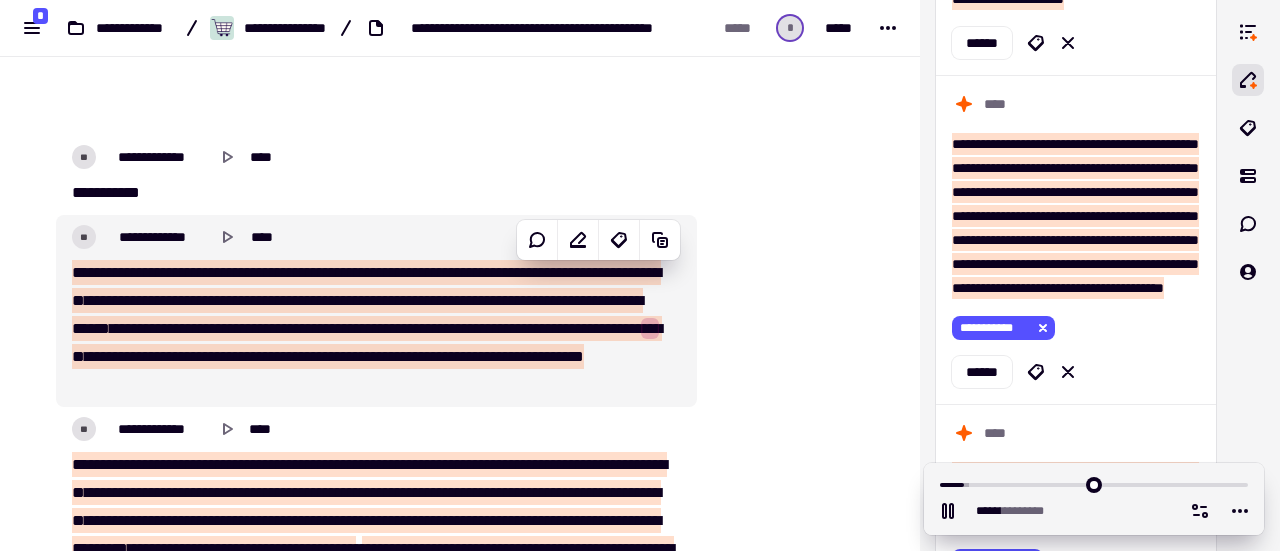 click on "******" at bounding box center (248, 328) 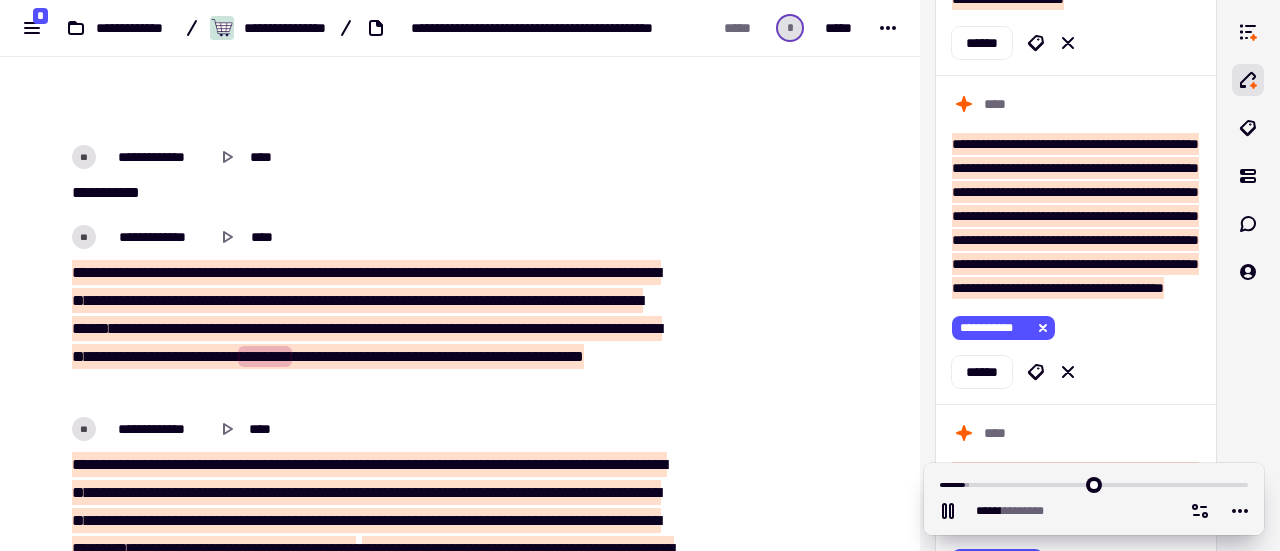 click on "******" at bounding box center (248, 328) 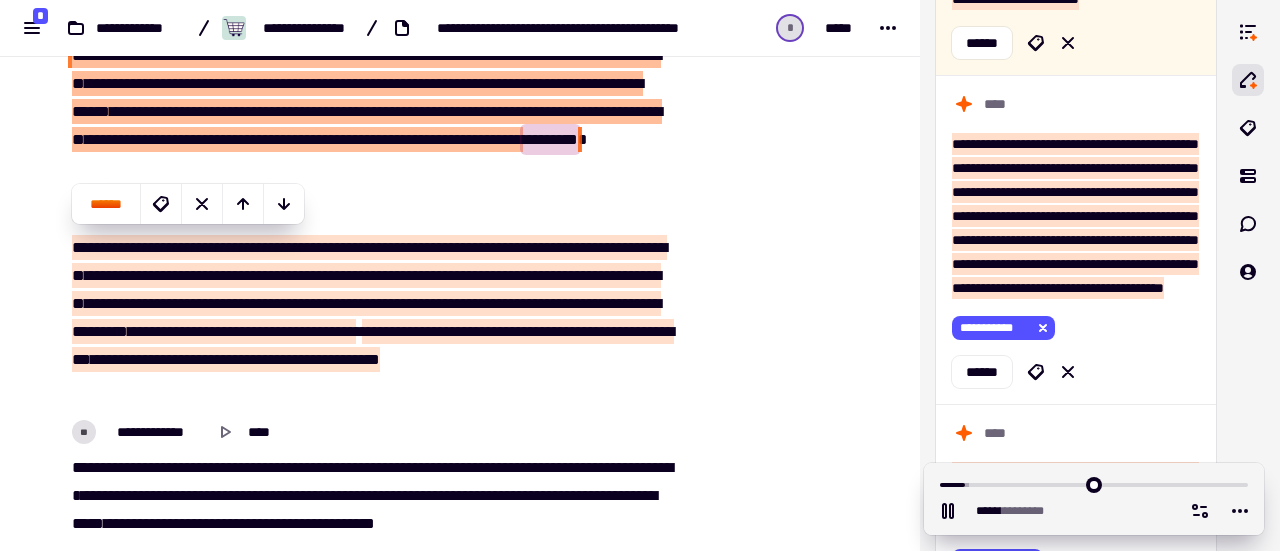 scroll, scrollTop: 2686, scrollLeft: 0, axis: vertical 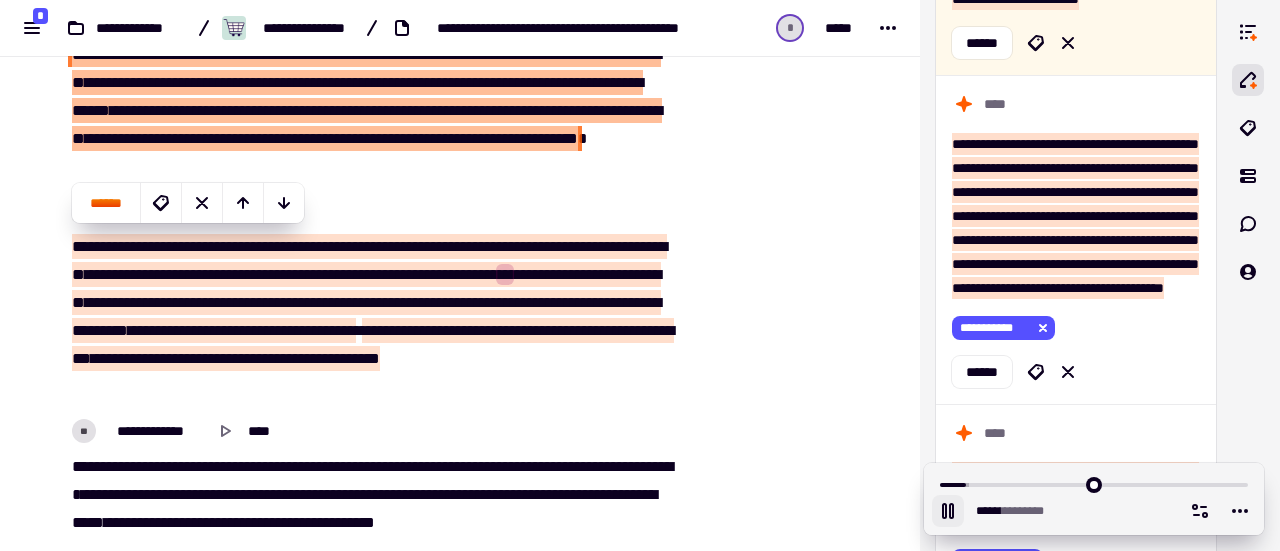 click 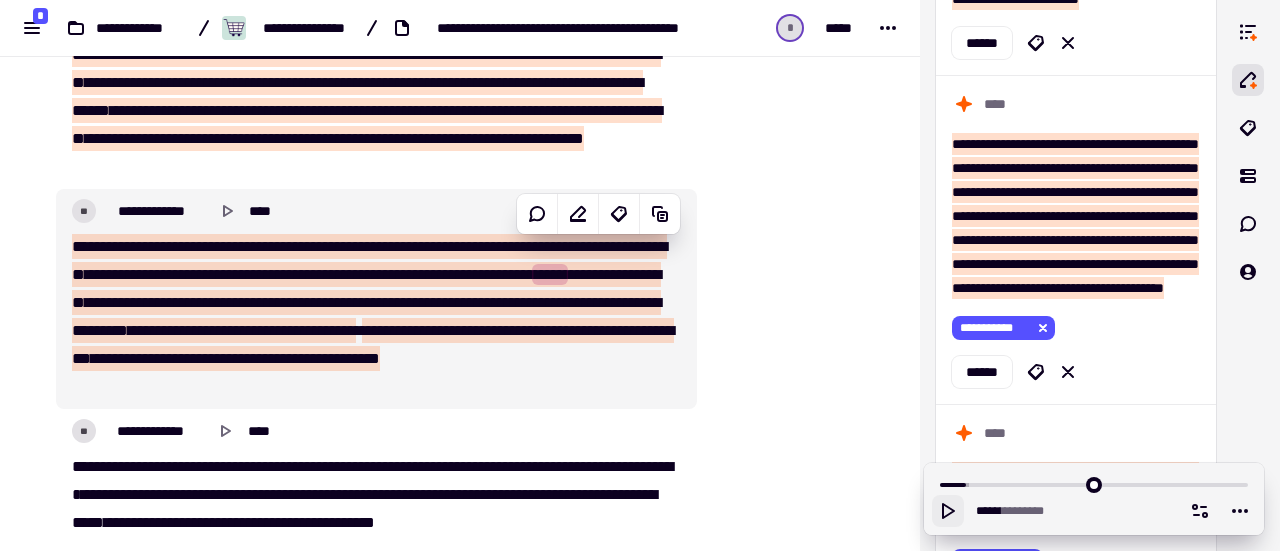 click on "**********" at bounding box center (370, 274) 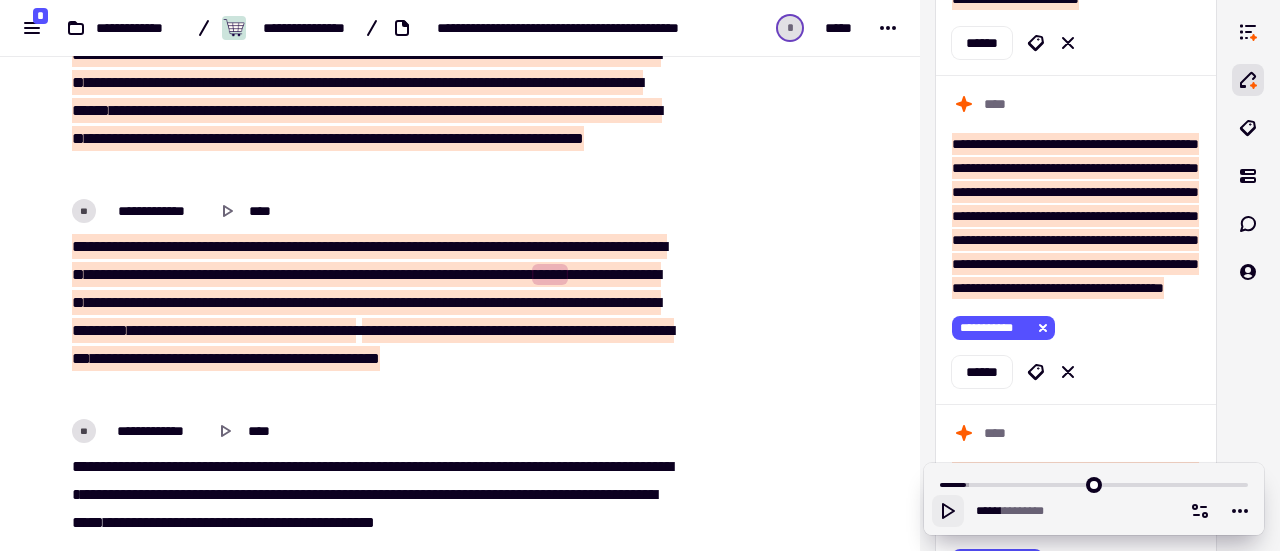 click on "**********" at bounding box center (370, 274) 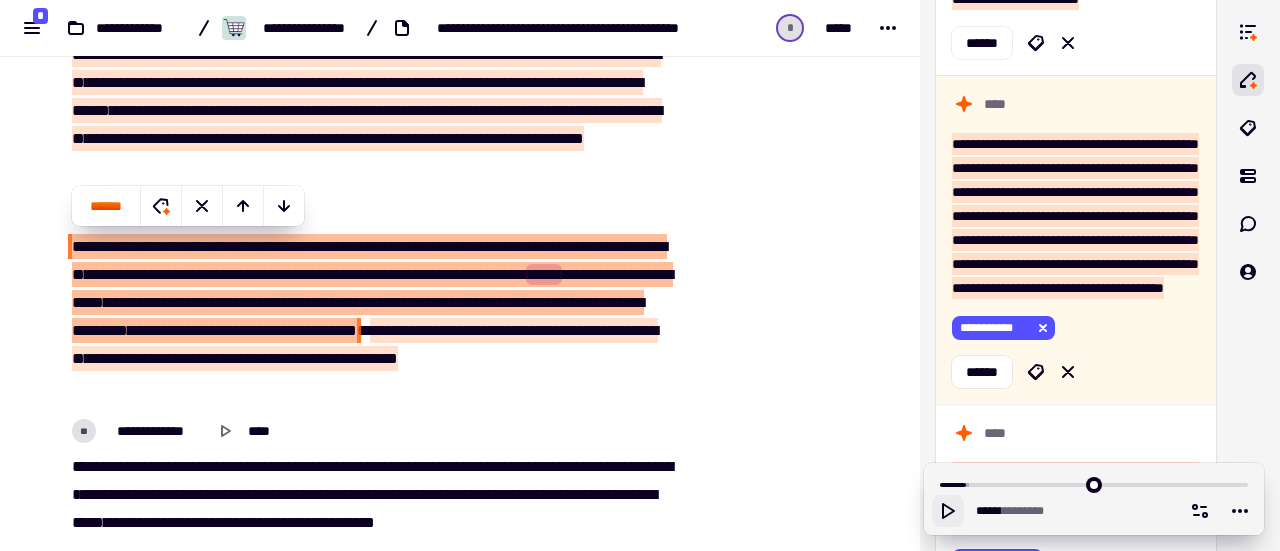 scroll, scrollTop: 2003, scrollLeft: 0, axis: vertical 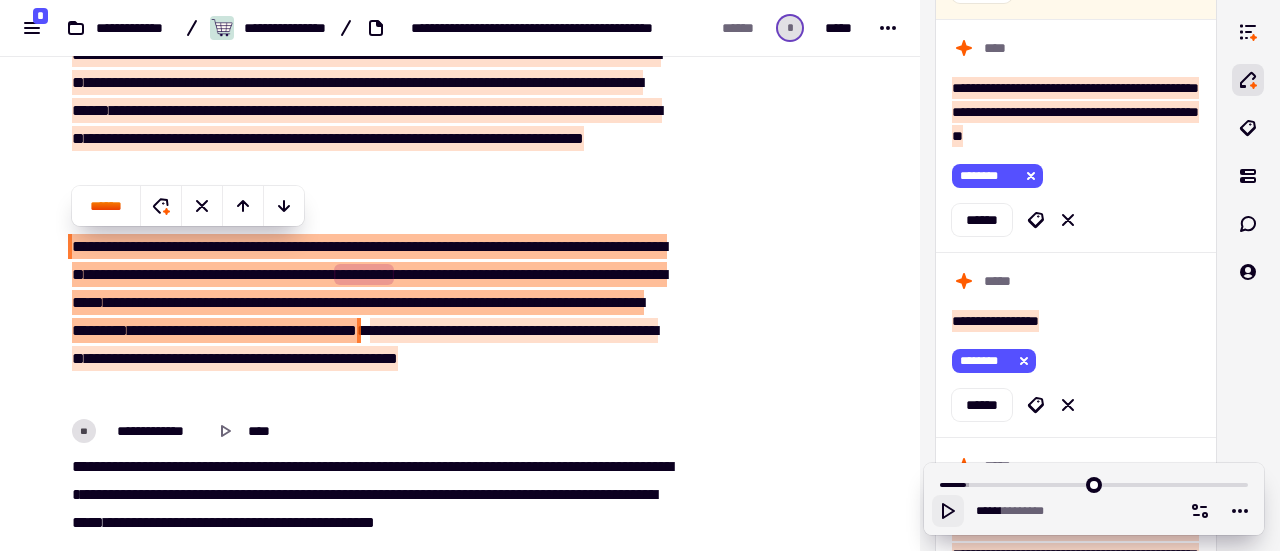 click on "******" at bounding box center [236, 330] 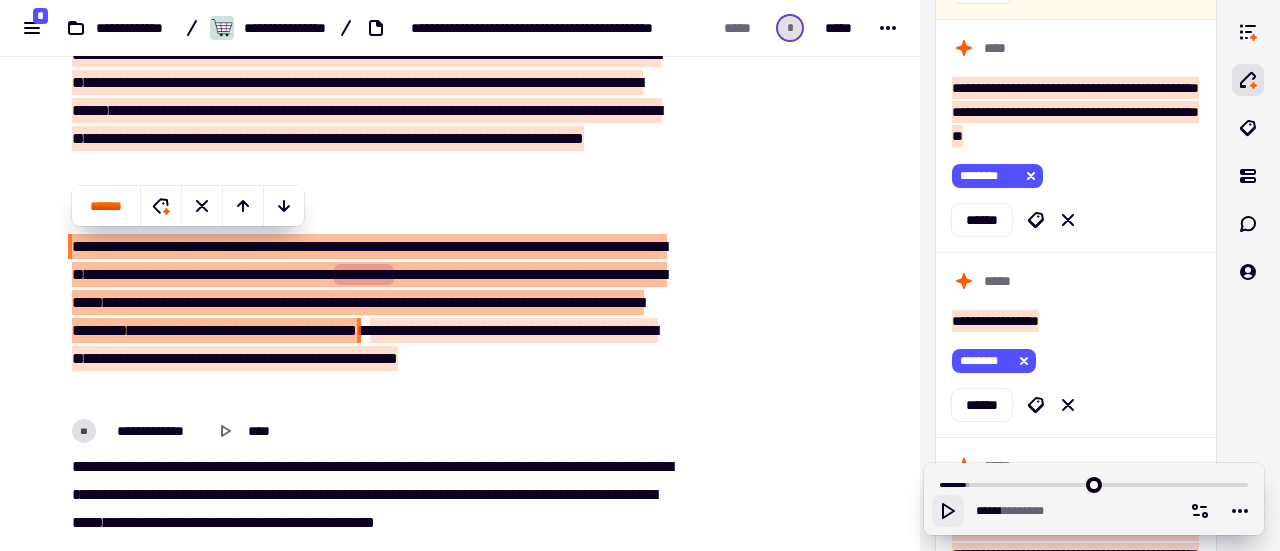 click on "**" at bounding box center [325, 274] 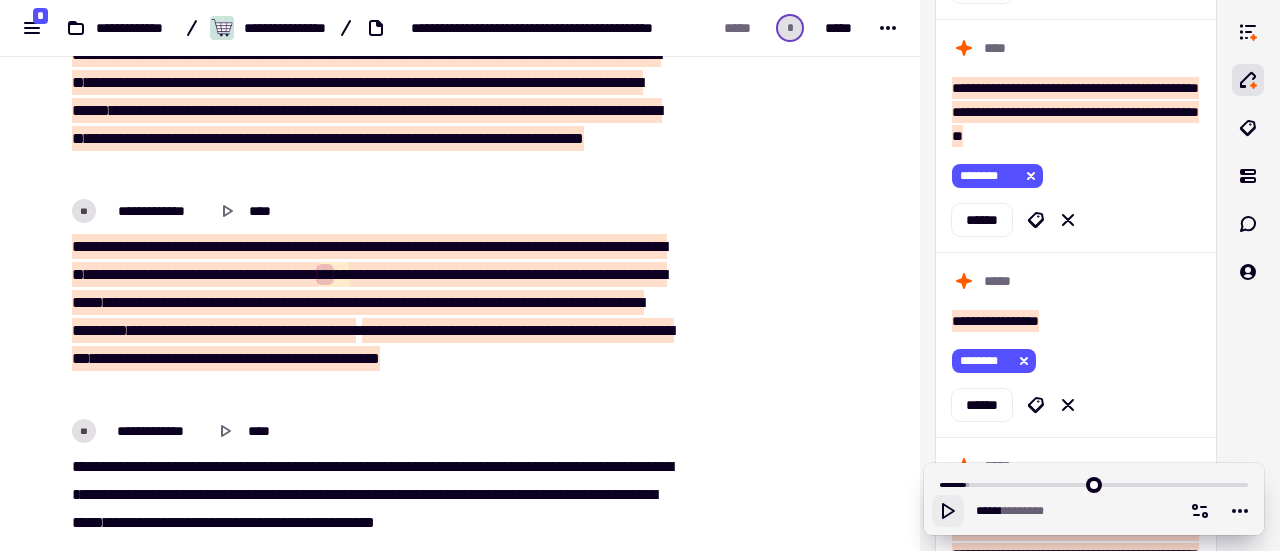 click on "***" at bounding box center (304, 274) 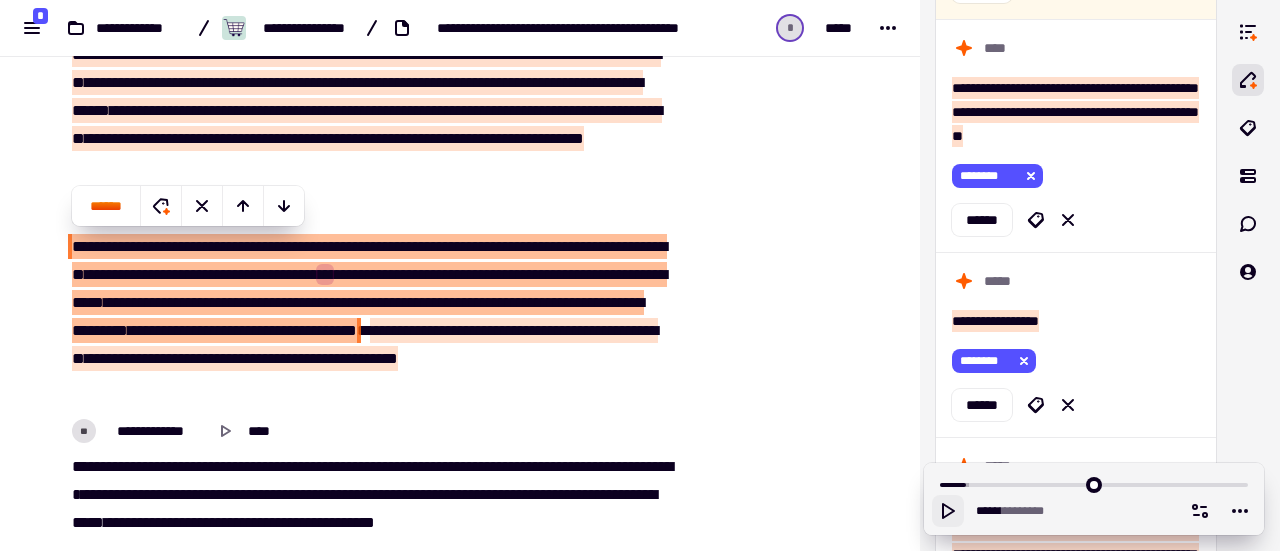 click 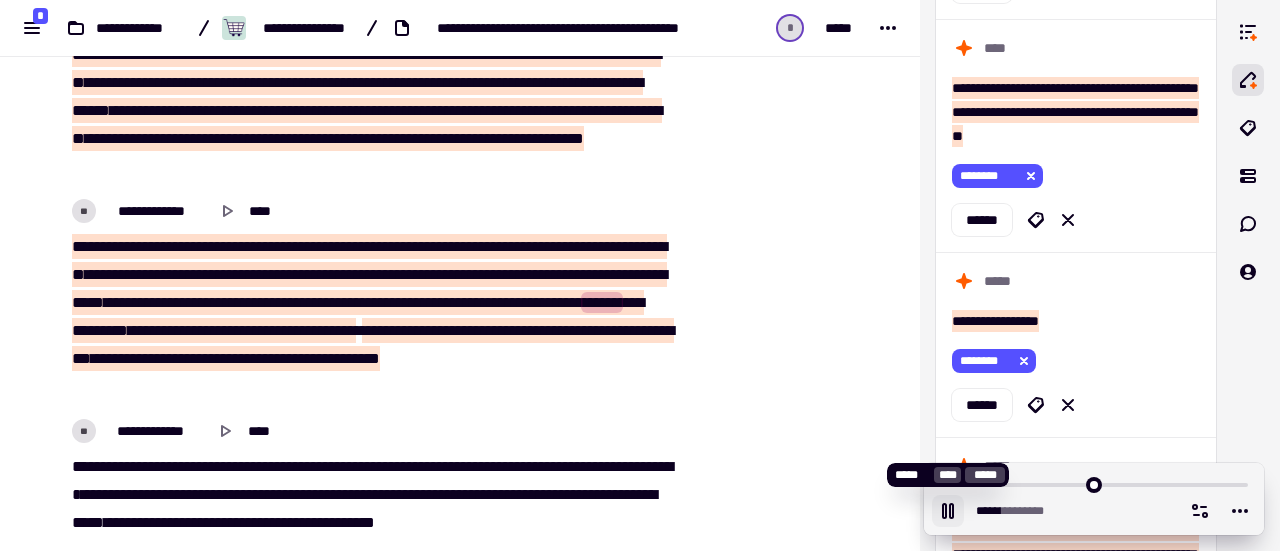 click 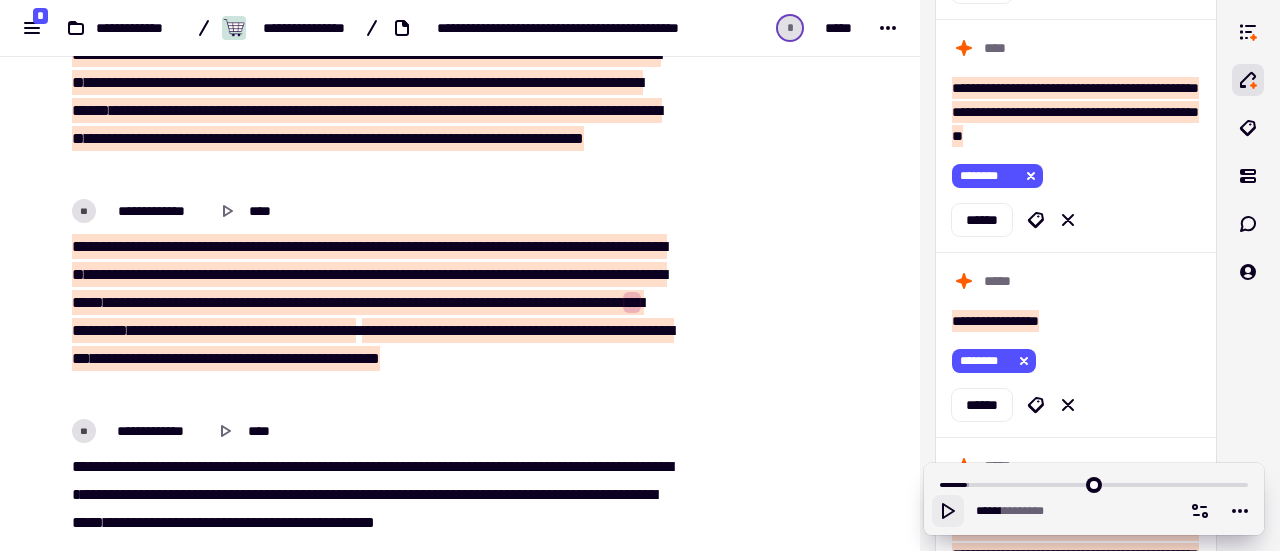 click 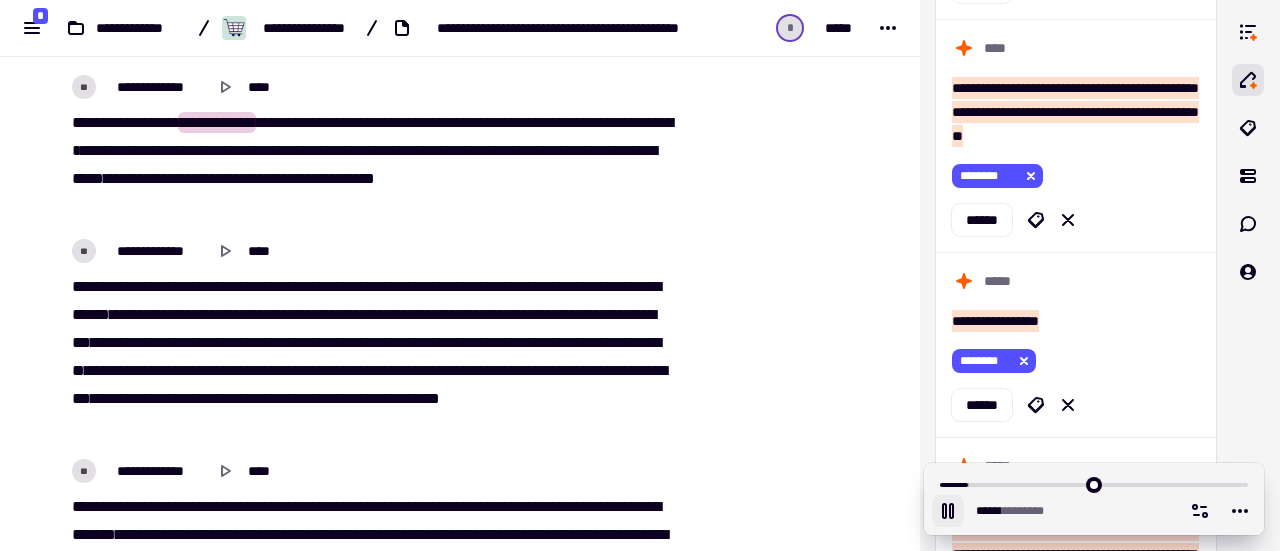 scroll, scrollTop: 3057, scrollLeft: 0, axis: vertical 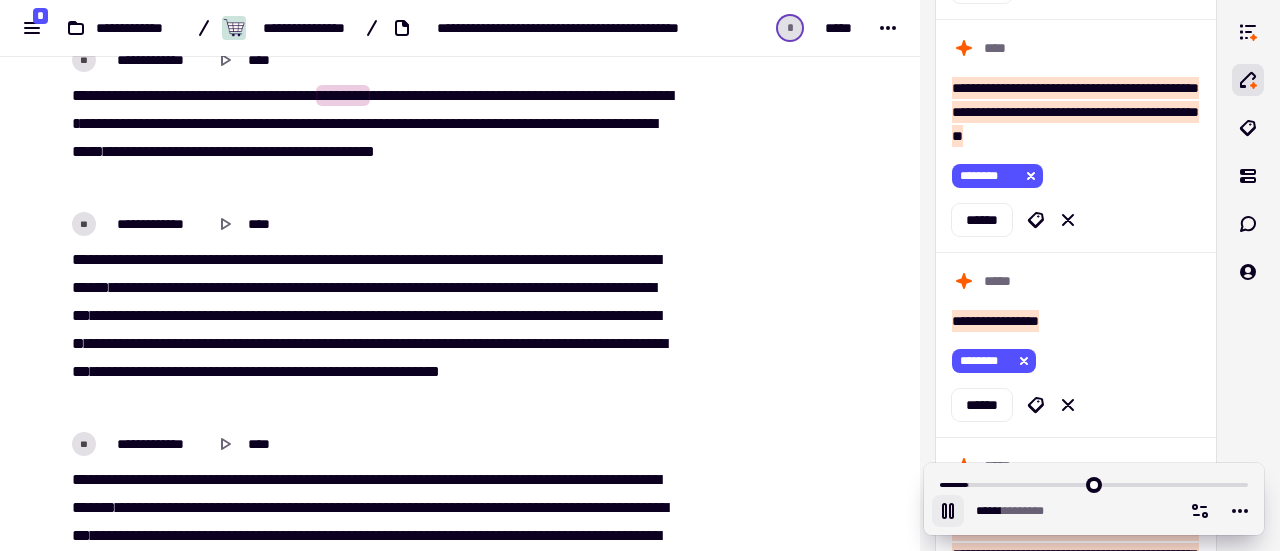 click 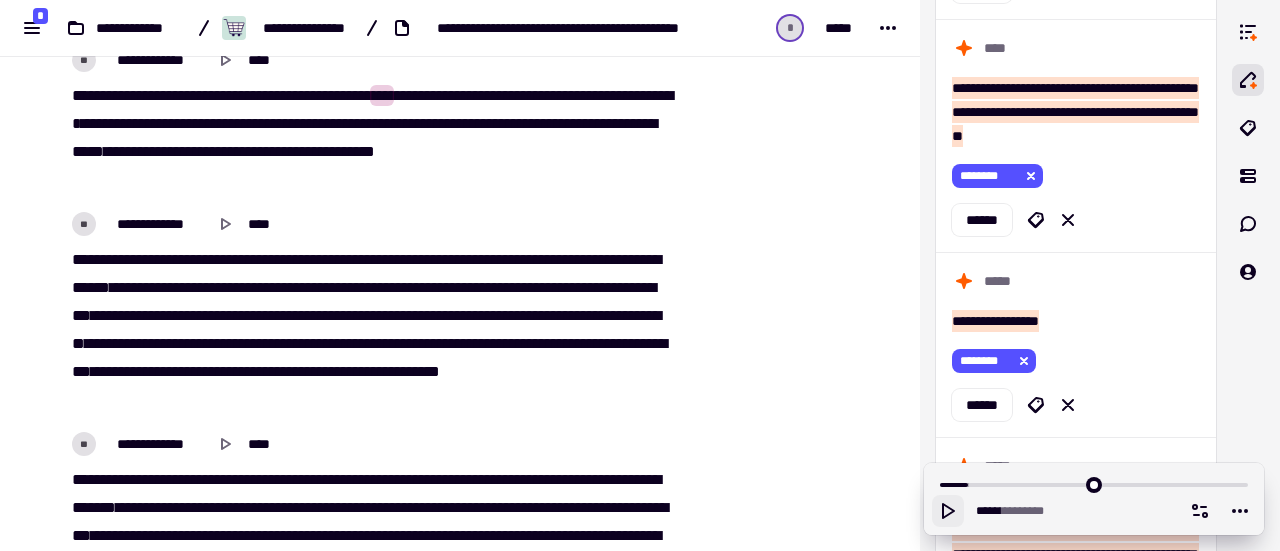 click 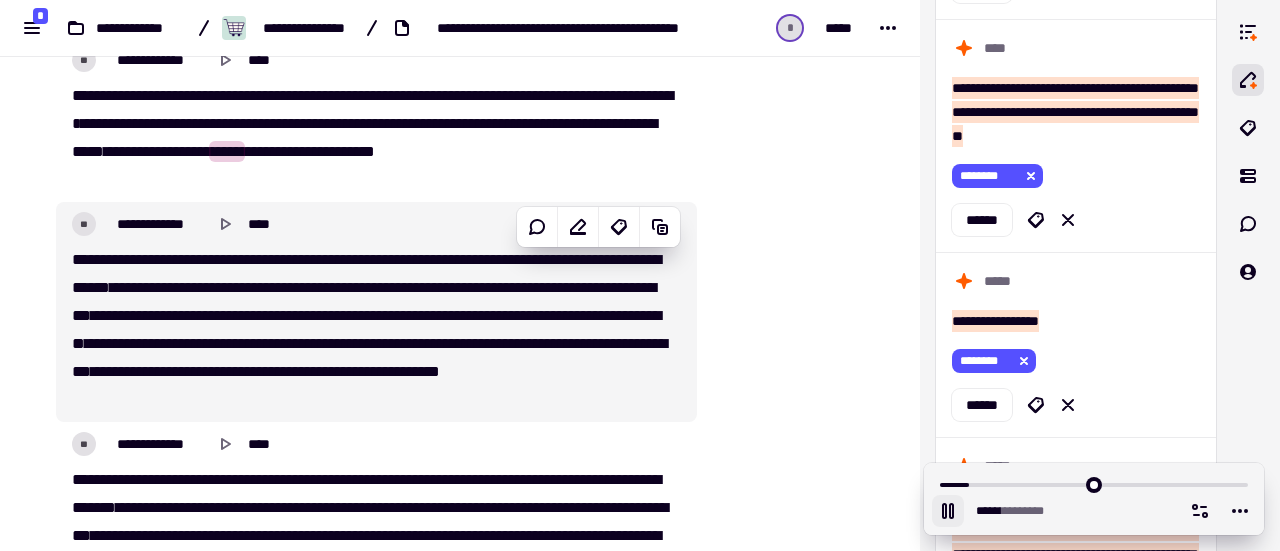 click on "[PHONE]" at bounding box center (370, 330) 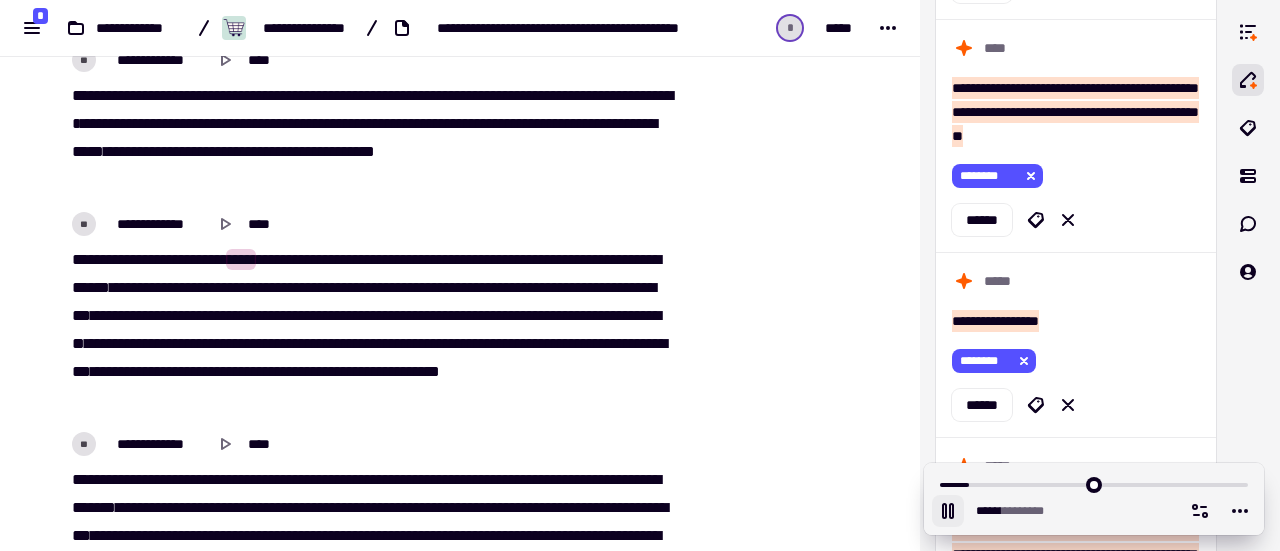 click on "[PHONE]" at bounding box center (370, 330) 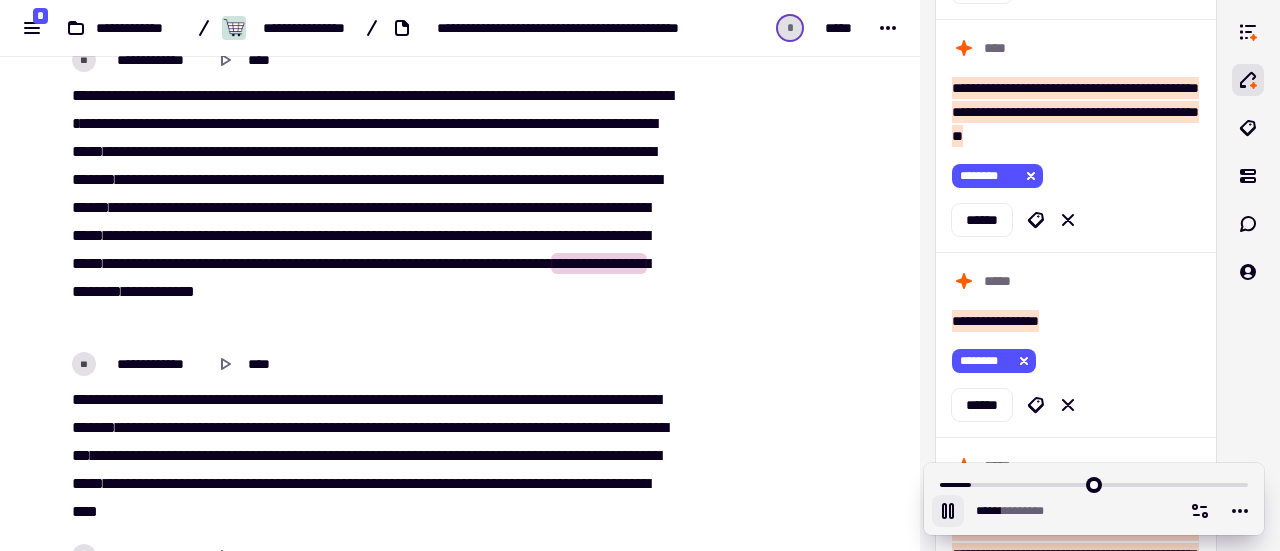 click 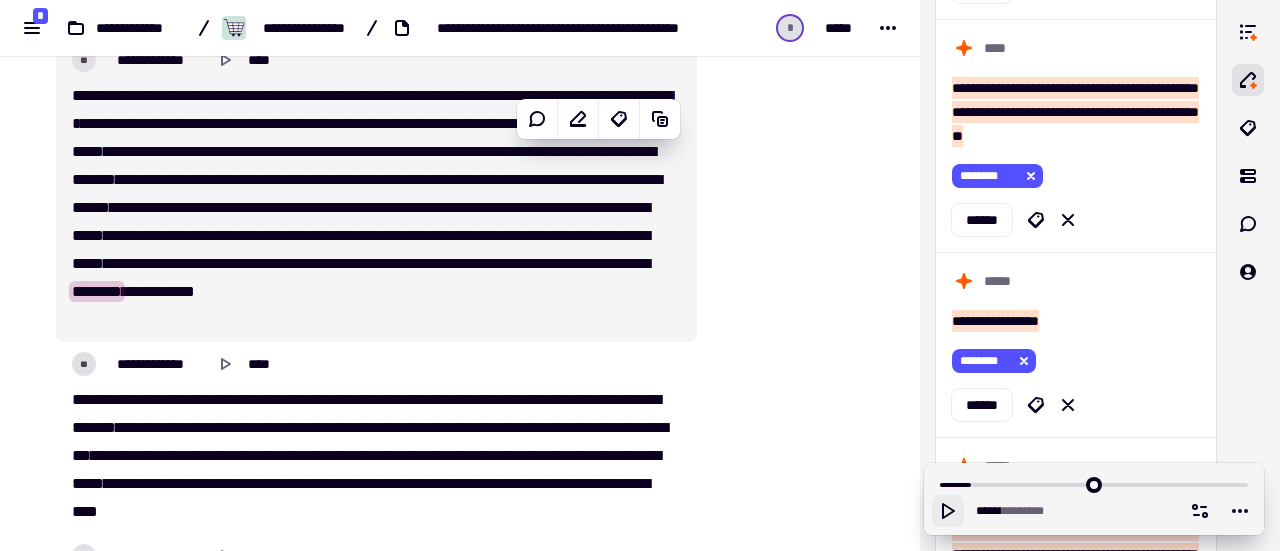 click on "[PHONE]" at bounding box center (370, 208) 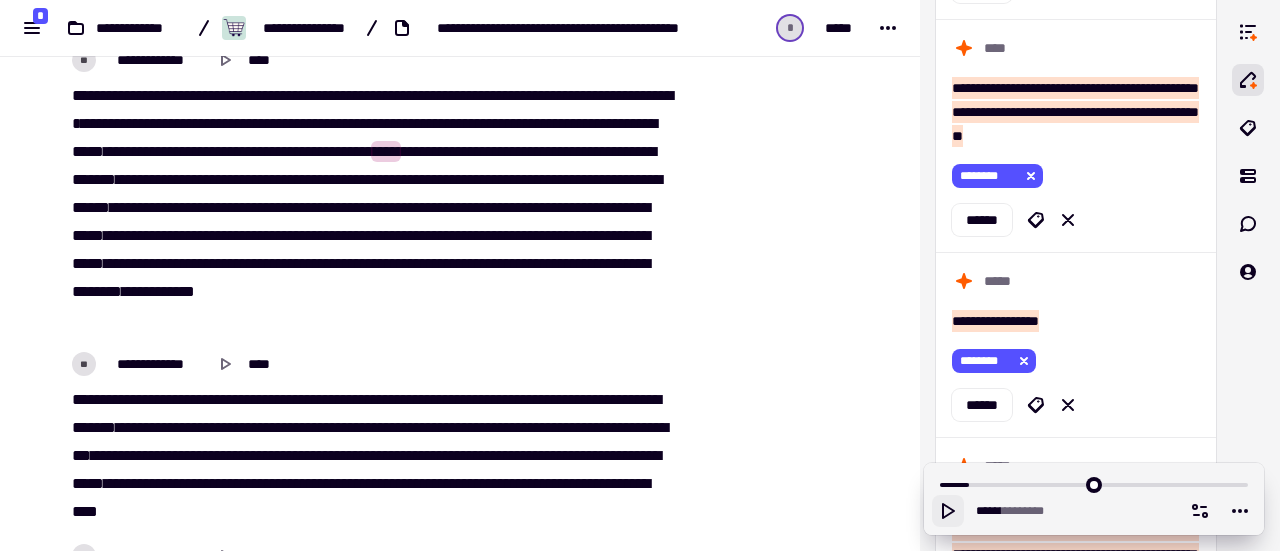 click on "[PHONE]" at bounding box center [370, 208] 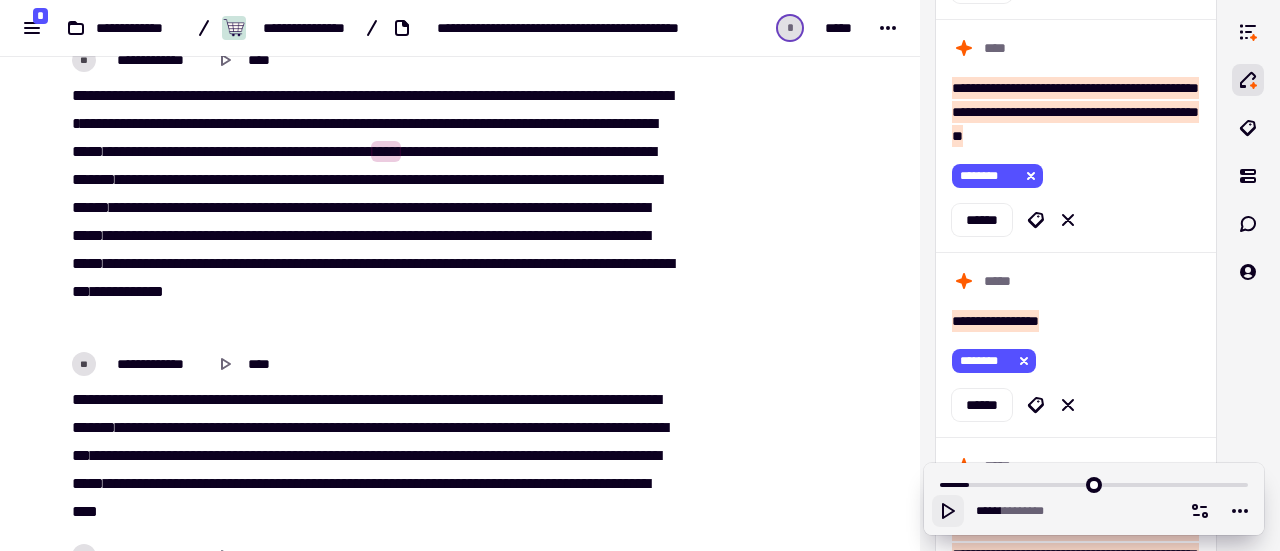 click 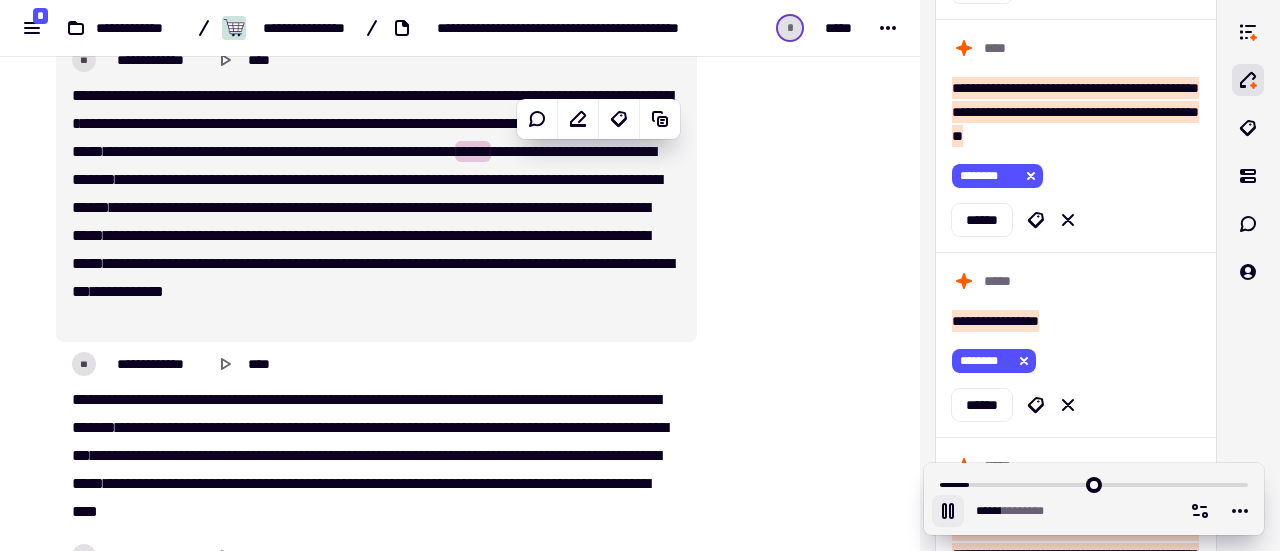 click on "***" at bounding box center [215, 263] 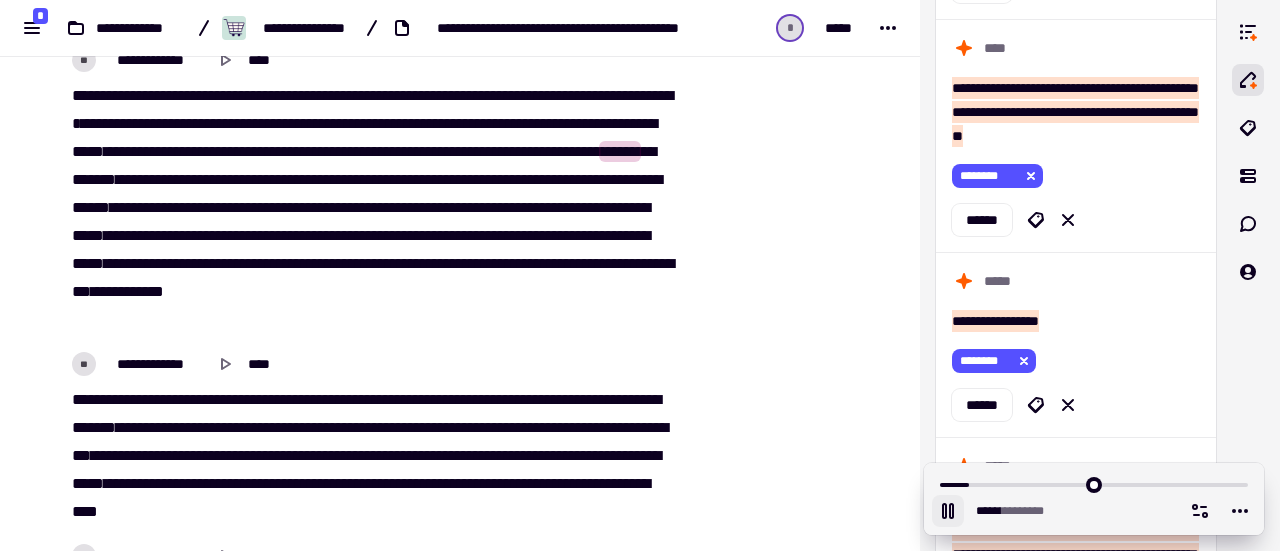 click on "***" at bounding box center [215, 263] 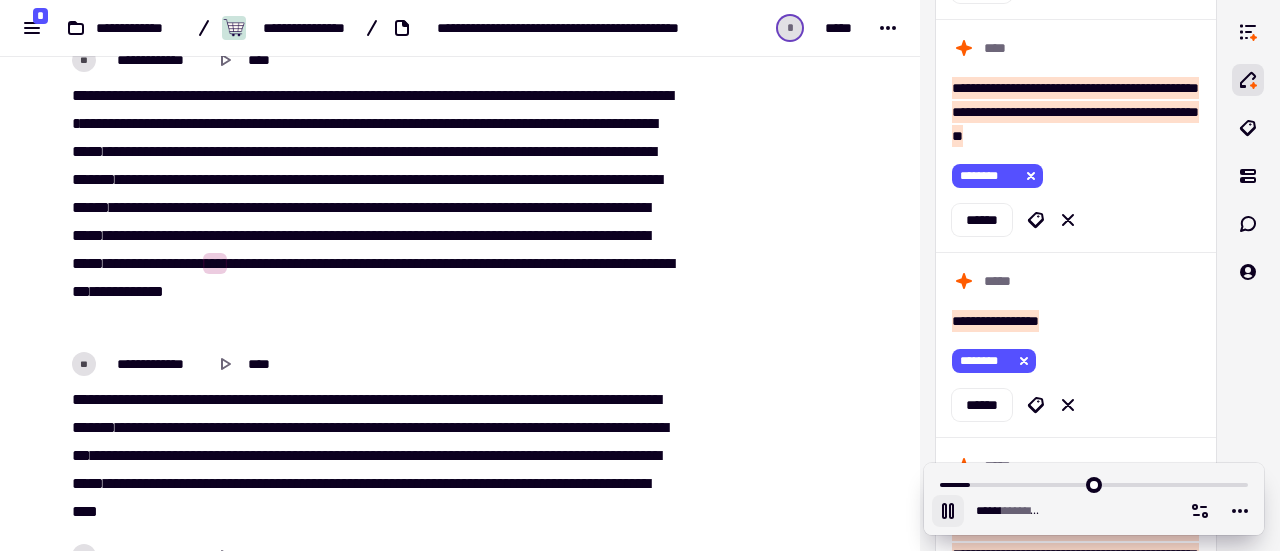 click on "***" at bounding box center (215, 263) 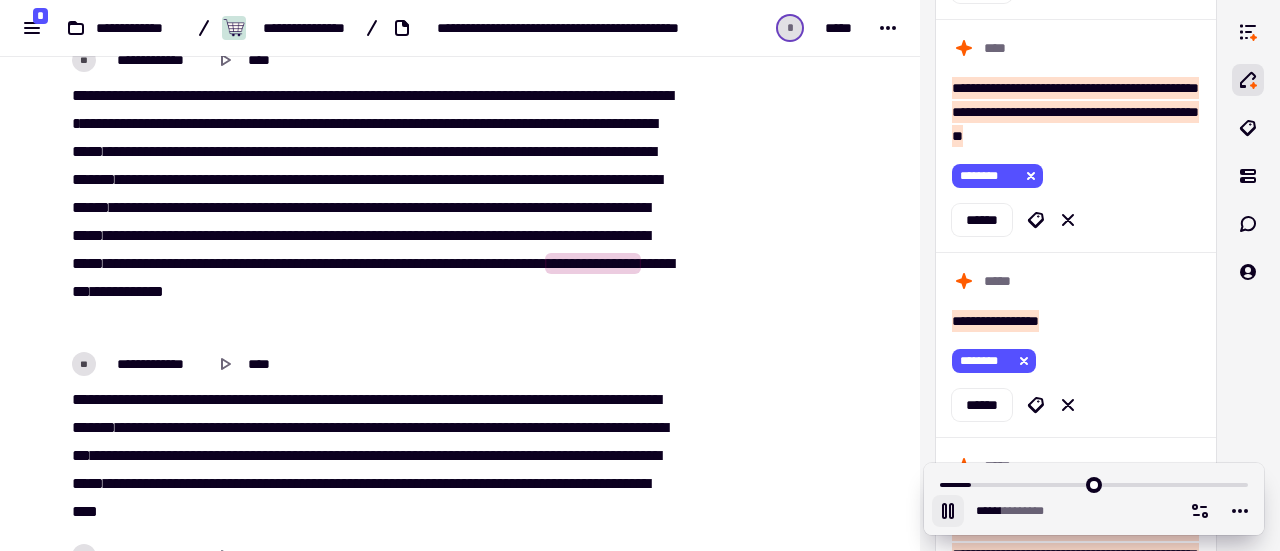 click on "***" at bounding box center [497, 263] 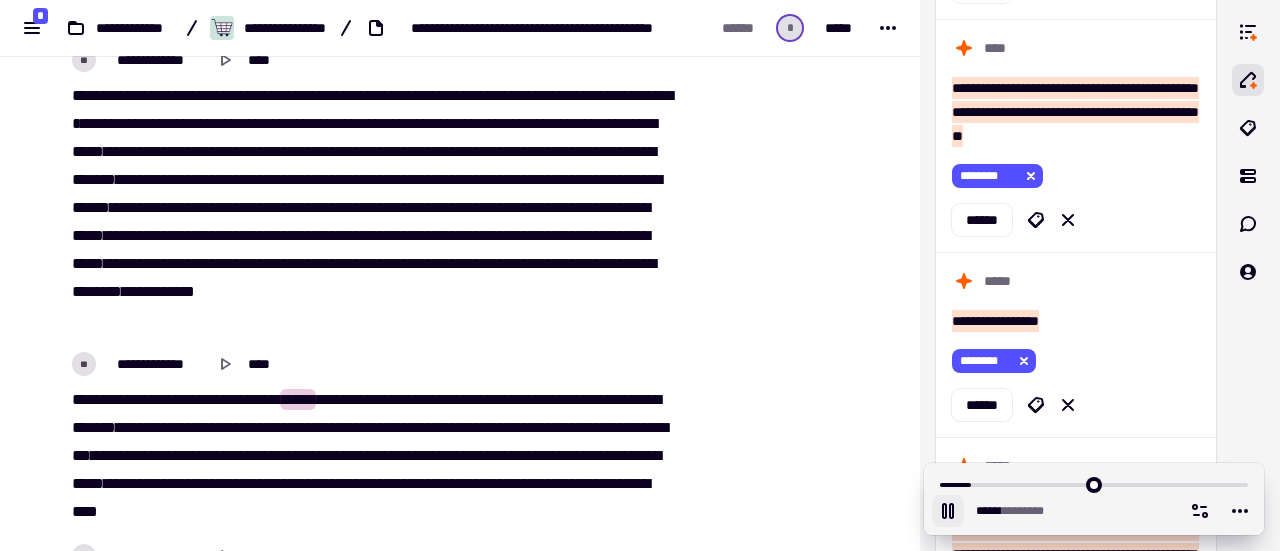 click on "[PHONE]" at bounding box center [370, 208] 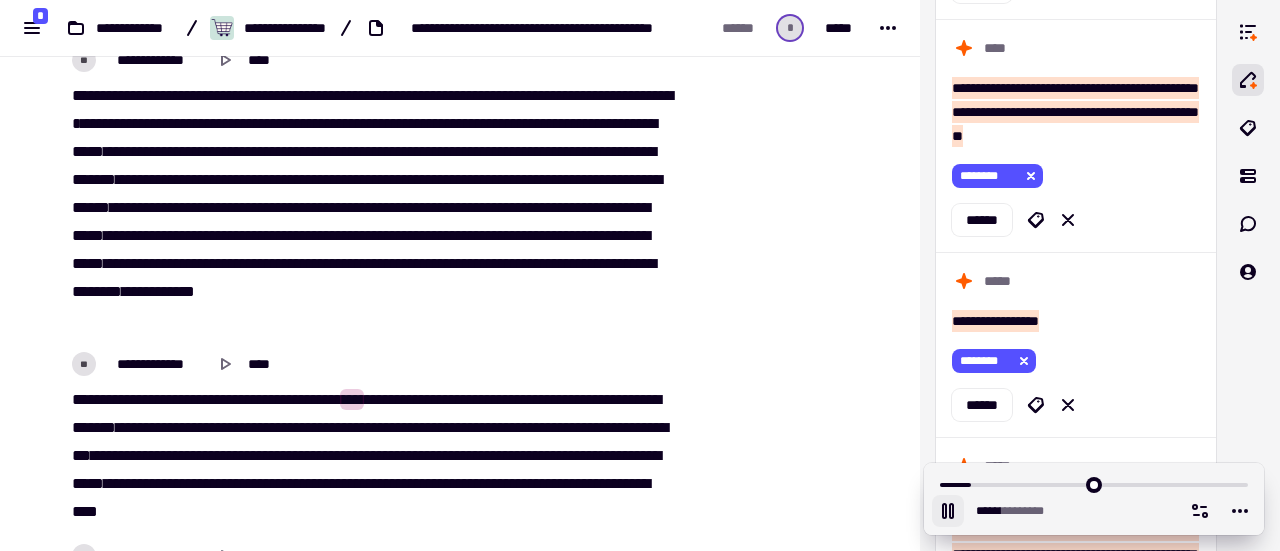 click on "********" at bounding box center [97, 291] 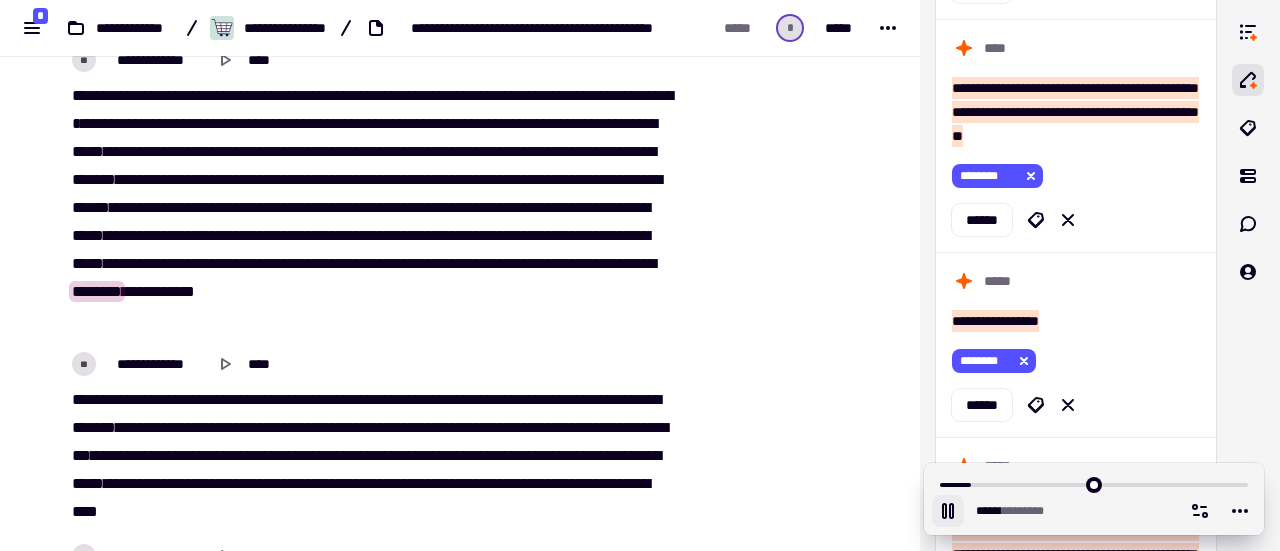 click on "***" at bounding box center [81, 399] 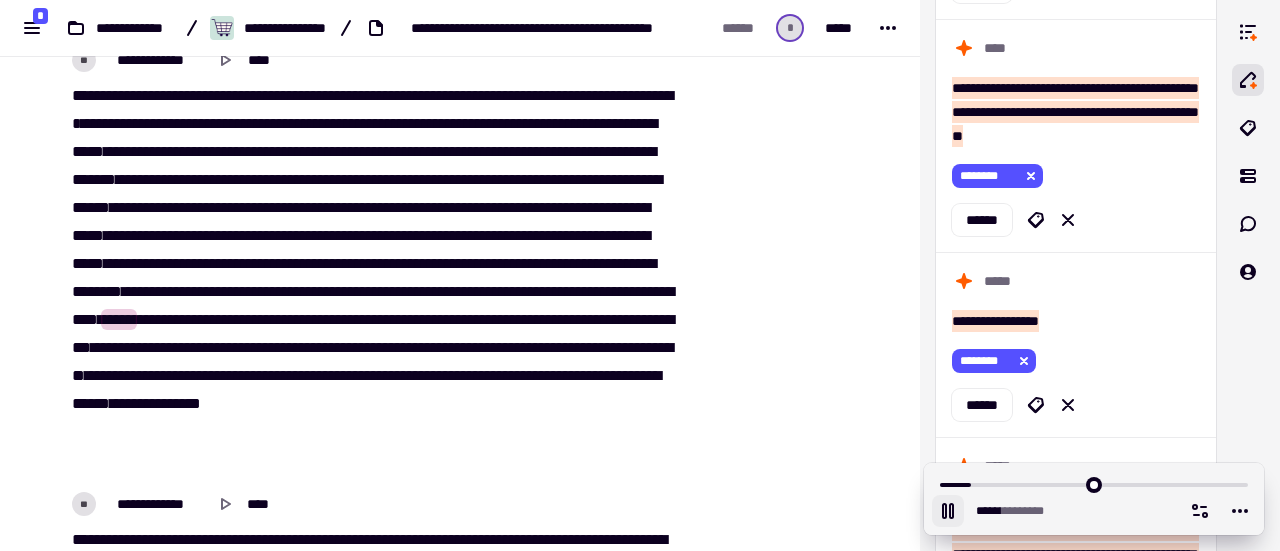 click on "********" at bounding box center [97, 291] 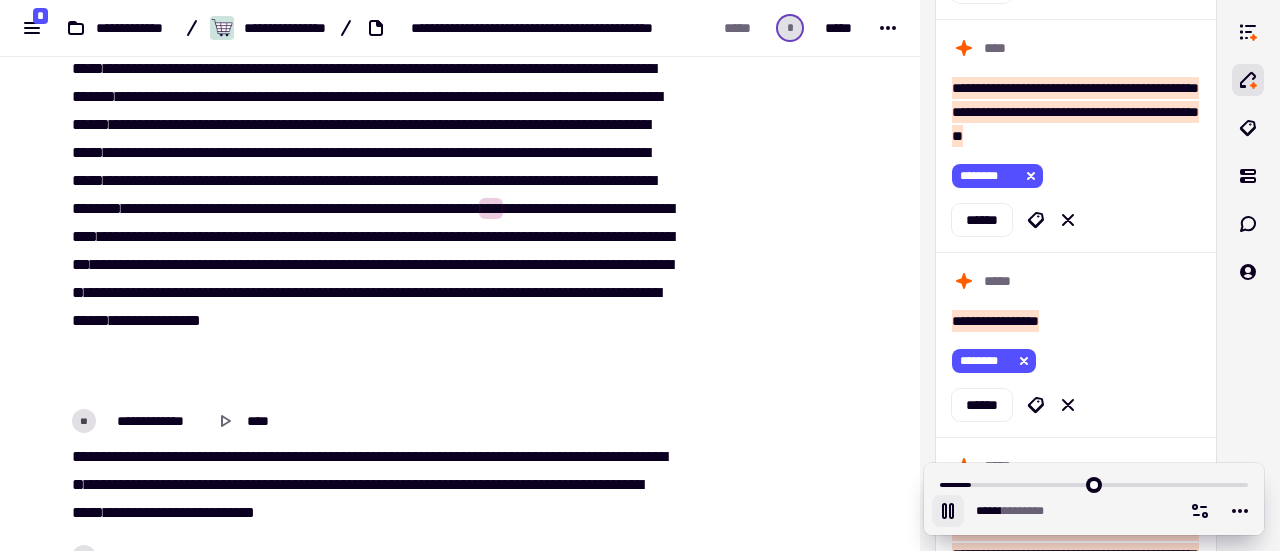 scroll, scrollTop: 3143, scrollLeft: 0, axis: vertical 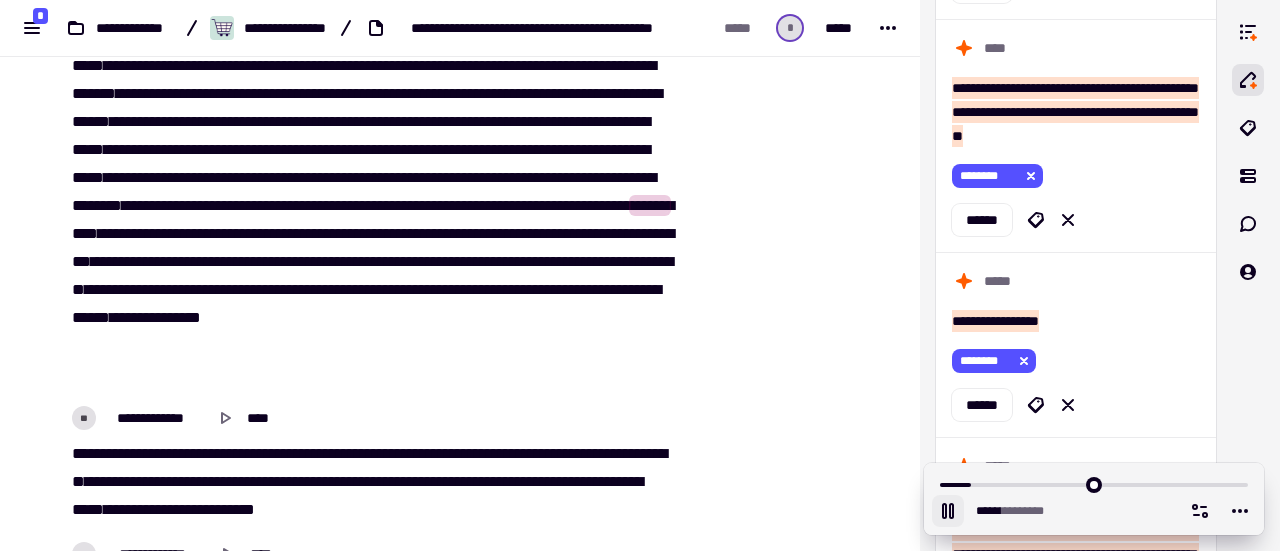 click on "********" at bounding box center (368, 205) 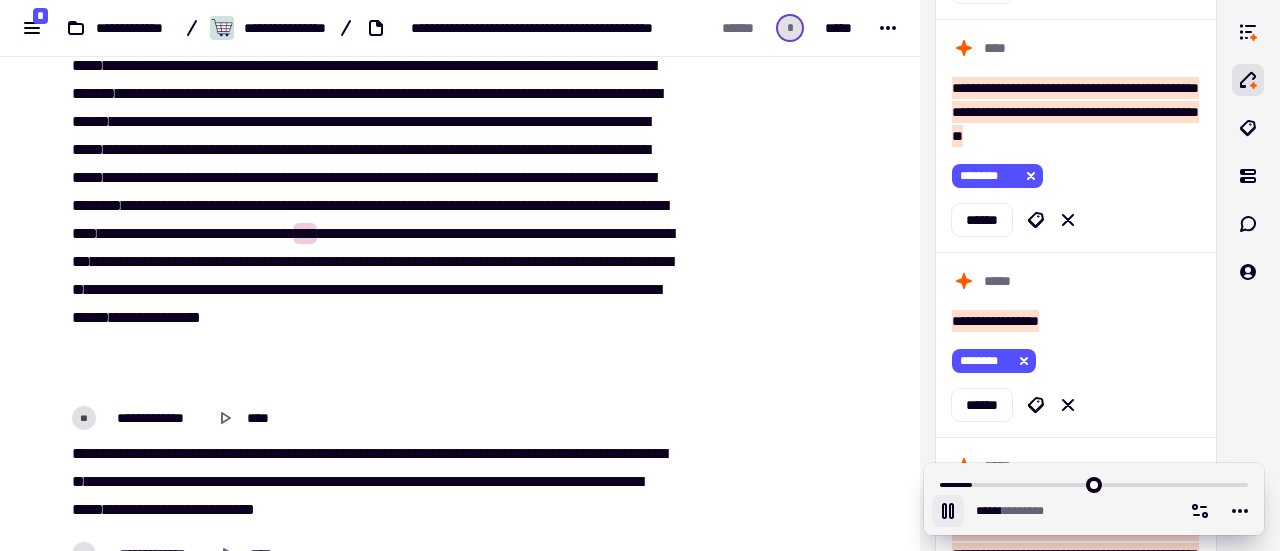 click on "******" at bounding box center [644, 205] 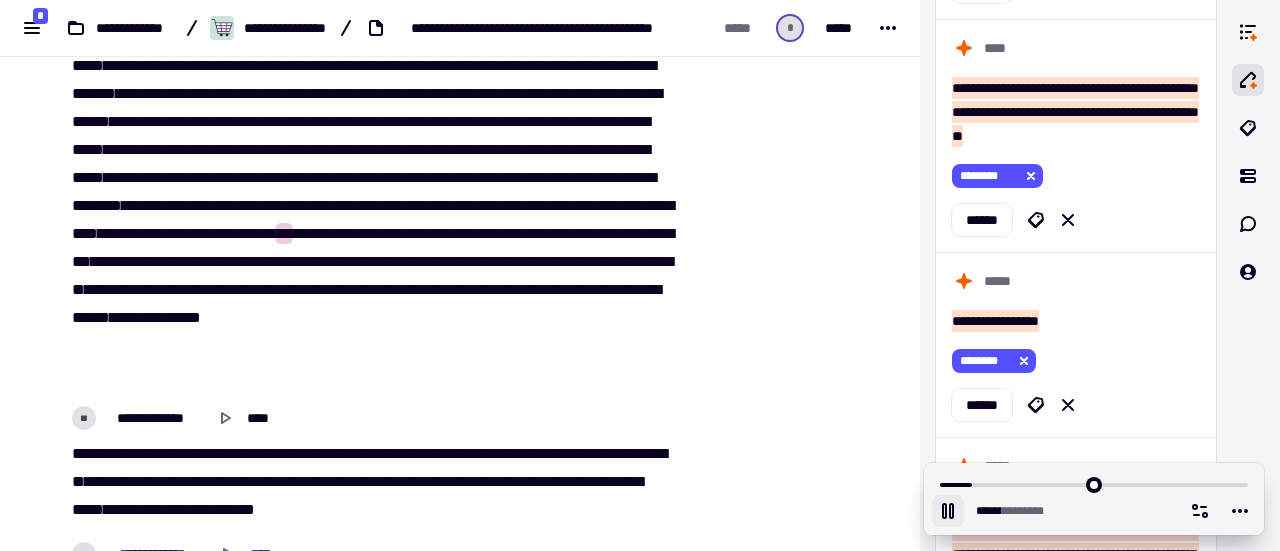 click on "**********" at bounding box center (370, 192) 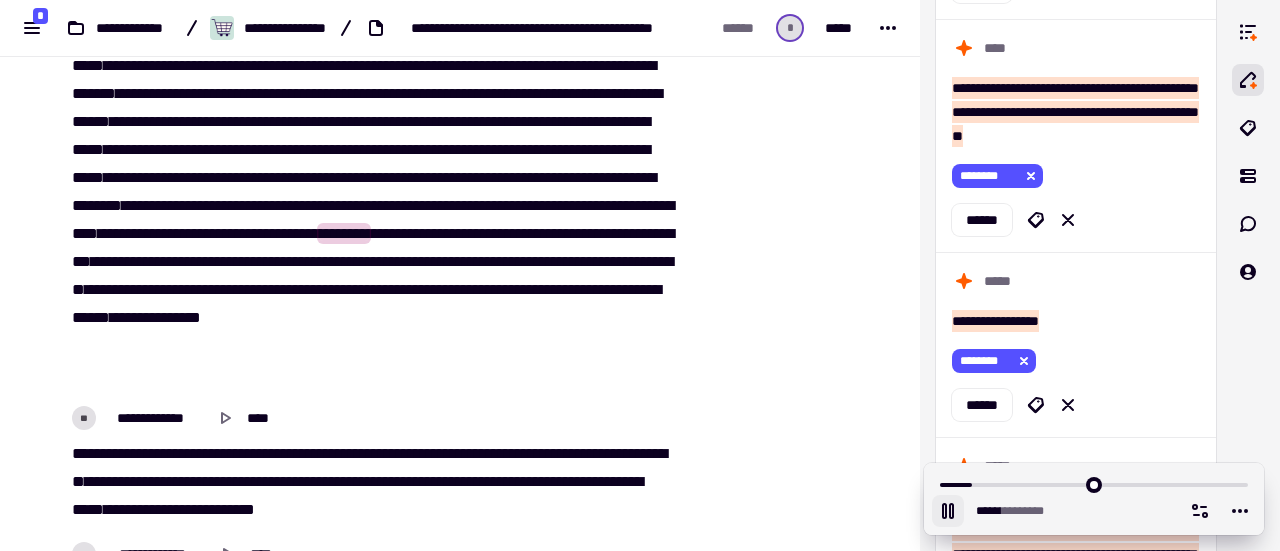 click on "****" at bounding box center [260, 233] 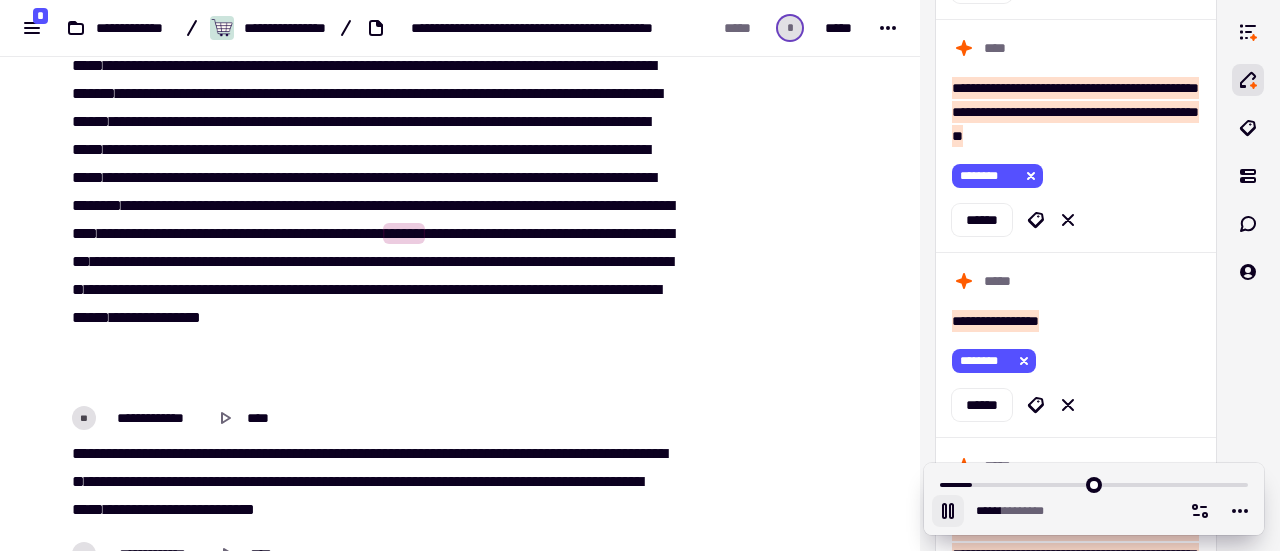 click 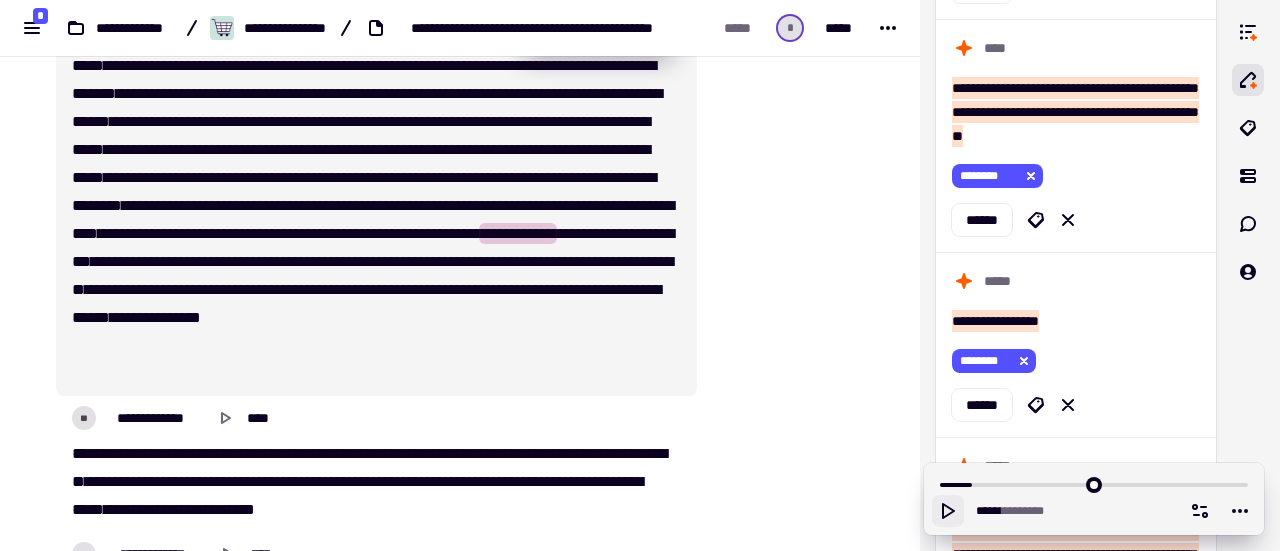 click on "******" at bounding box center [404, 233] 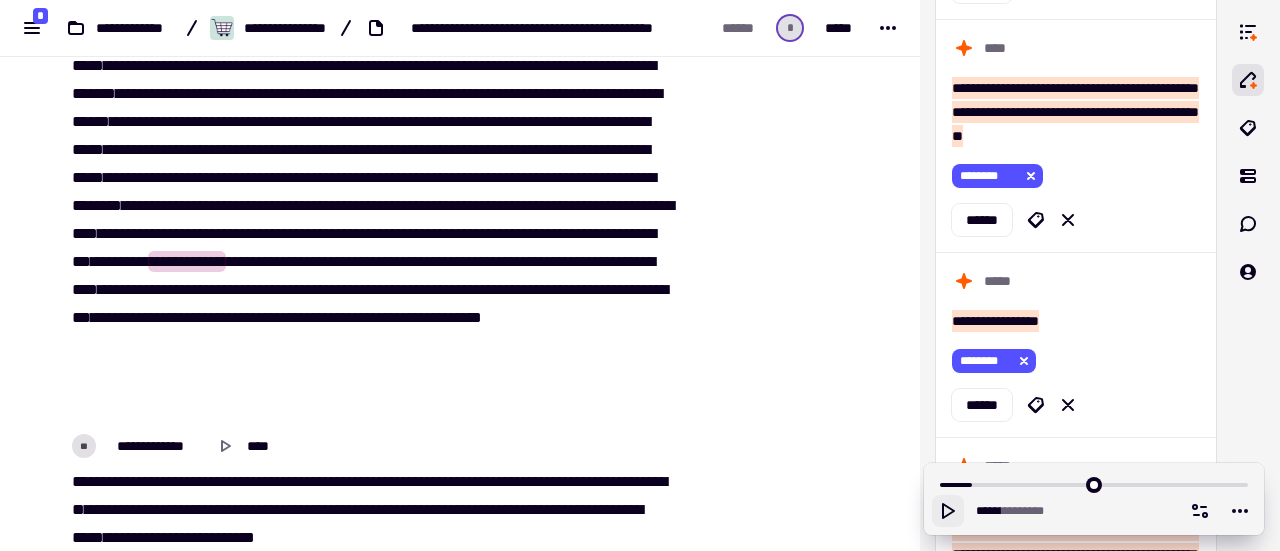click 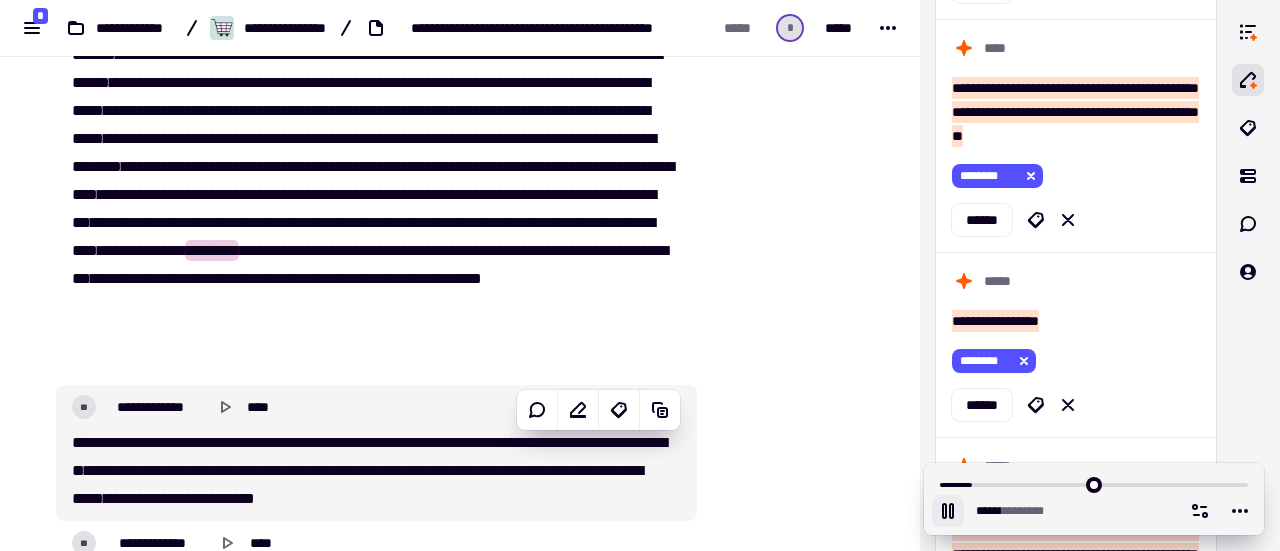 scroll, scrollTop: 3188, scrollLeft: 0, axis: vertical 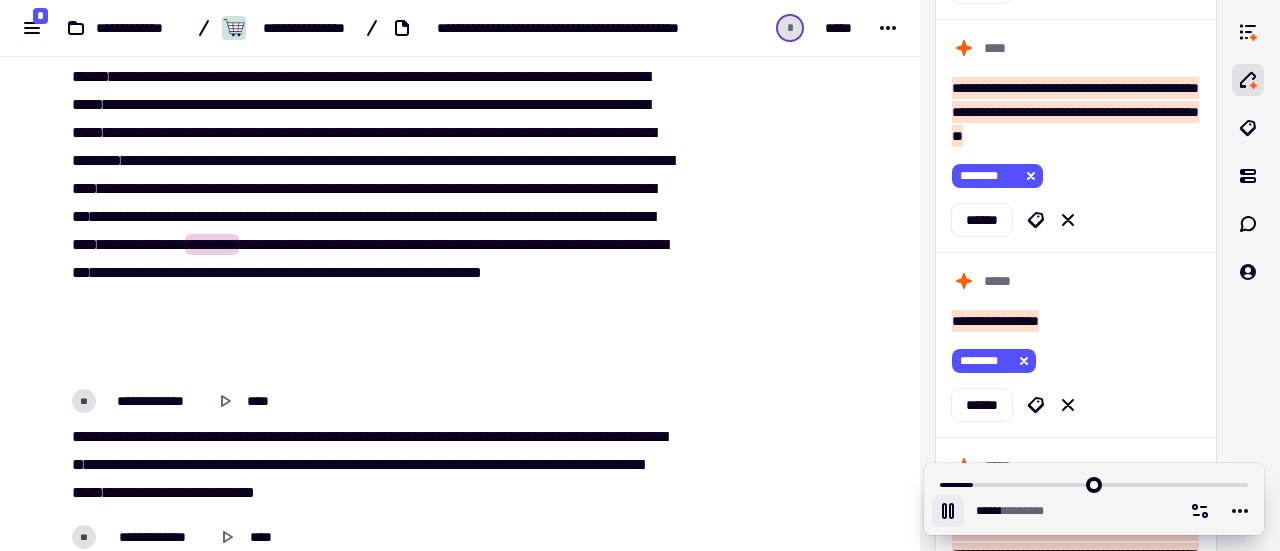 click 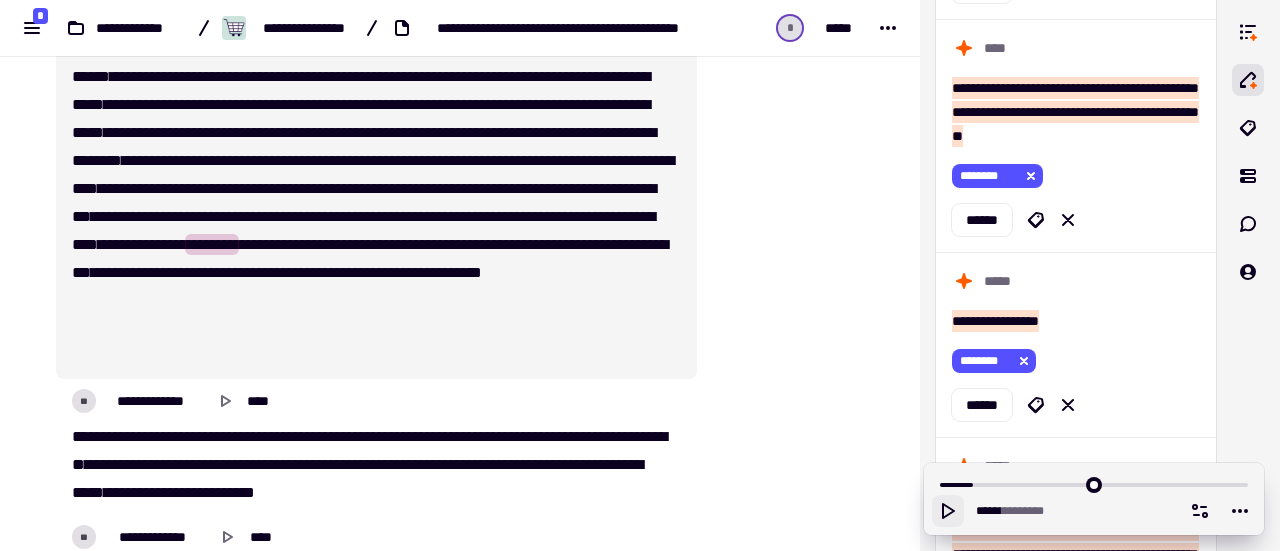 click on "********" at bounding box center [212, 244] 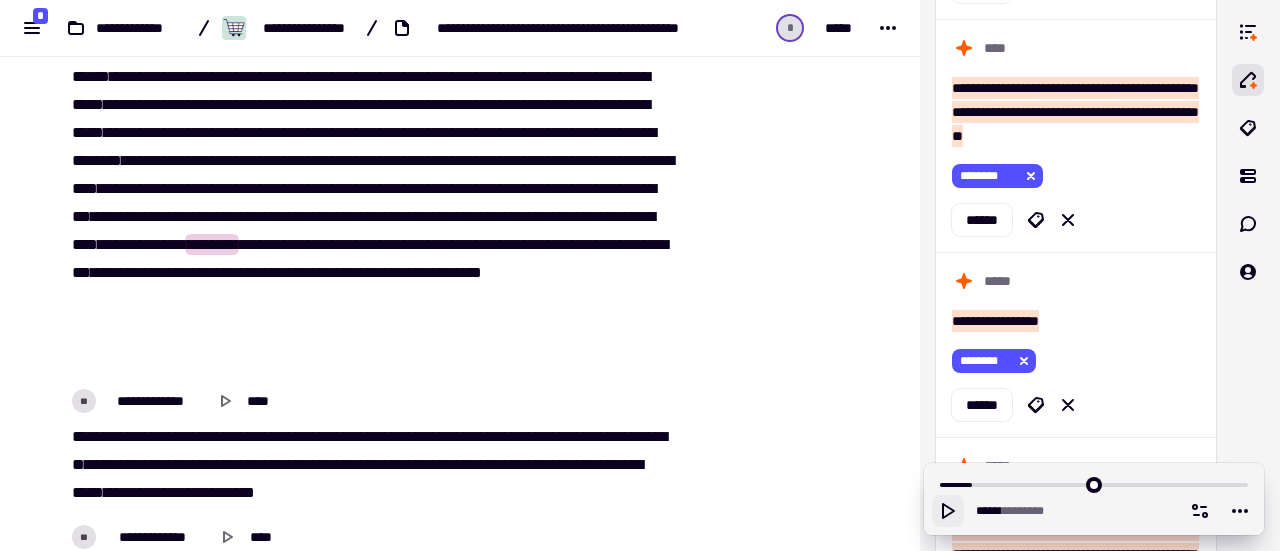 click 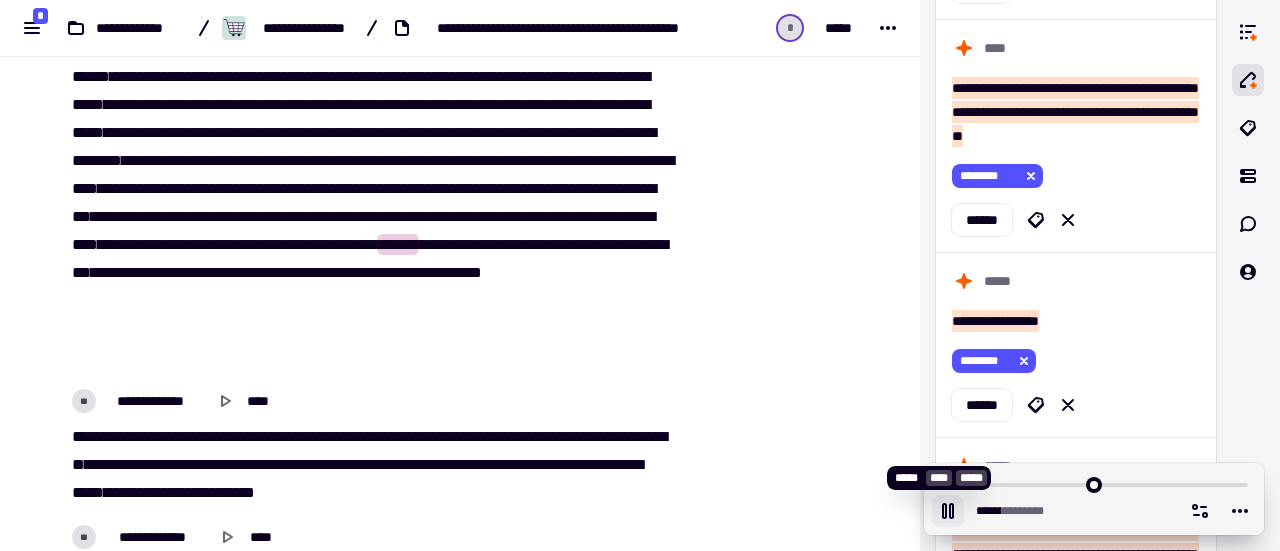 click 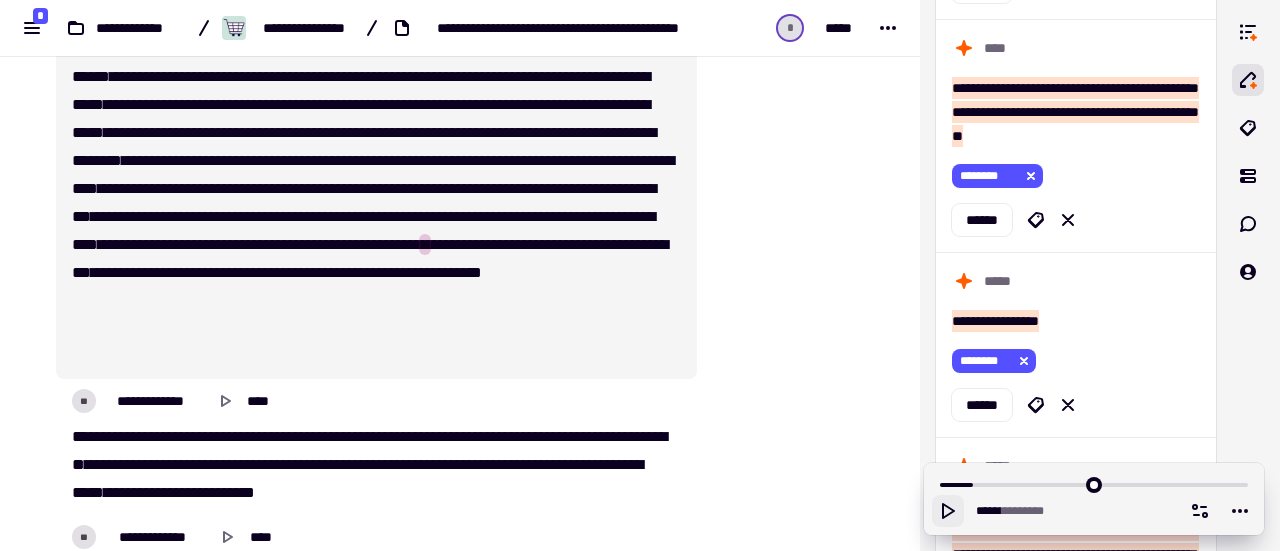 click on "***" at bounding box center (251, 244) 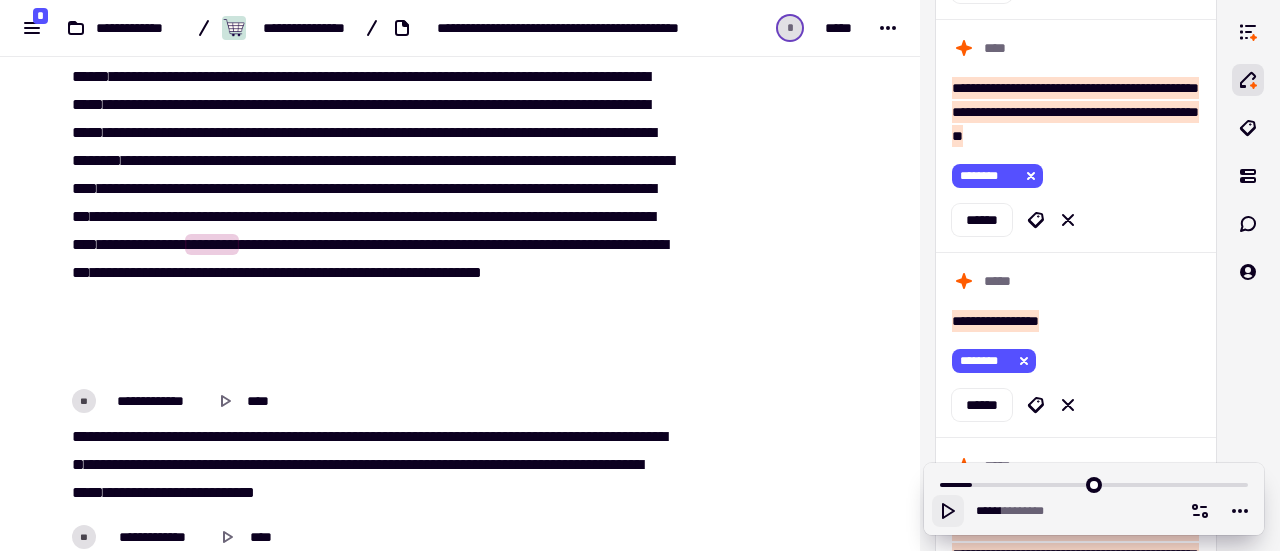 click on "***" at bounding box center [251, 244] 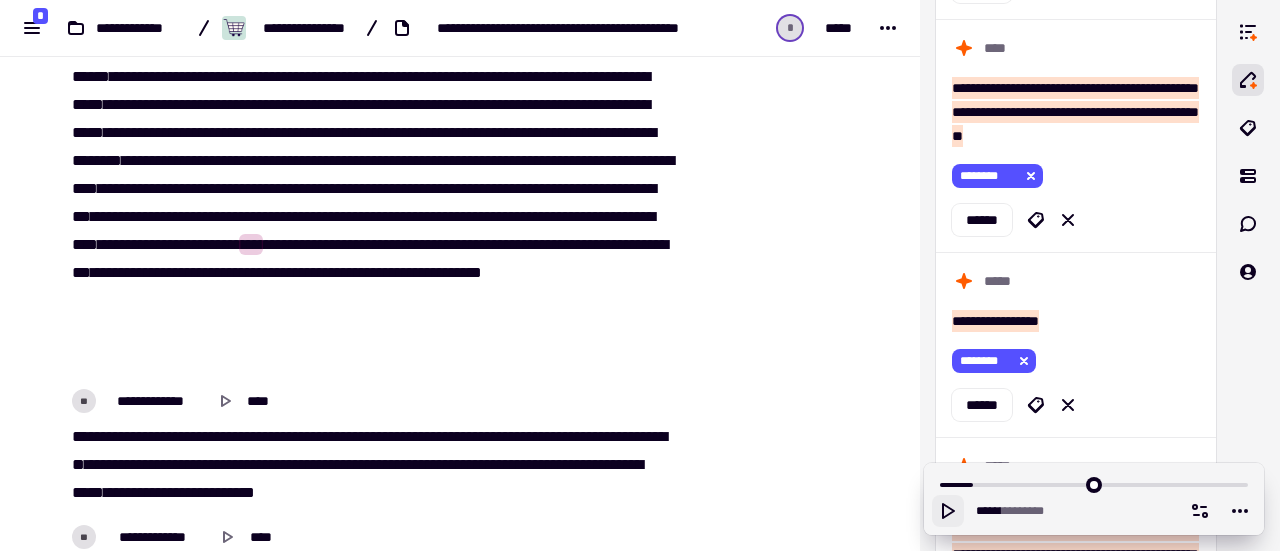 click on "**********" at bounding box center [370, 161] 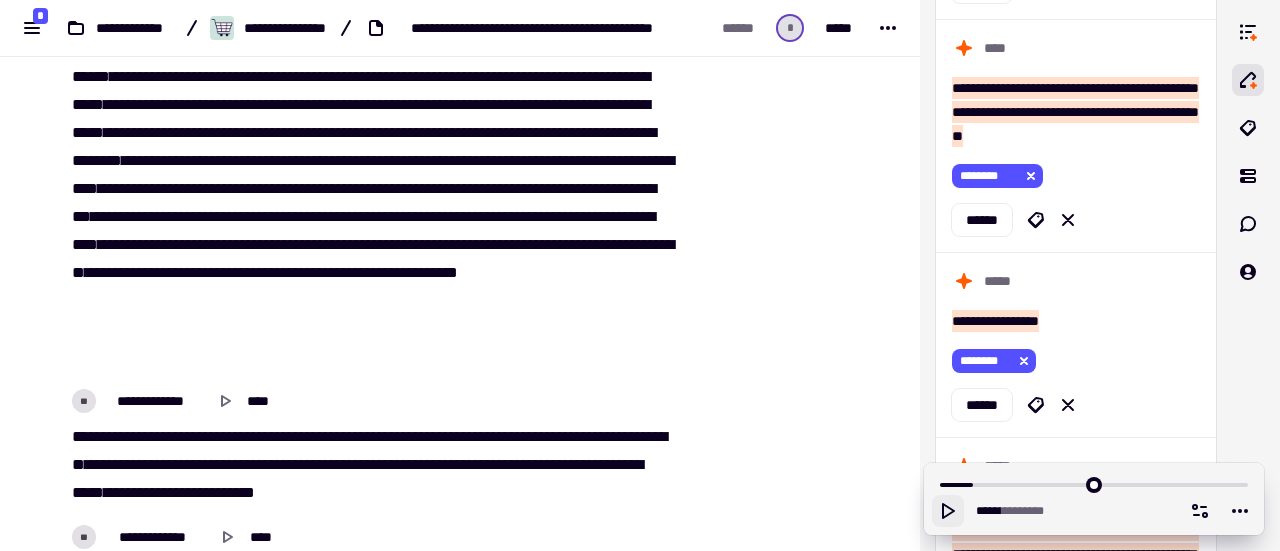 click on "****" at bounding box center (326, 244) 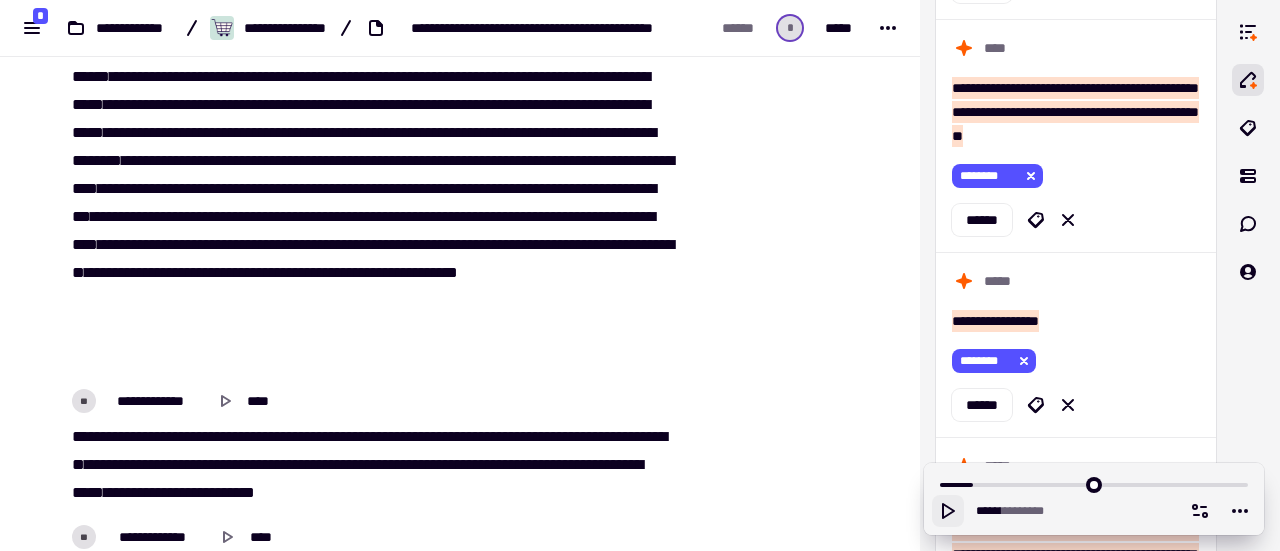 click on "****" at bounding box center (326, 244) 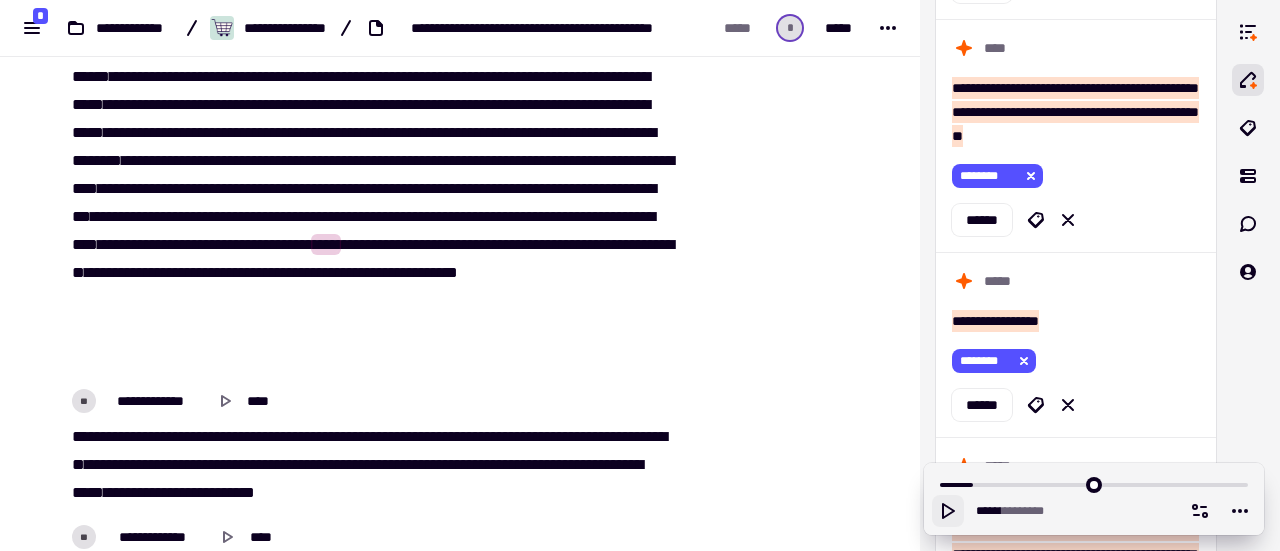 click 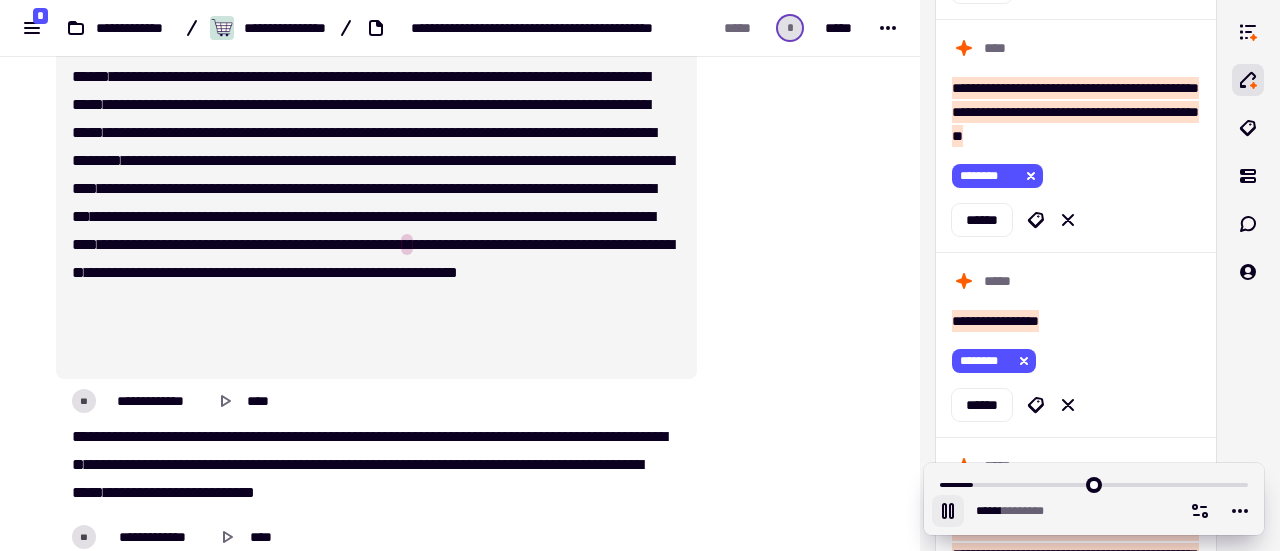 click on "**********" at bounding box center (370, 161) 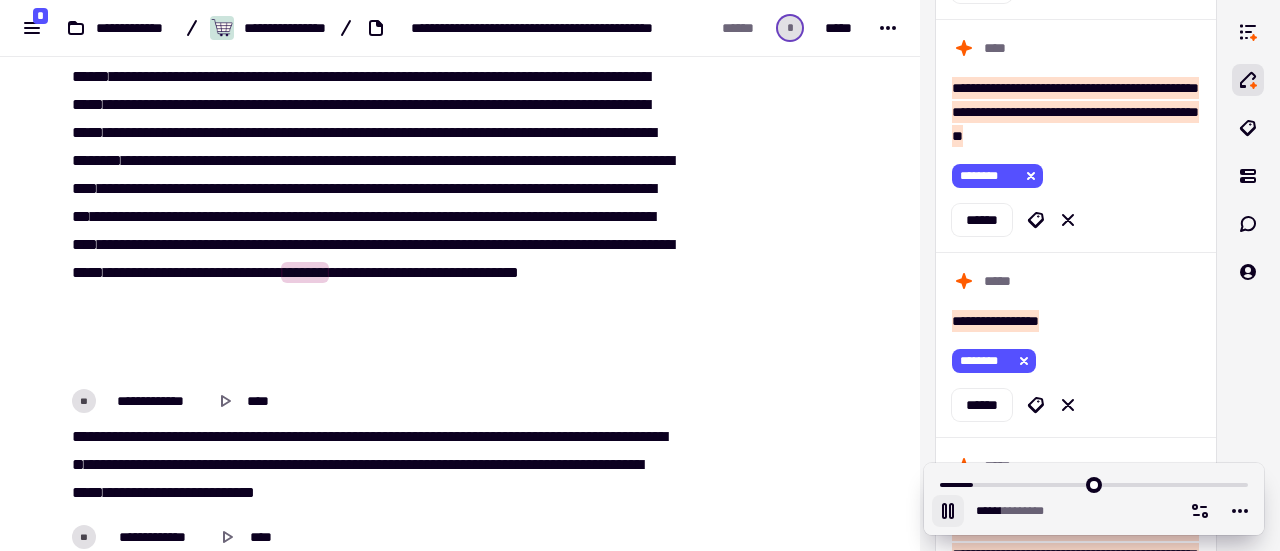 click on "*******" at bounding box center (569, 244) 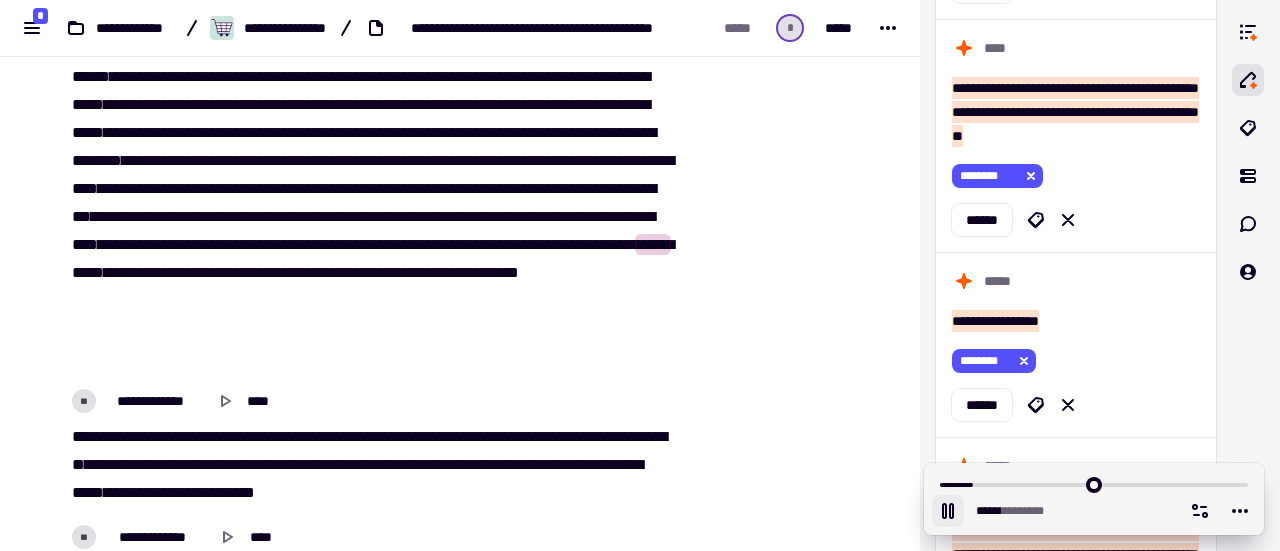 click on "*****" at bounding box center [527, 244] 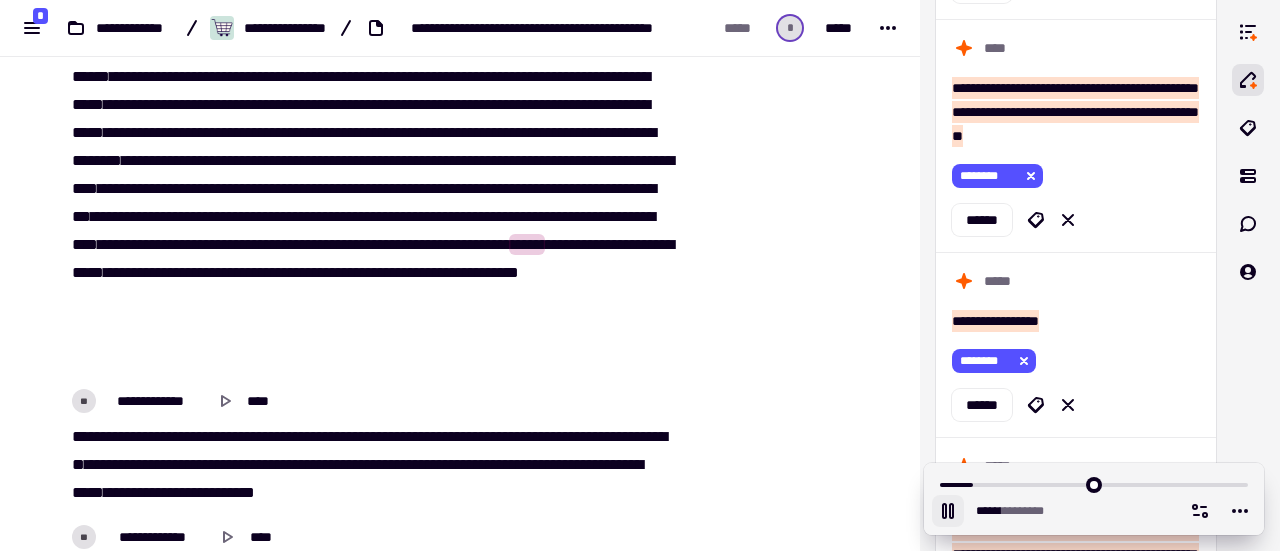 click on "**********" at bounding box center [370, 161] 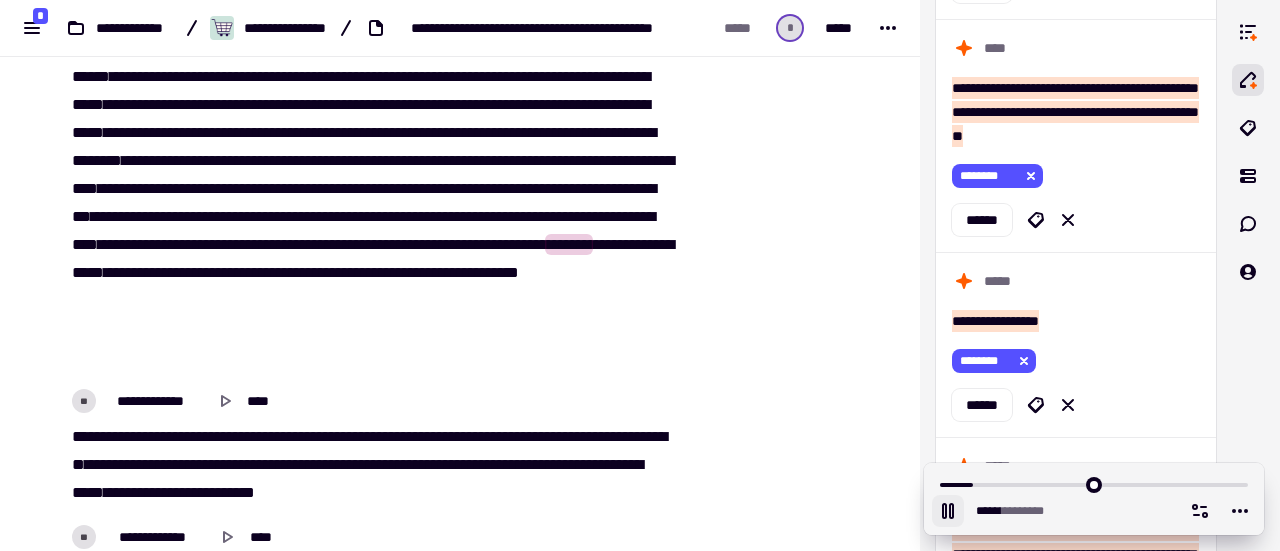 click on "****" at bounding box center (326, 244) 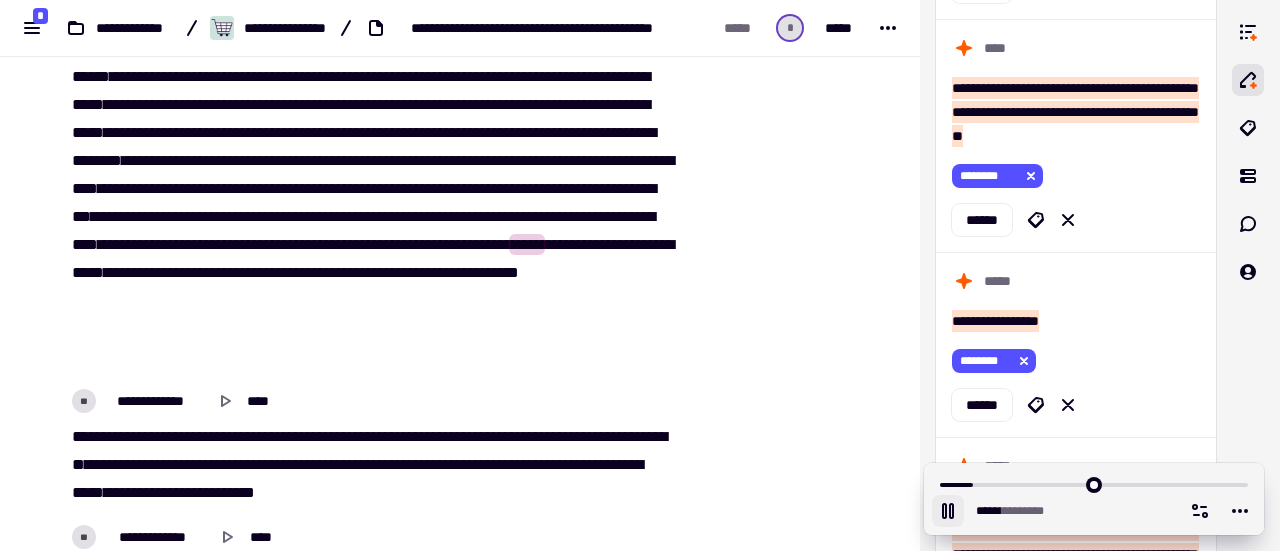 click on "**********" at bounding box center [370, 161] 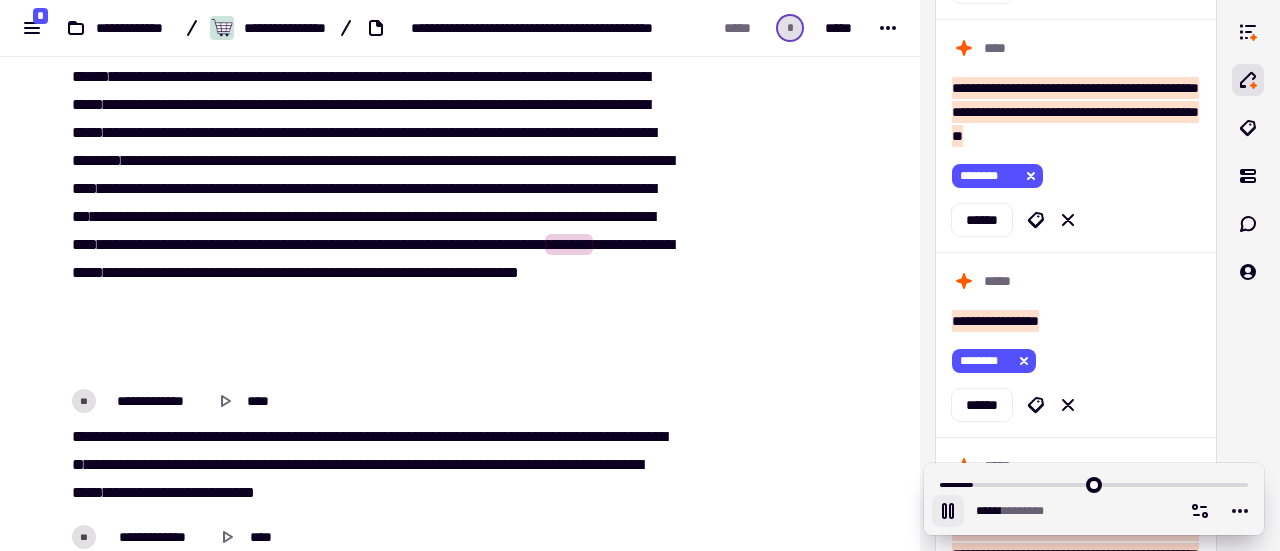 click on "**********" at bounding box center [370, 161] 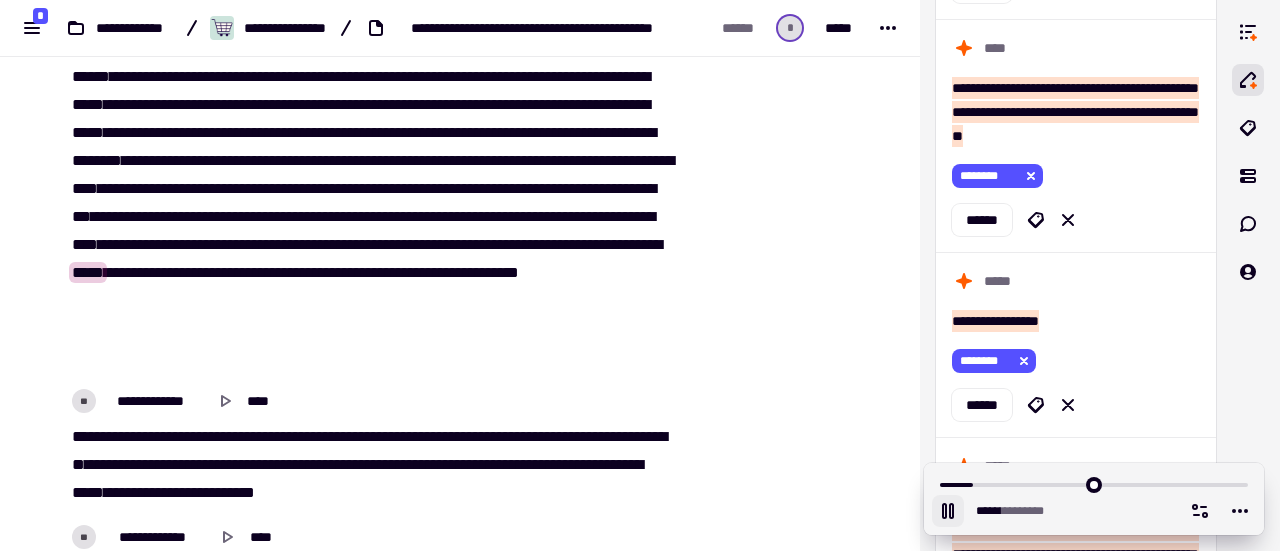 click on "**" at bounding box center (470, 244) 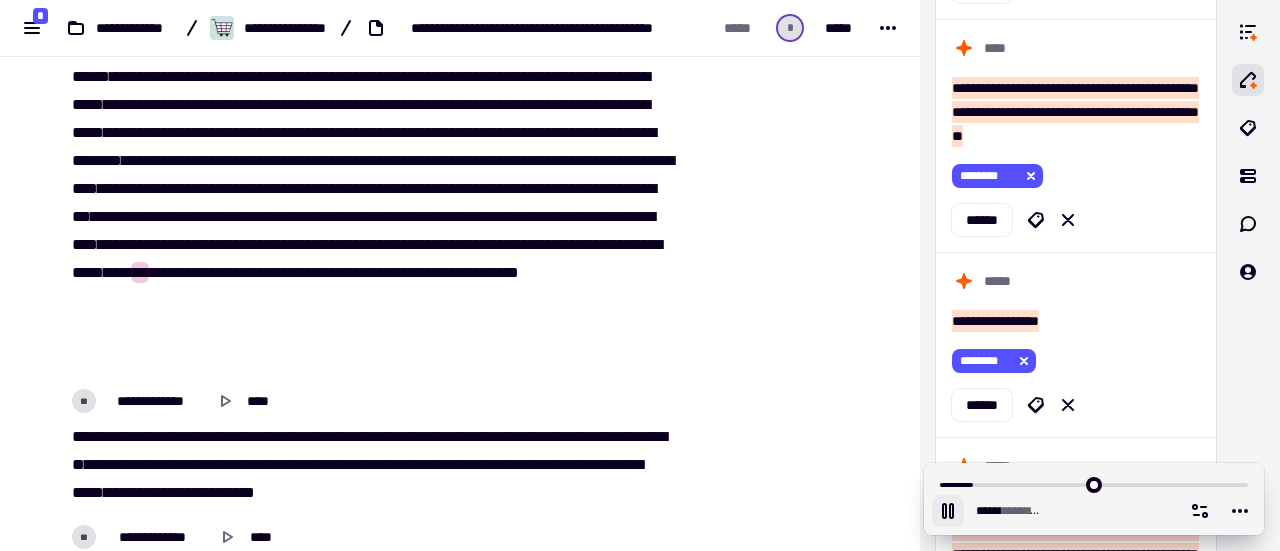 click on "**" at bounding box center (470, 244) 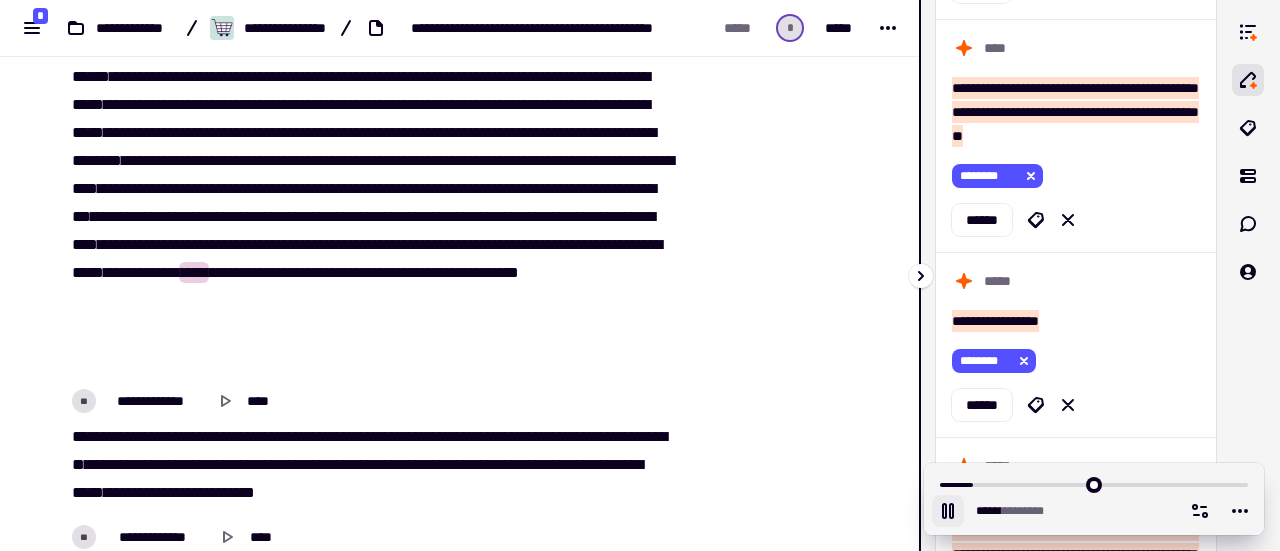 click 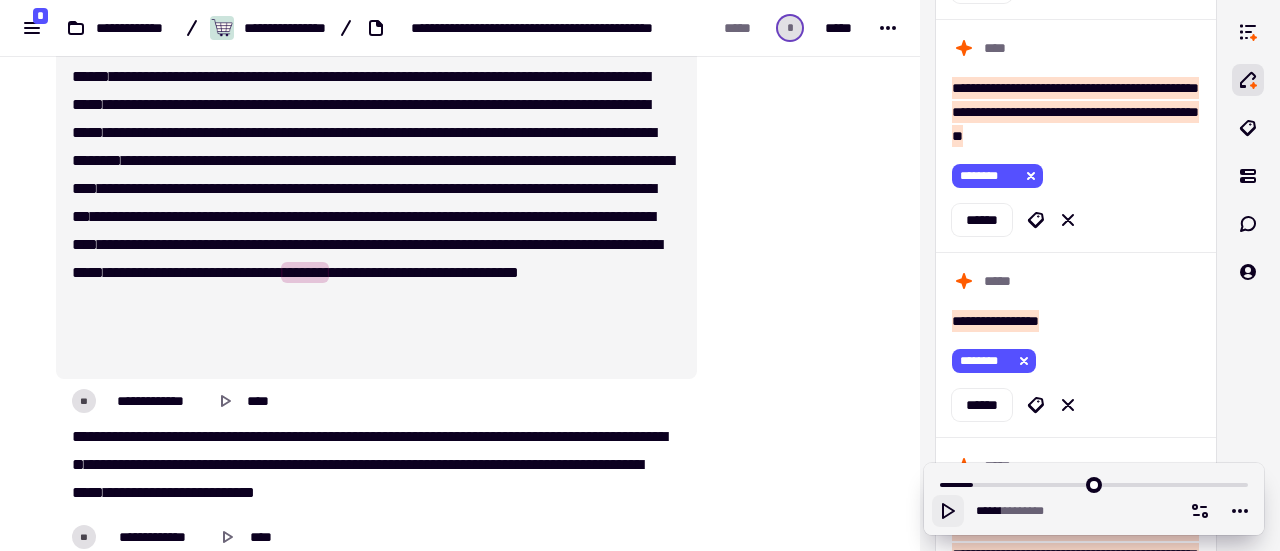click on "*****" at bounding box center (88, 272) 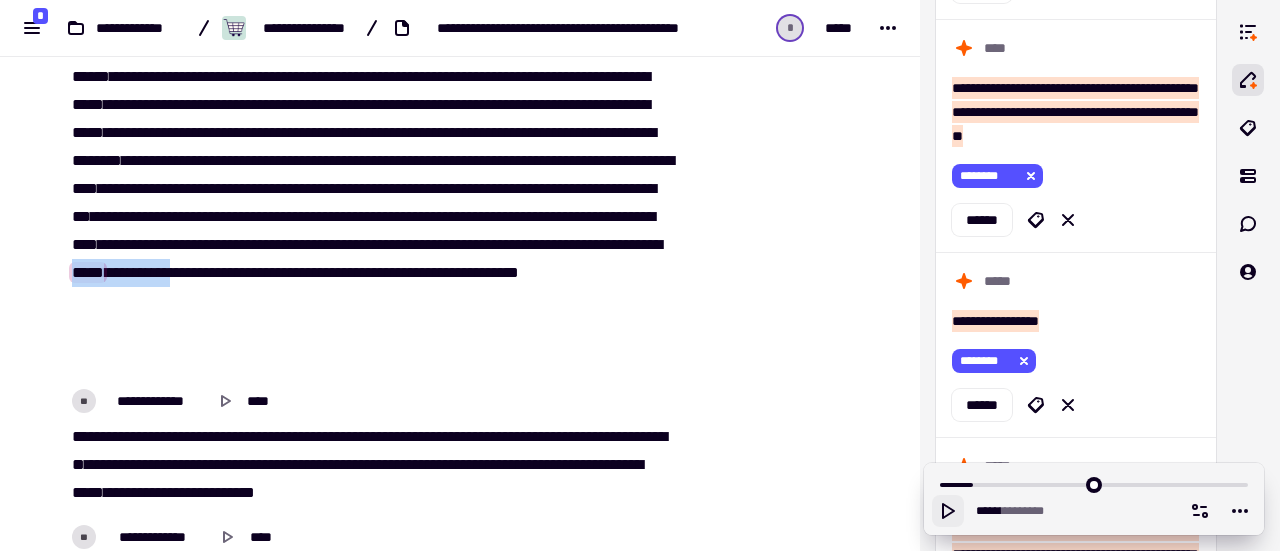 drag, startPoint x: 310, startPoint y: 328, endPoint x: 423, endPoint y: 333, distance: 113.110565 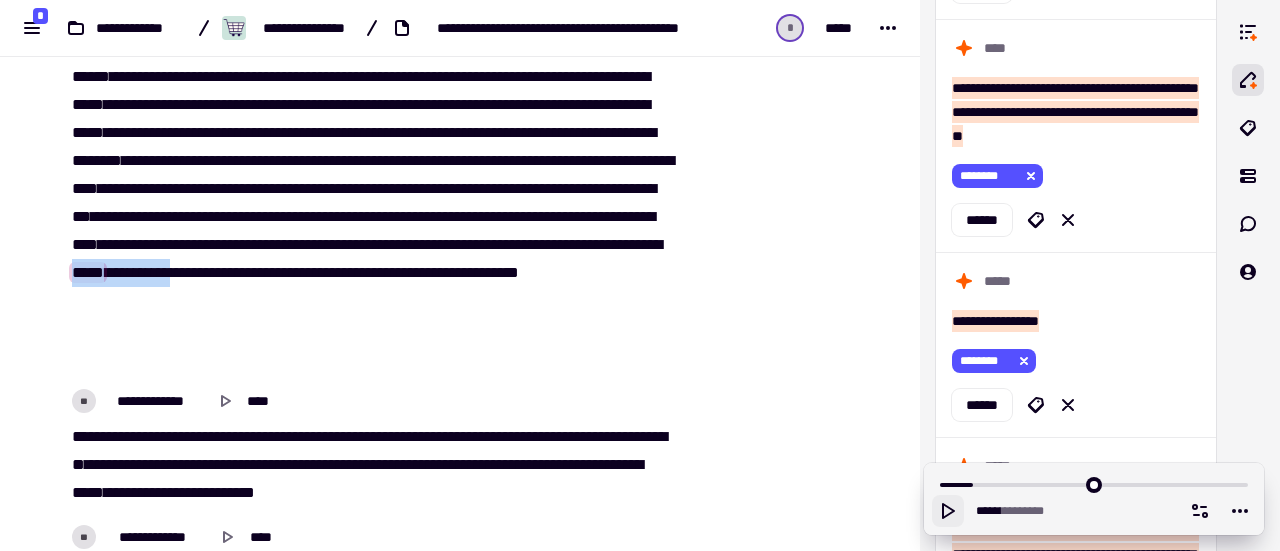 click on "**********" at bounding box center [370, 161] 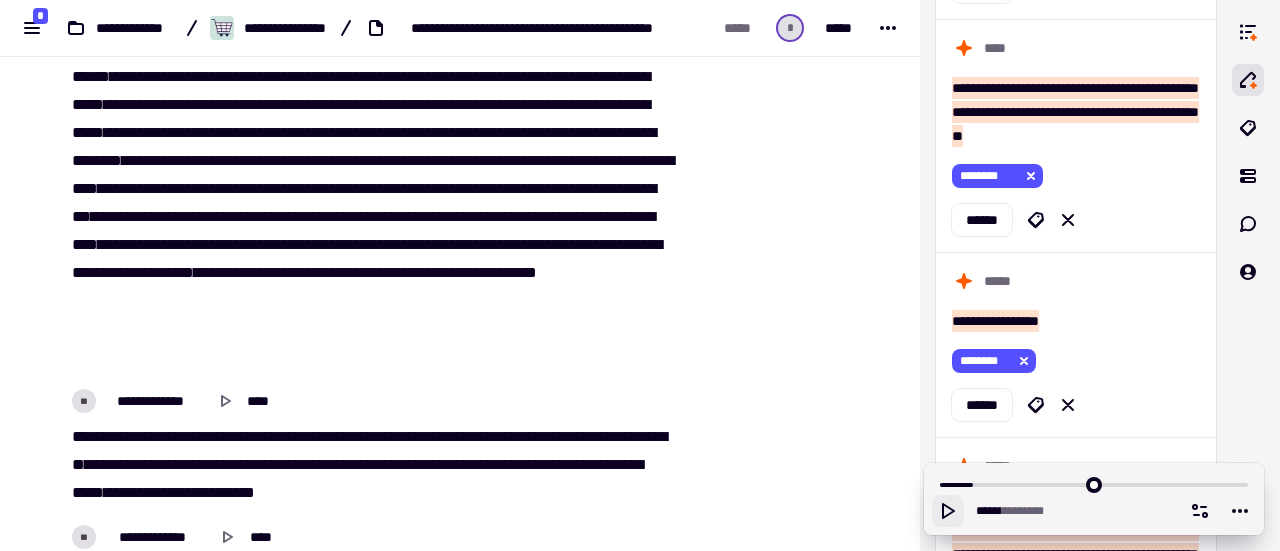 click 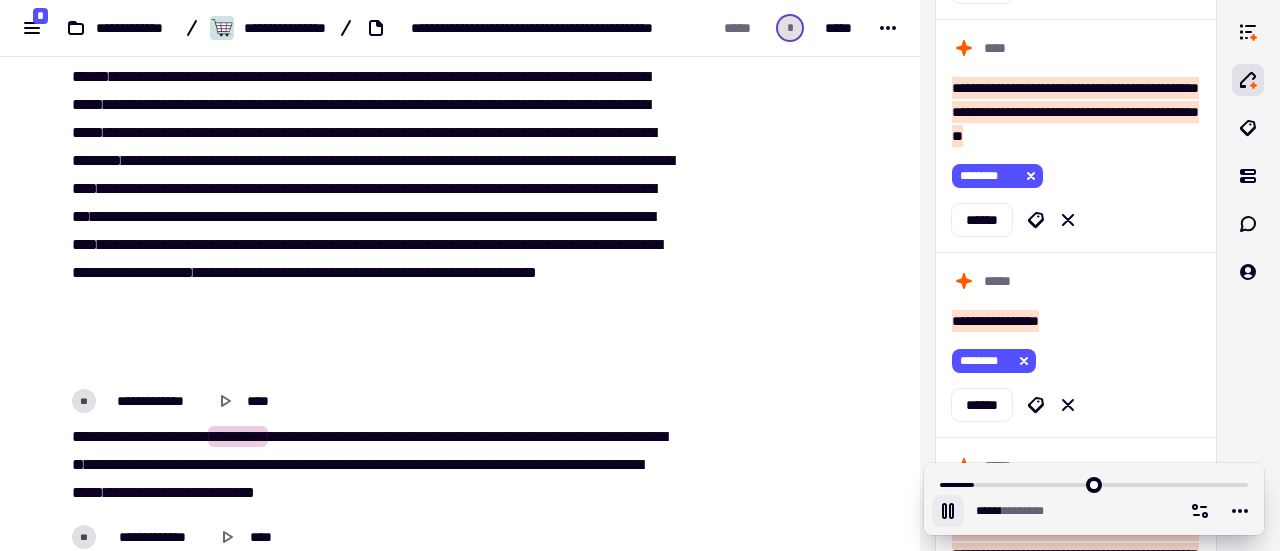 click 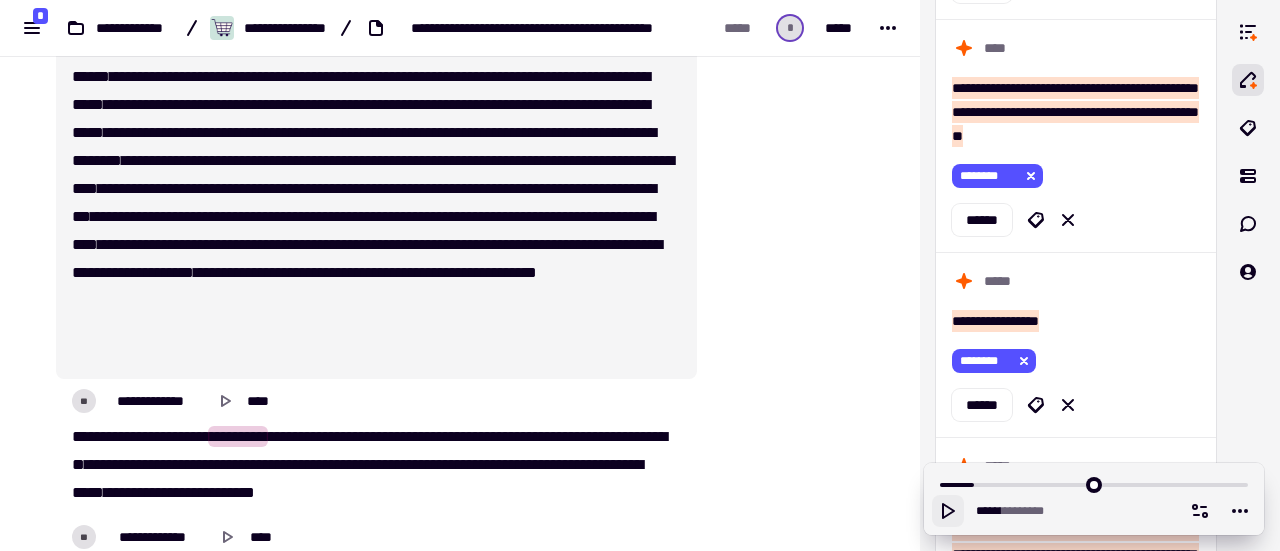 click on "*********" at bounding box center (377, 272) 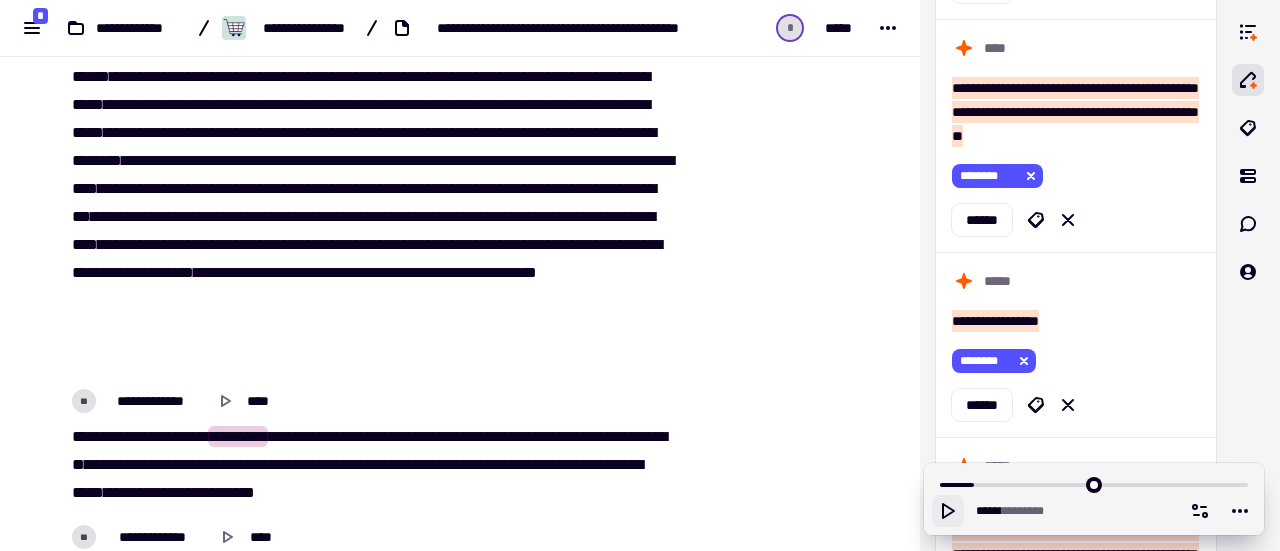 click on "****" at bounding box center (284, 272) 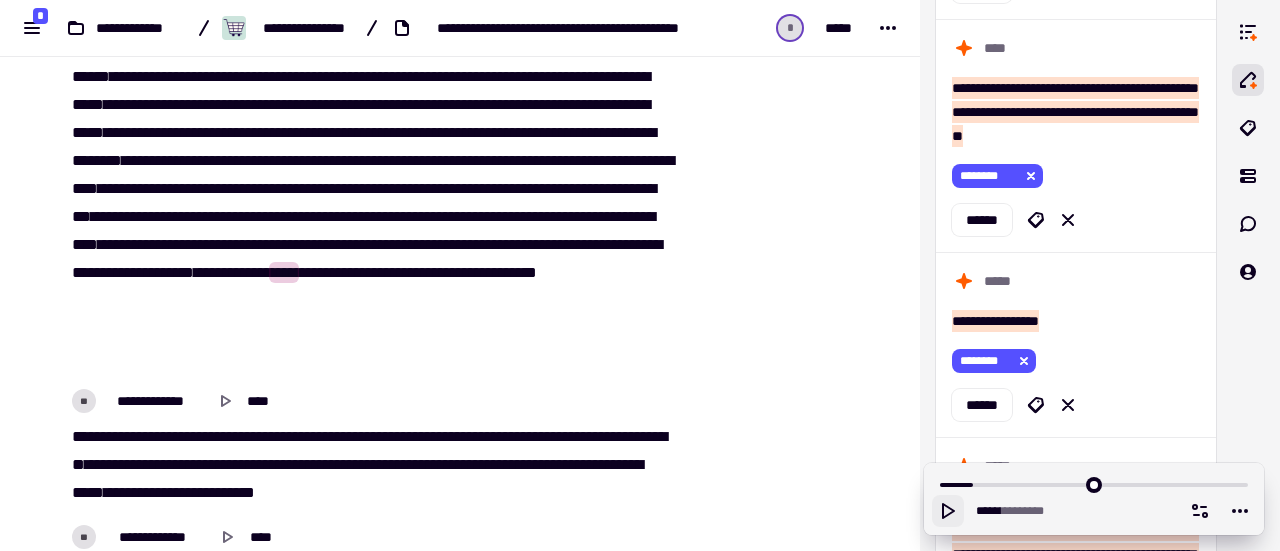 click on "****" at bounding box center [284, 272] 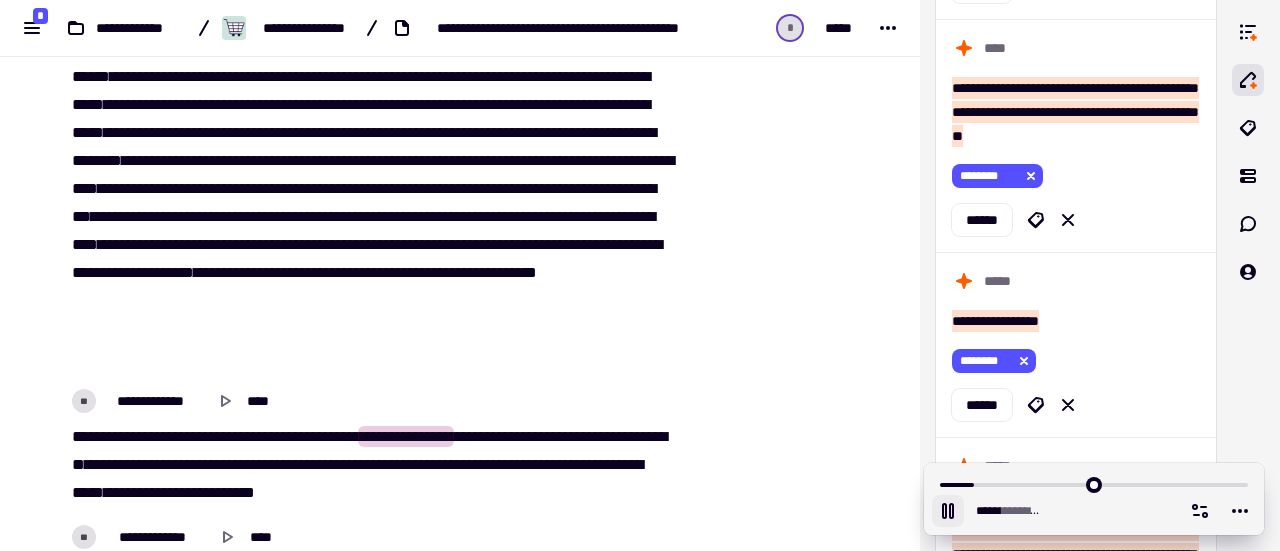 click 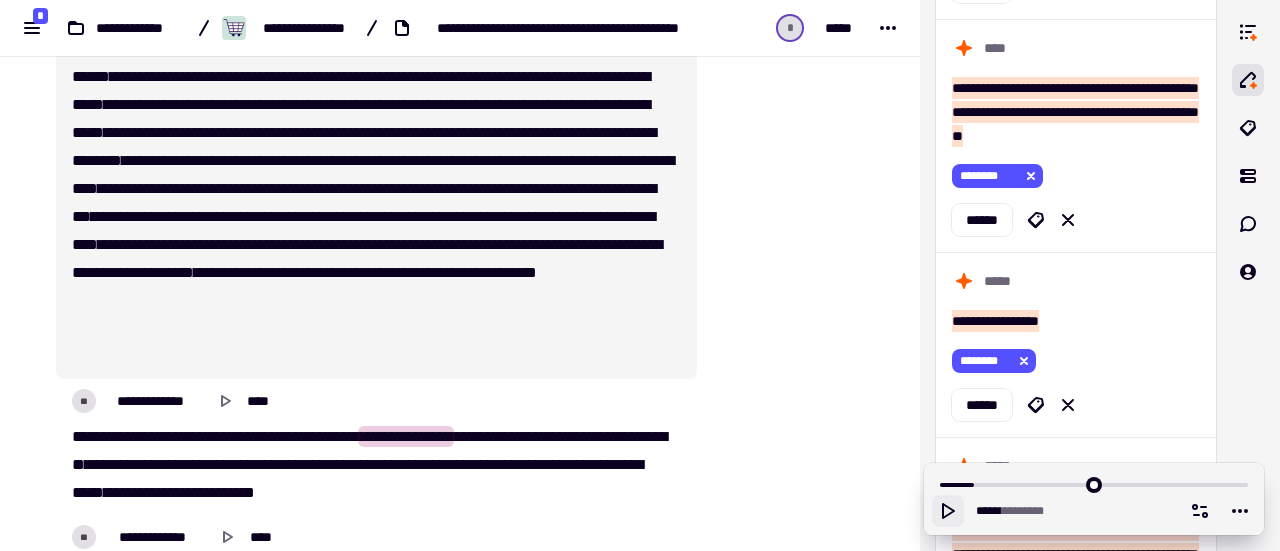 click on "**********" at bounding box center [370, 161] 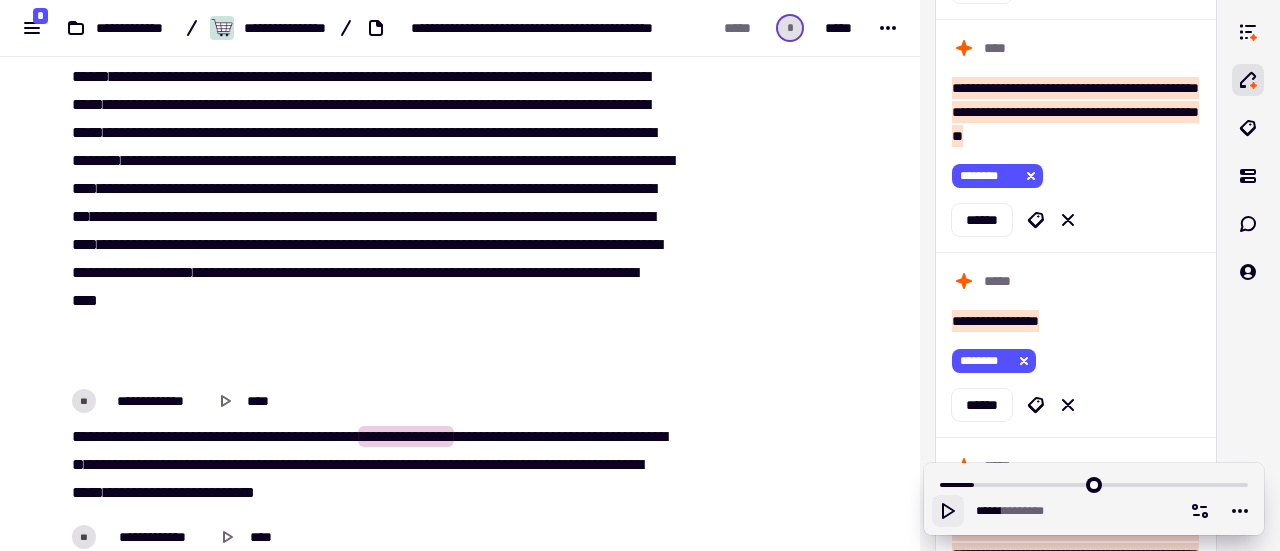 click on "[PHONE]" at bounding box center [370, 465] 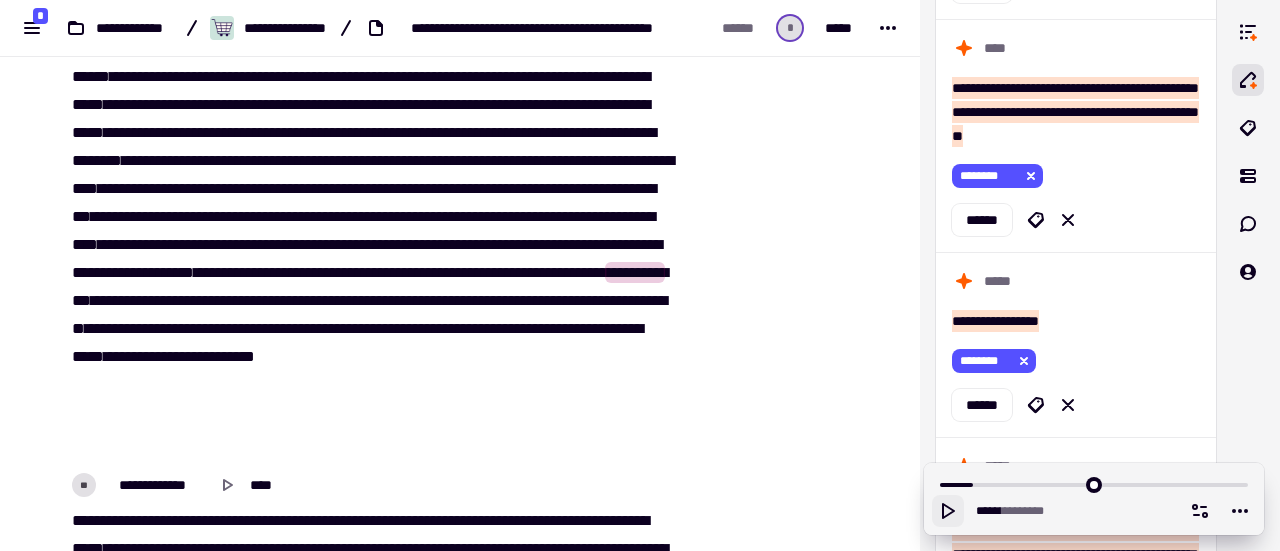 click on "****" at bounding box center [212, 272] 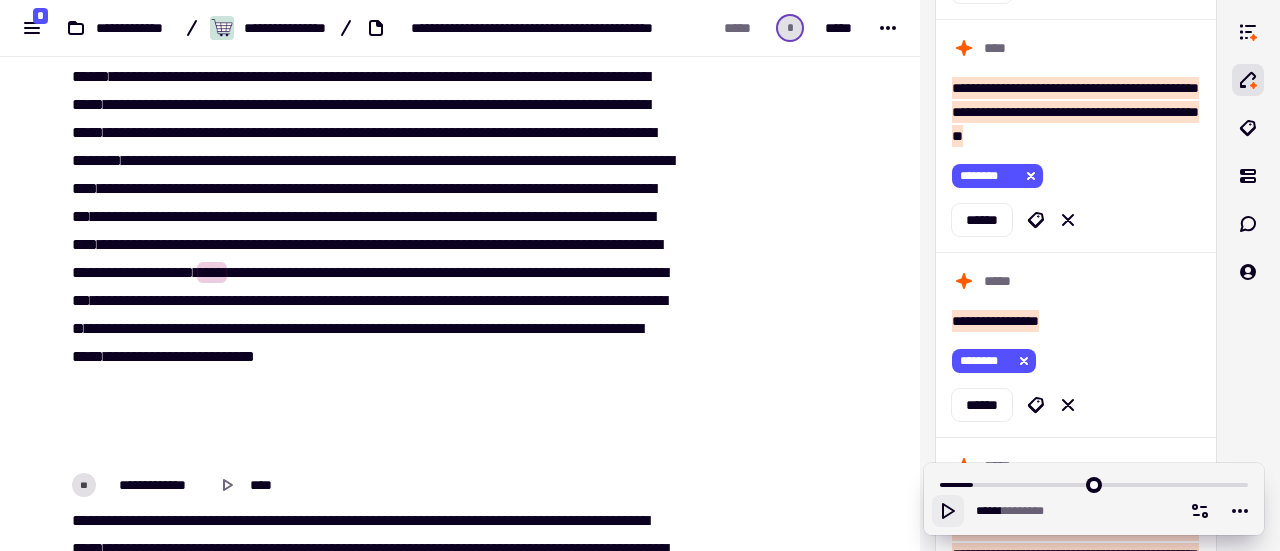 click on "****" at bounding box center [212, 272] 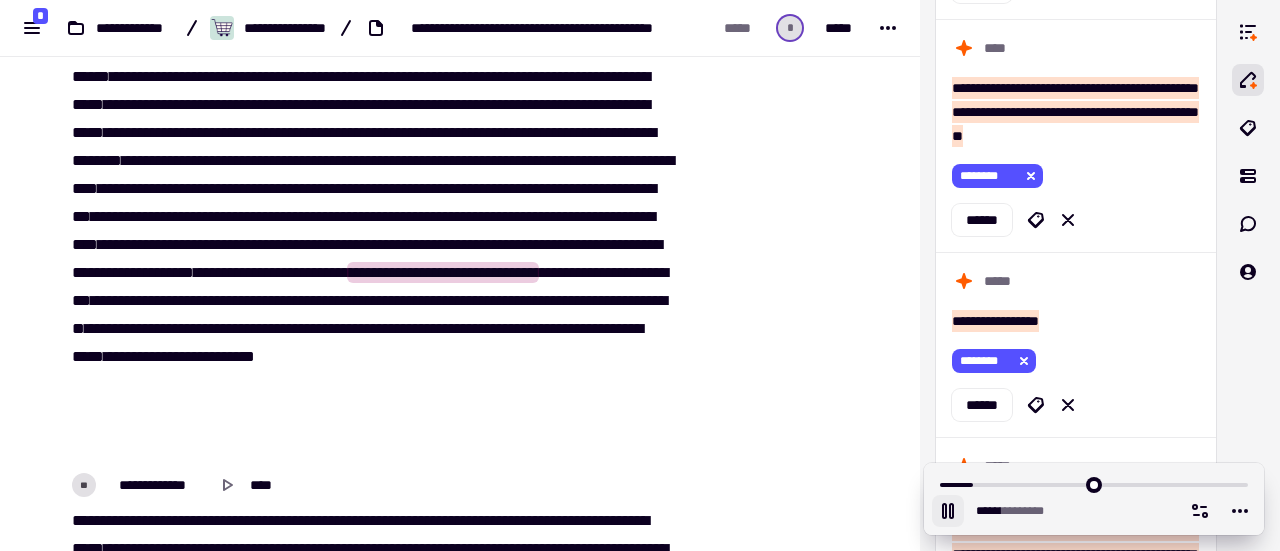click 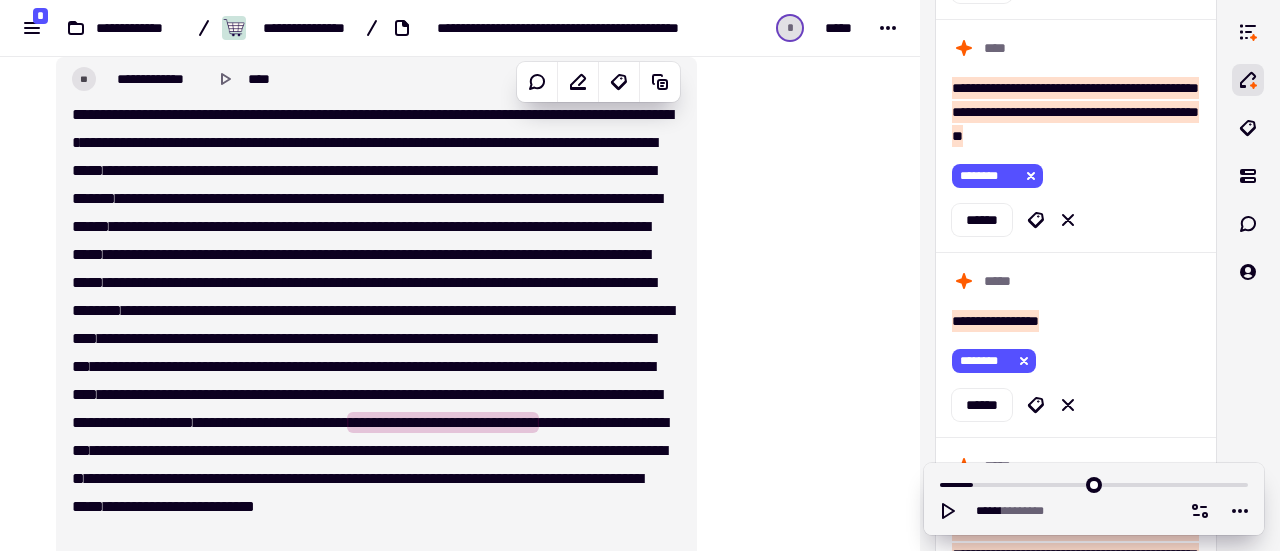 scroll, scrollTop: 2932, scrollLeft: 0, axis: vertical 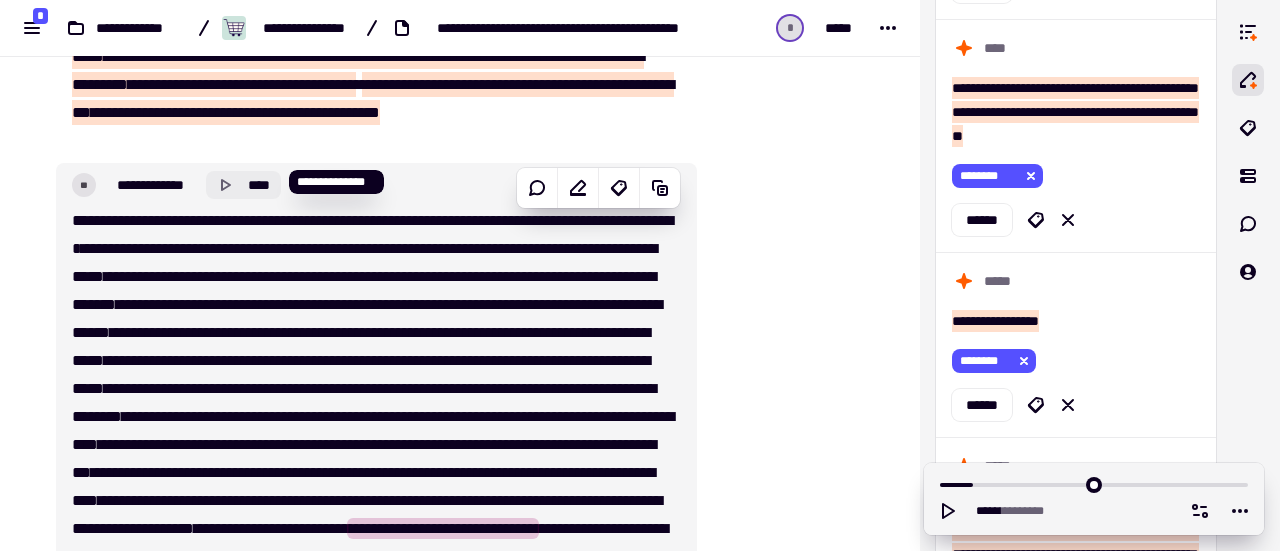 click 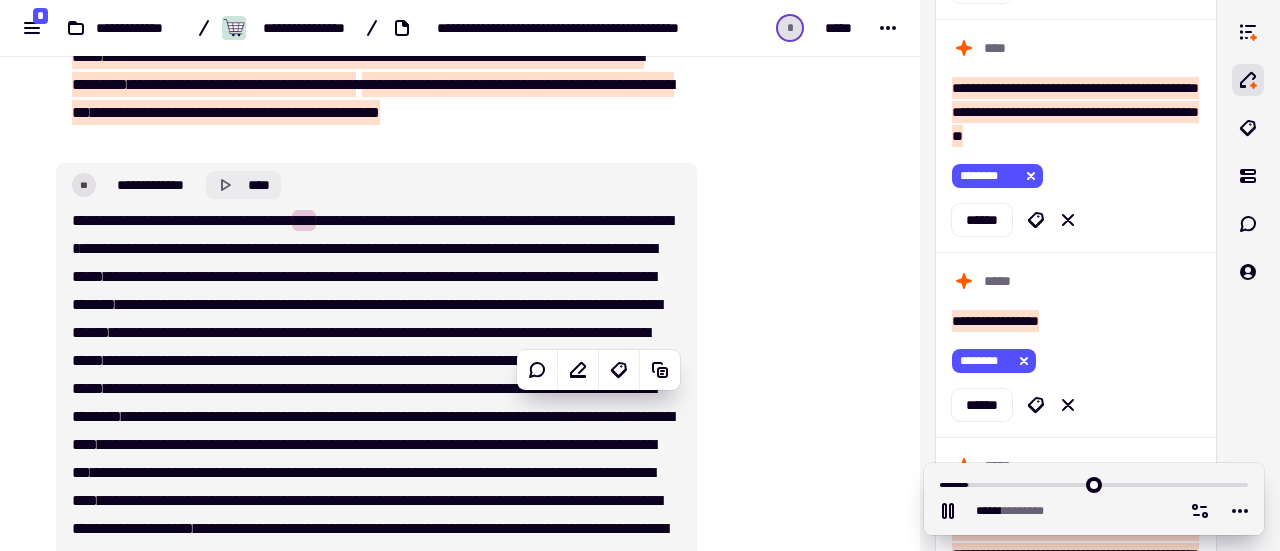 click 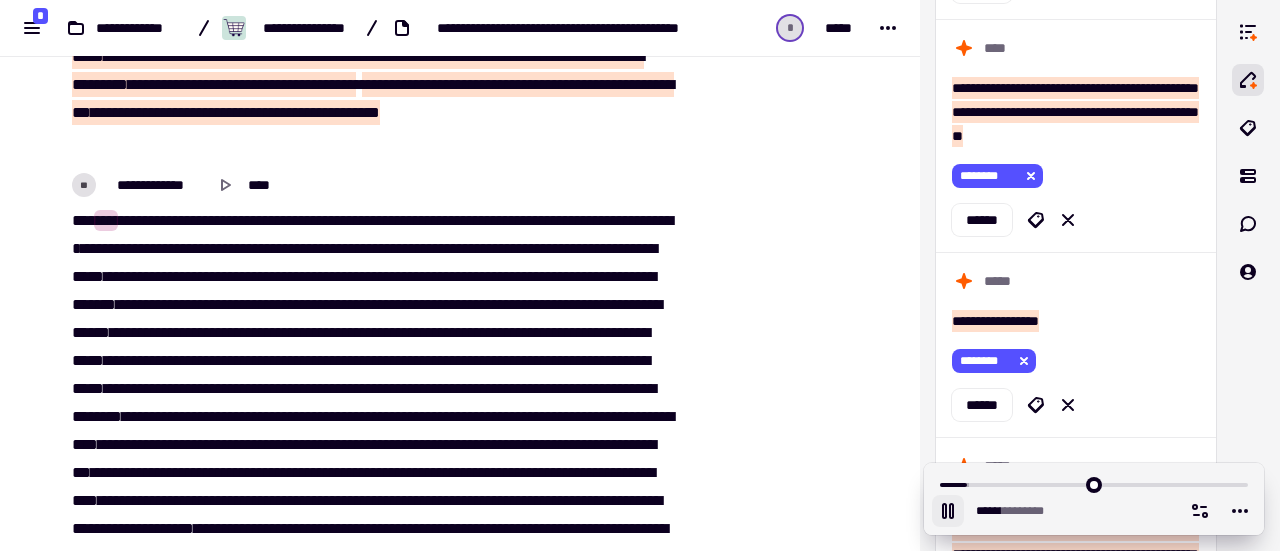 click 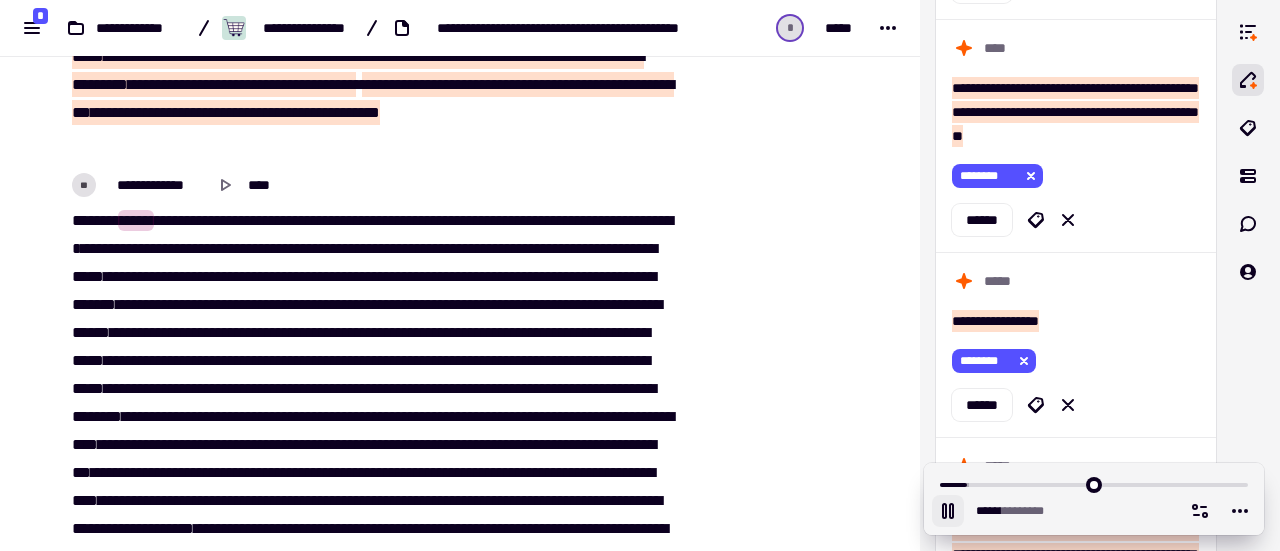 type on "******" 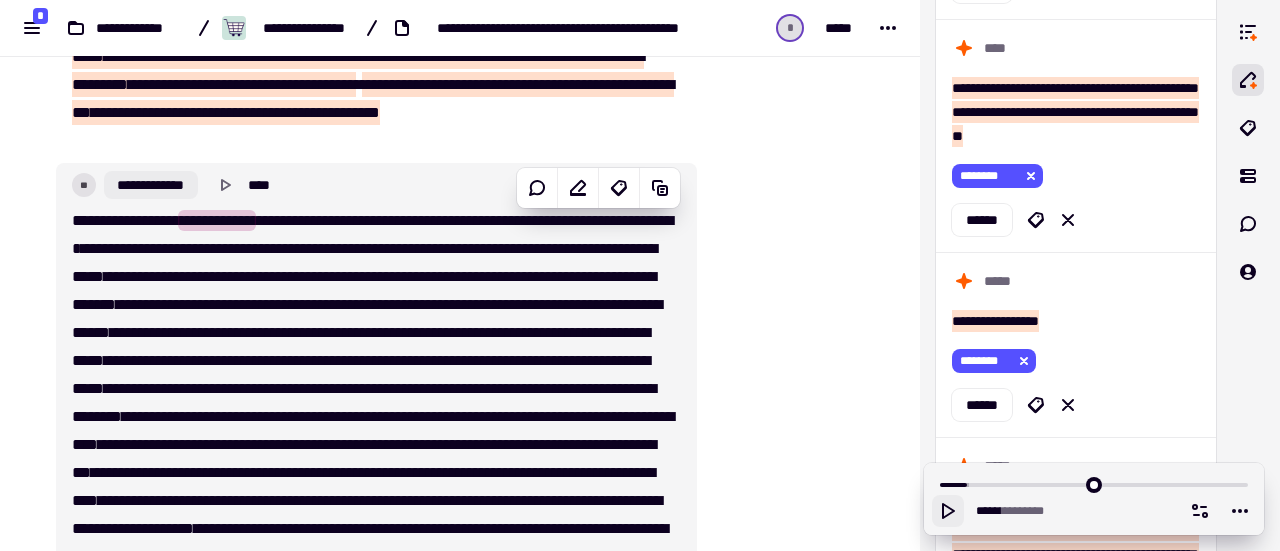 click on "**********" 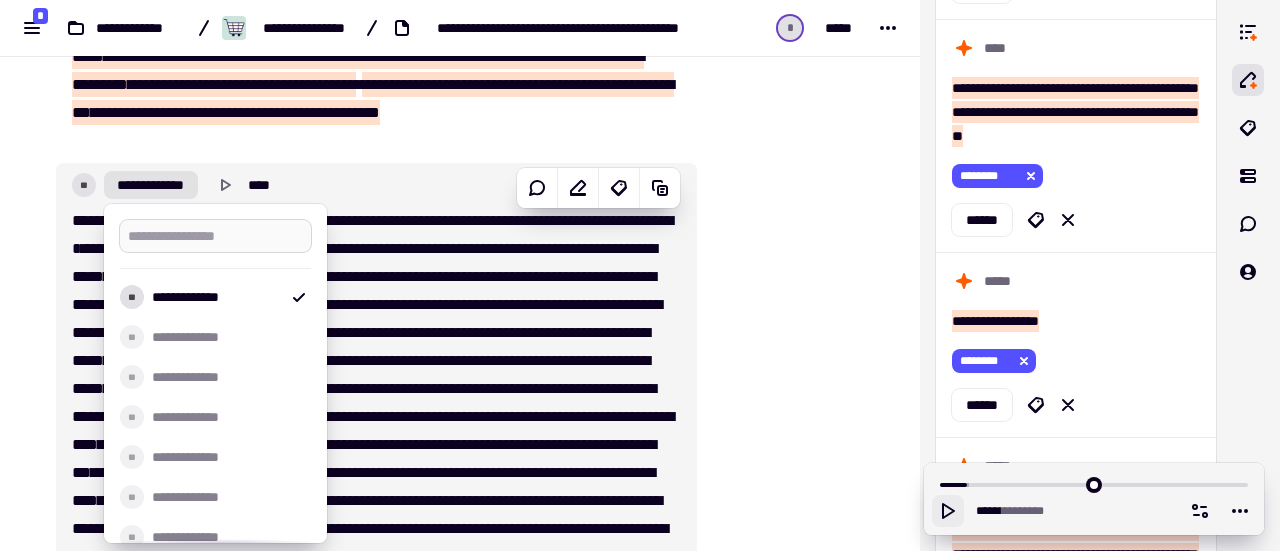 click at bounding box center [215, 236] 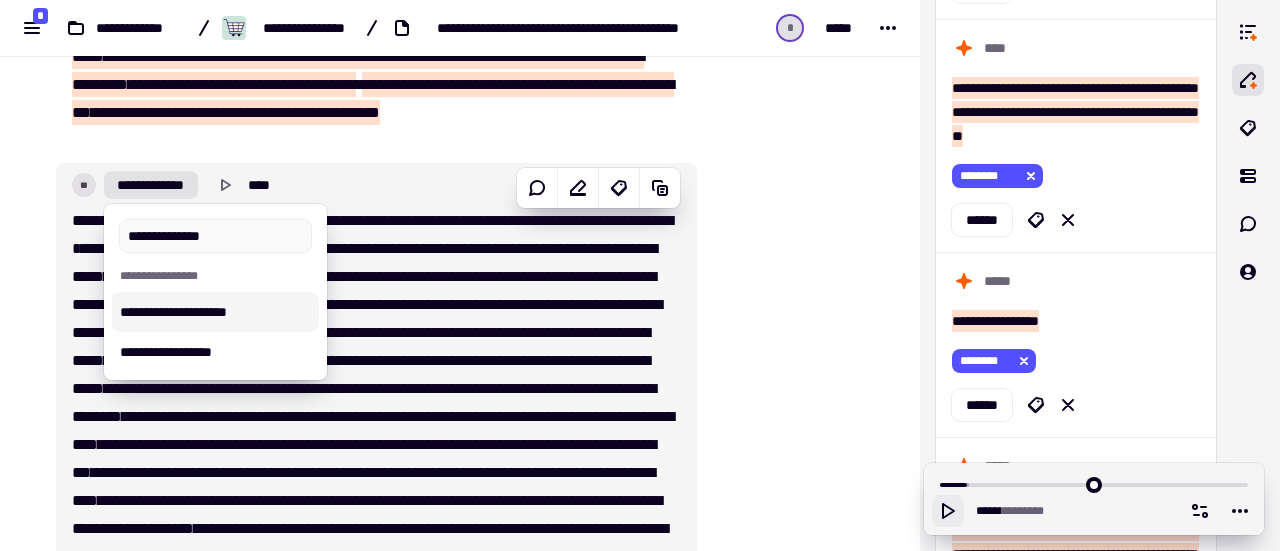 type on "**********" 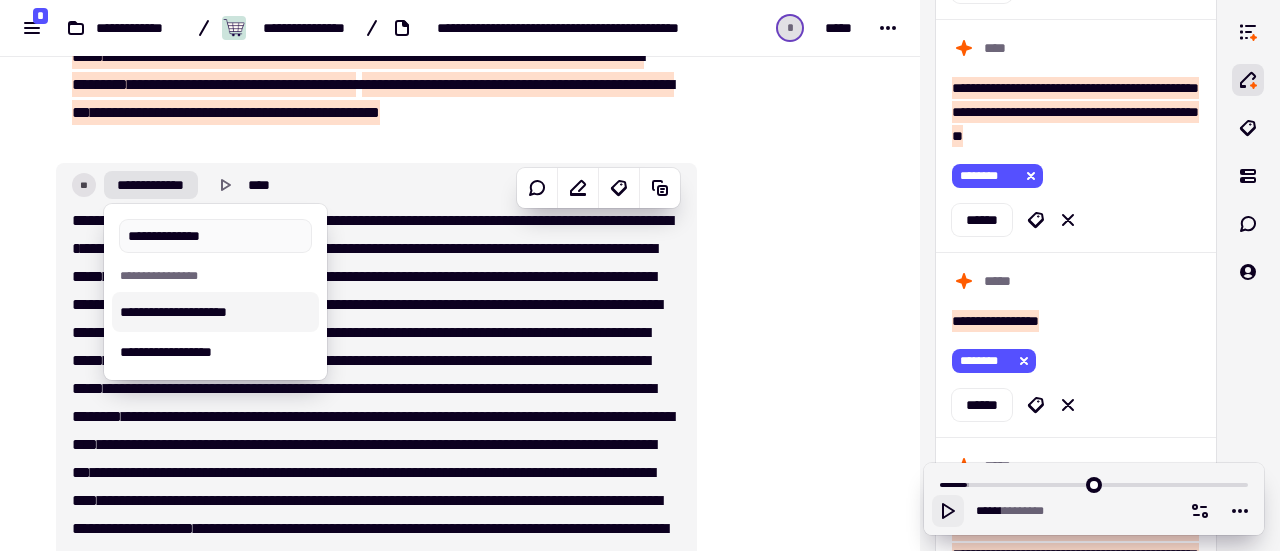 click on "**********" at bounding box center (215, 312) 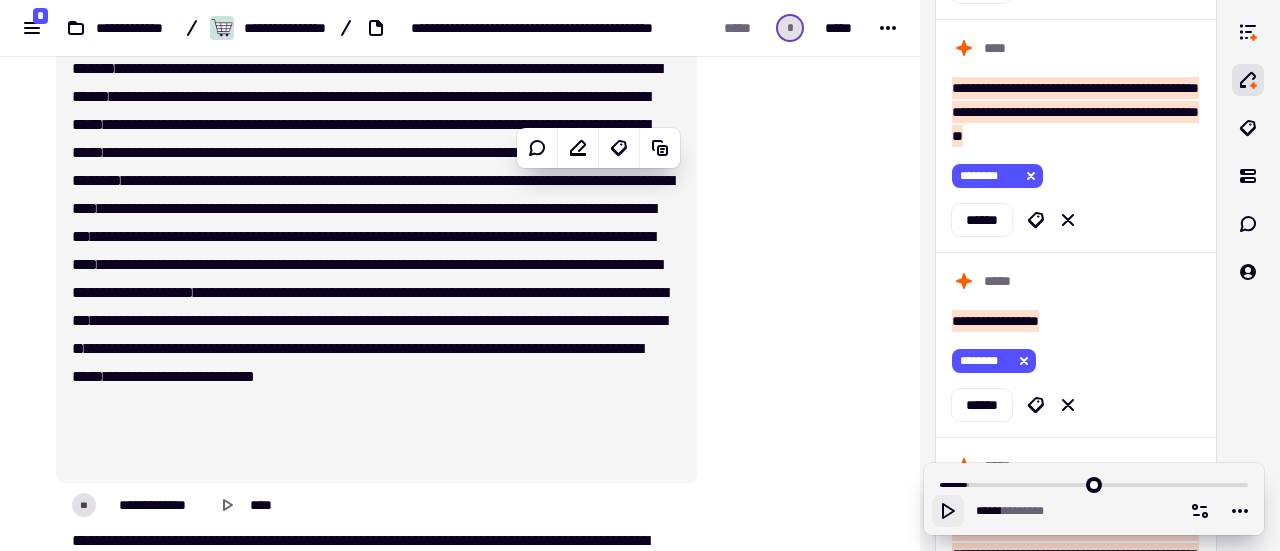 scroll, scrollTop: 3137, scrollLeft: 0, axis: vertical 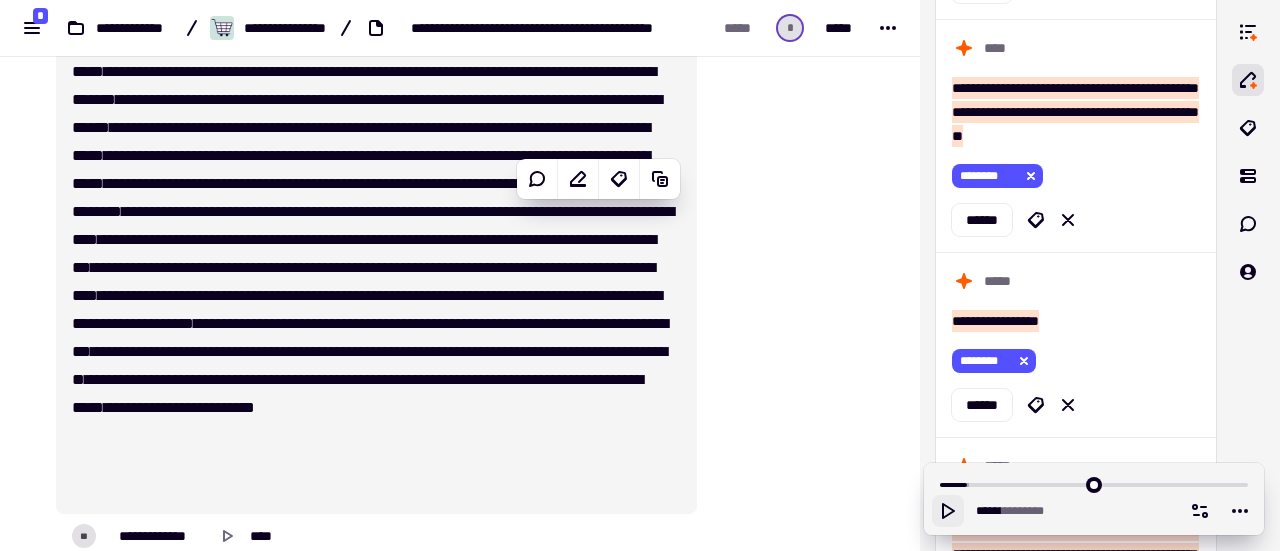 click on "*******" at bounding box center [287, 295] 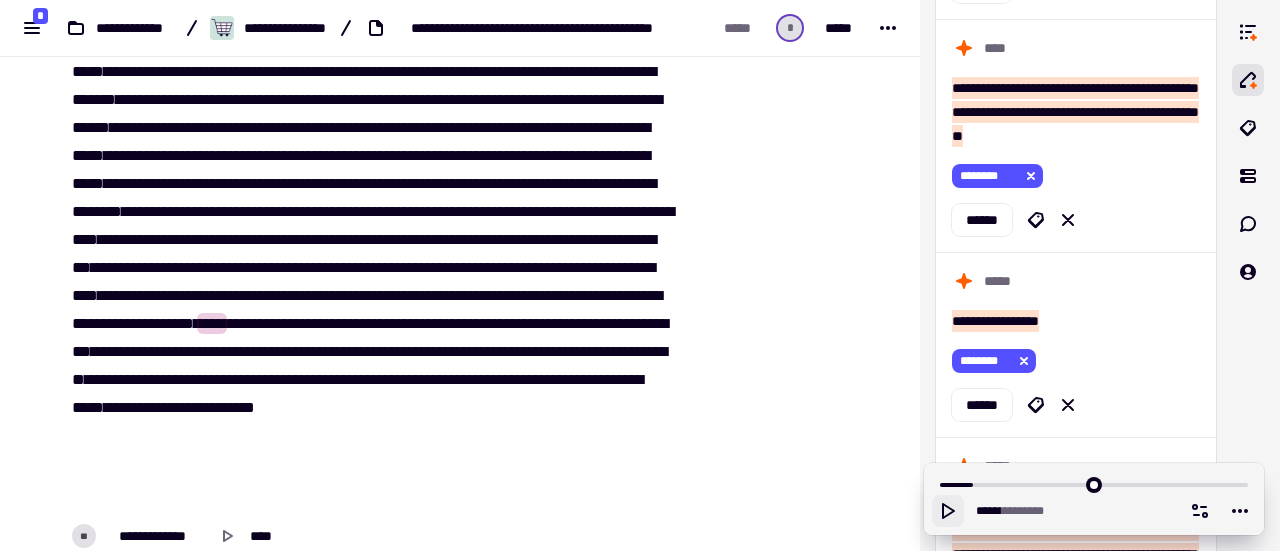 click on "*******" at bounding box center (287, 295) 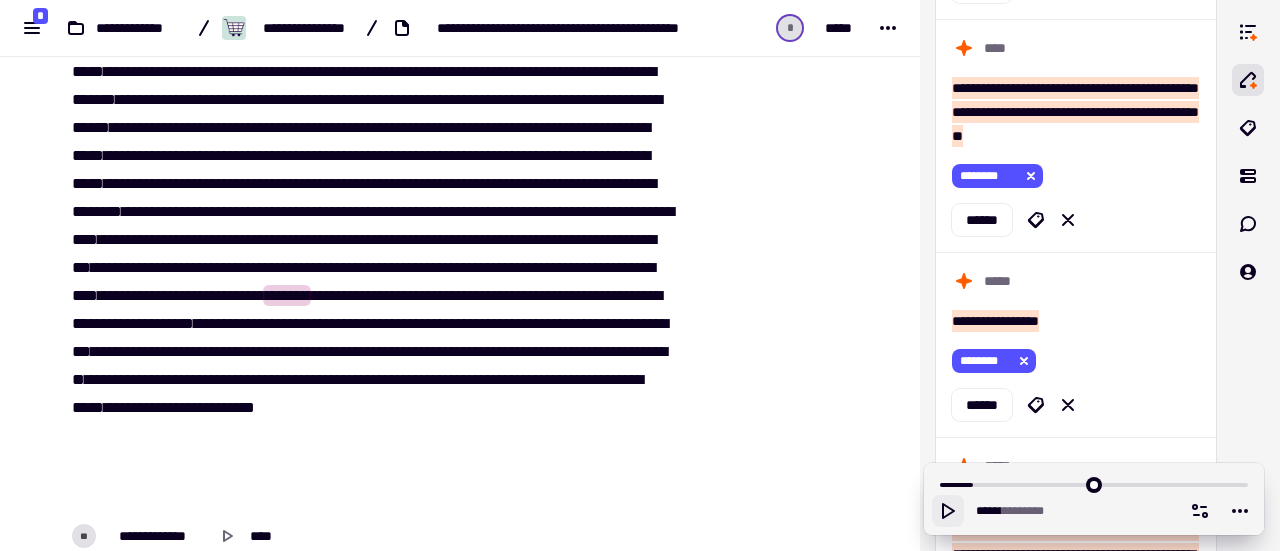 click 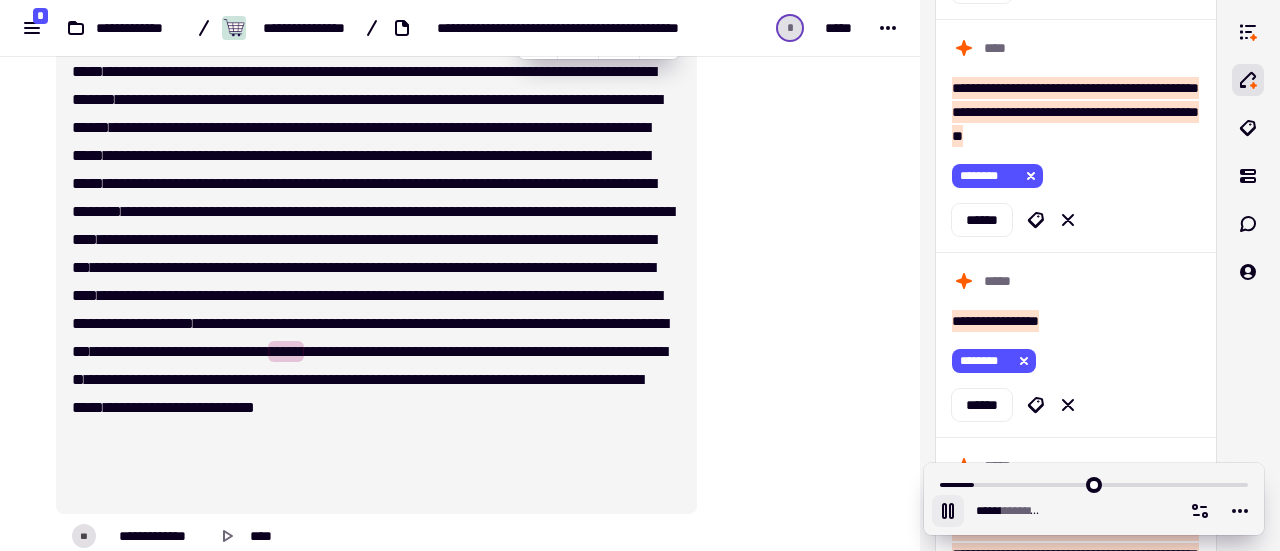 click on "**********" at bounding box center [370, 254] 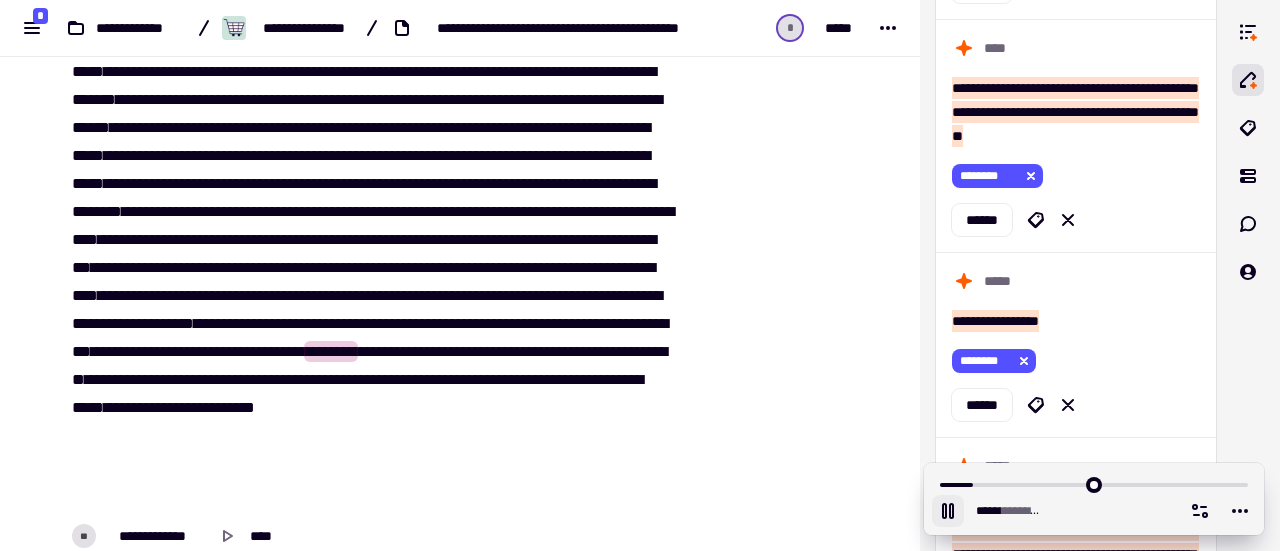 click on "***" at bounding box center (81, 351) 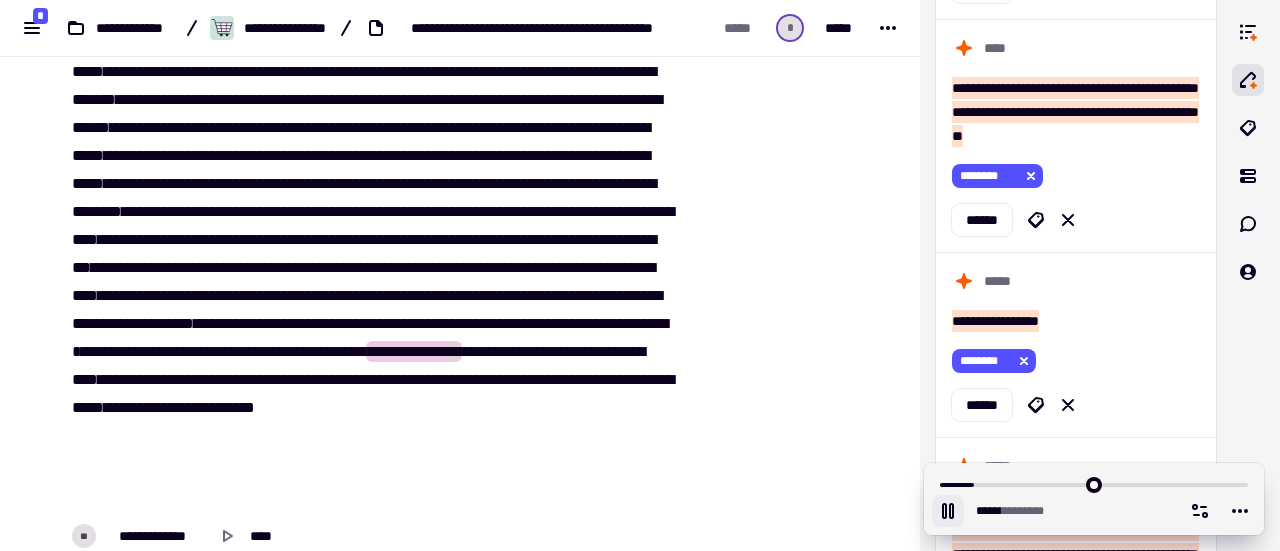 click on "**********" at bounding box center (414, 351) 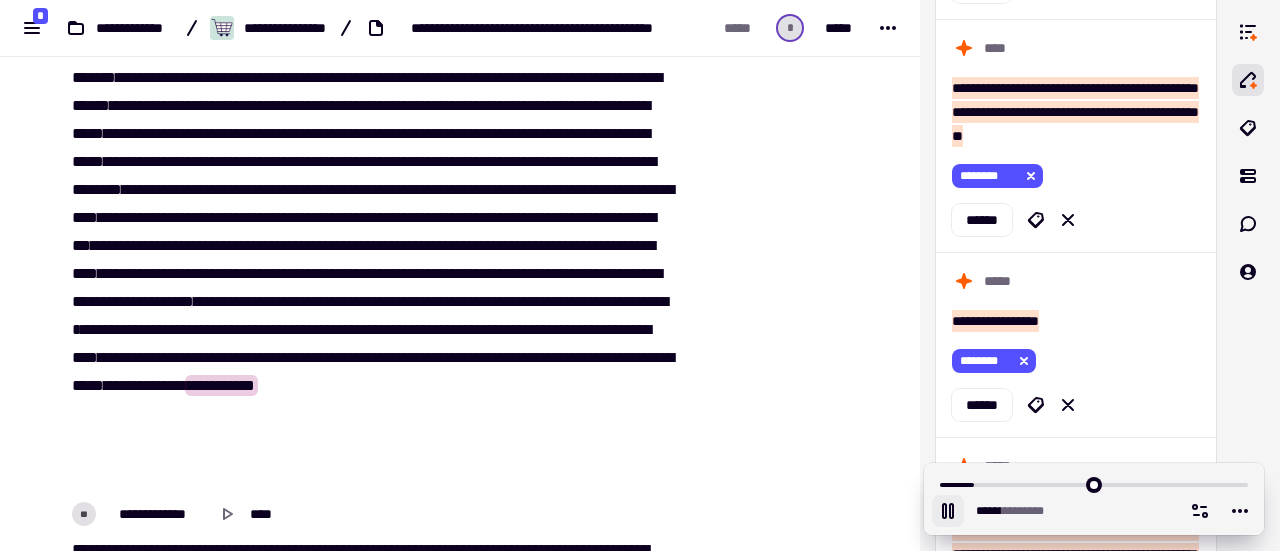 scroll, scrollTop: 3335, scrollLeft: 0, axis: vertical 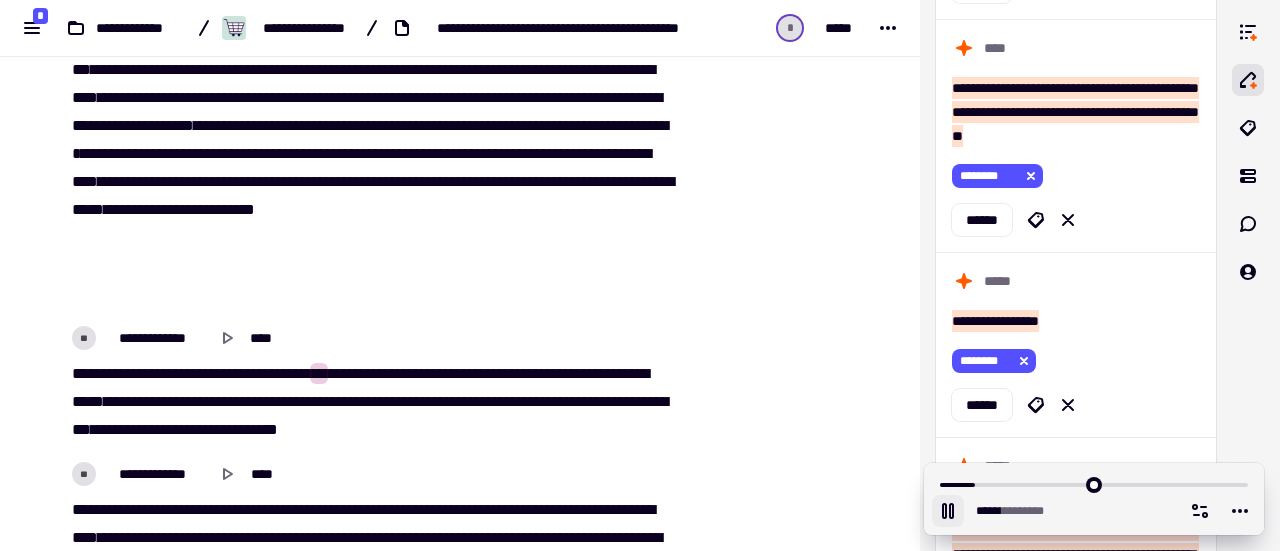 click 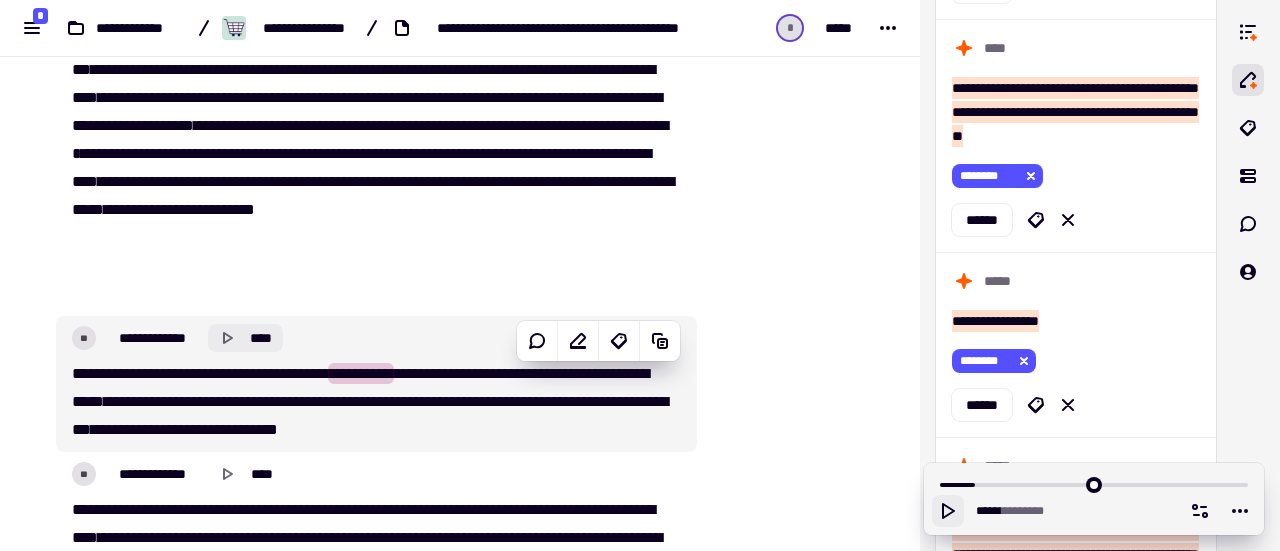 click on "****" 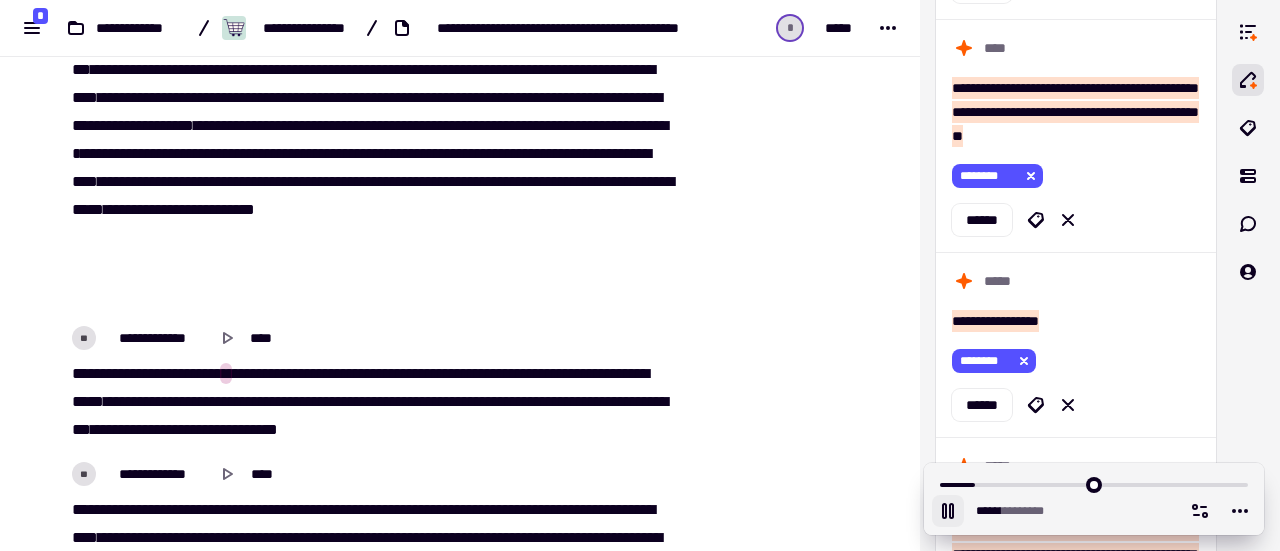 click 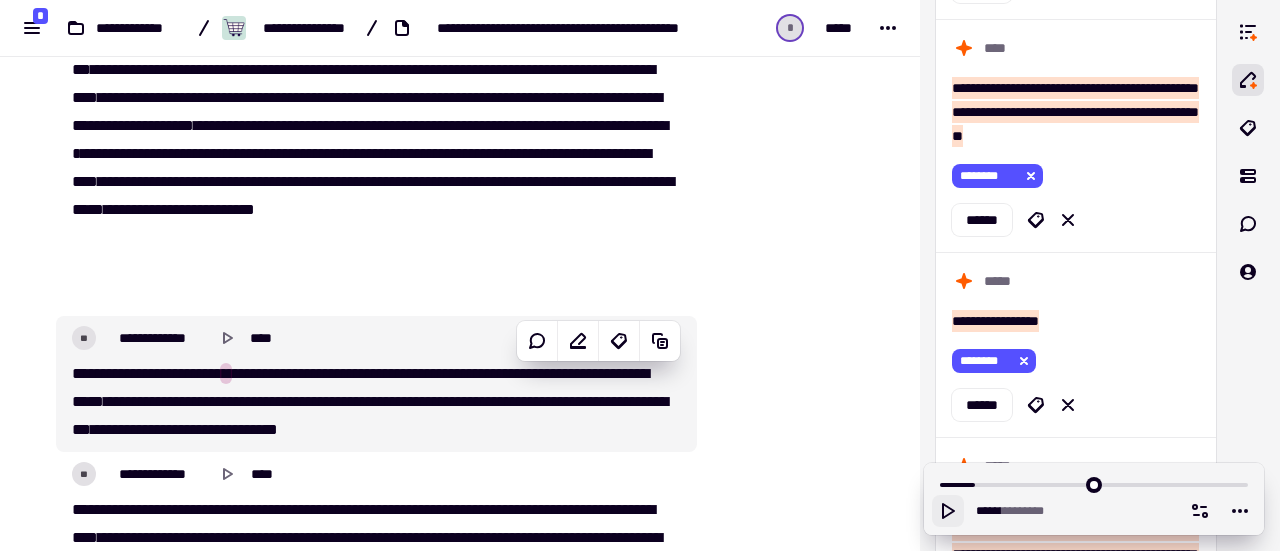 click on "[PHONE]" at bounding box center [370, 402] 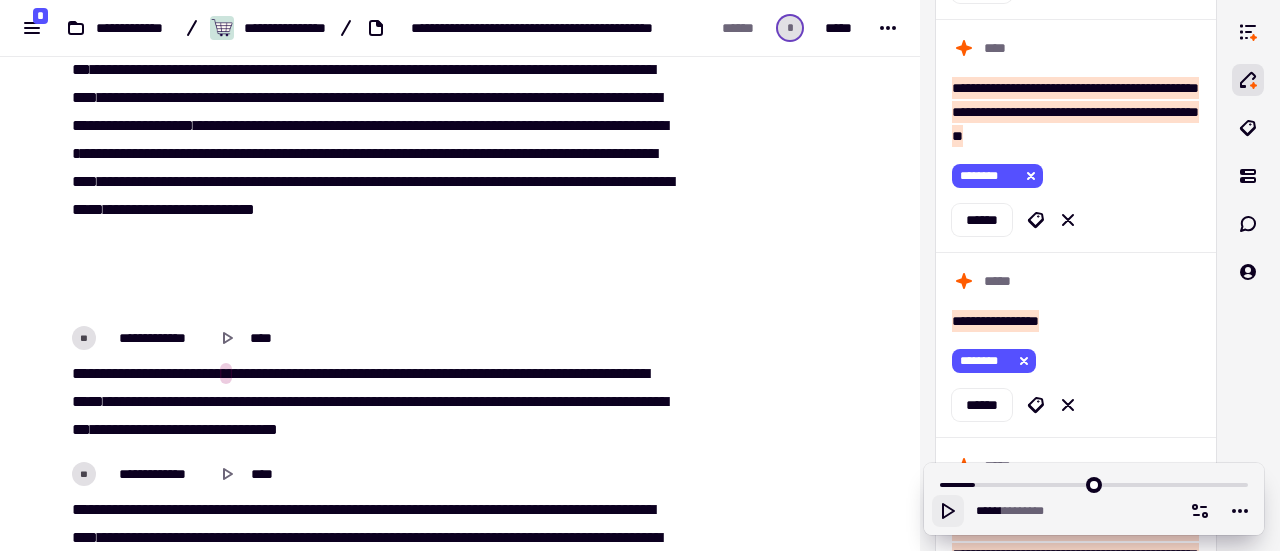 click on "[PHONE]" at bounding box center [370, 402] 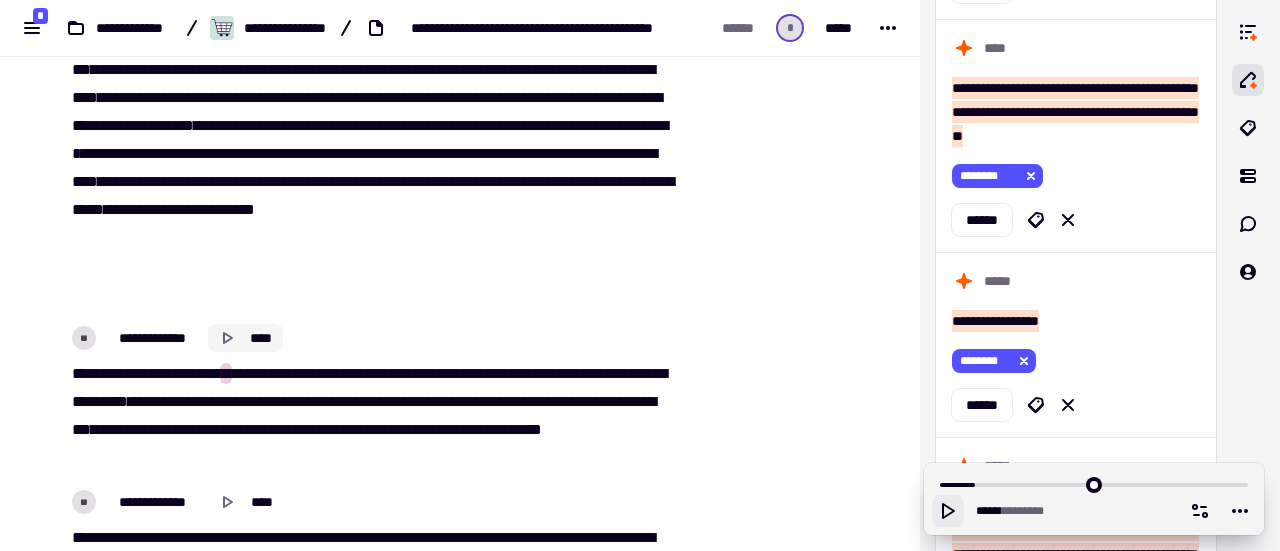 click 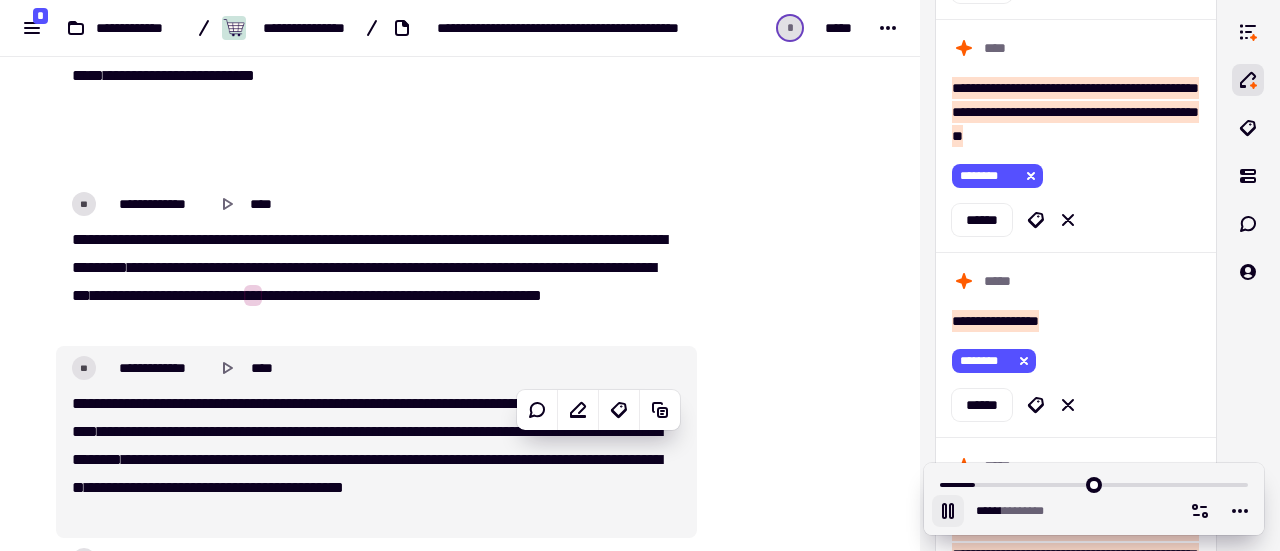 scroll, scrollTop: 3476, scrollLeft: 0, axis: vertical 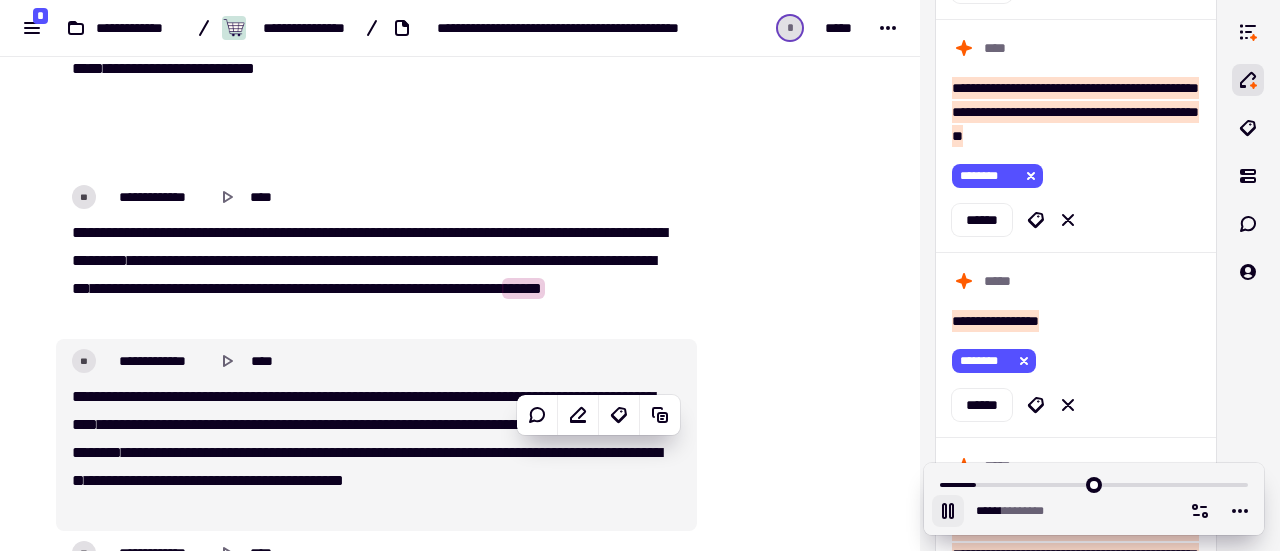 click on "[PHONE]" at bounding box center [370, 453] 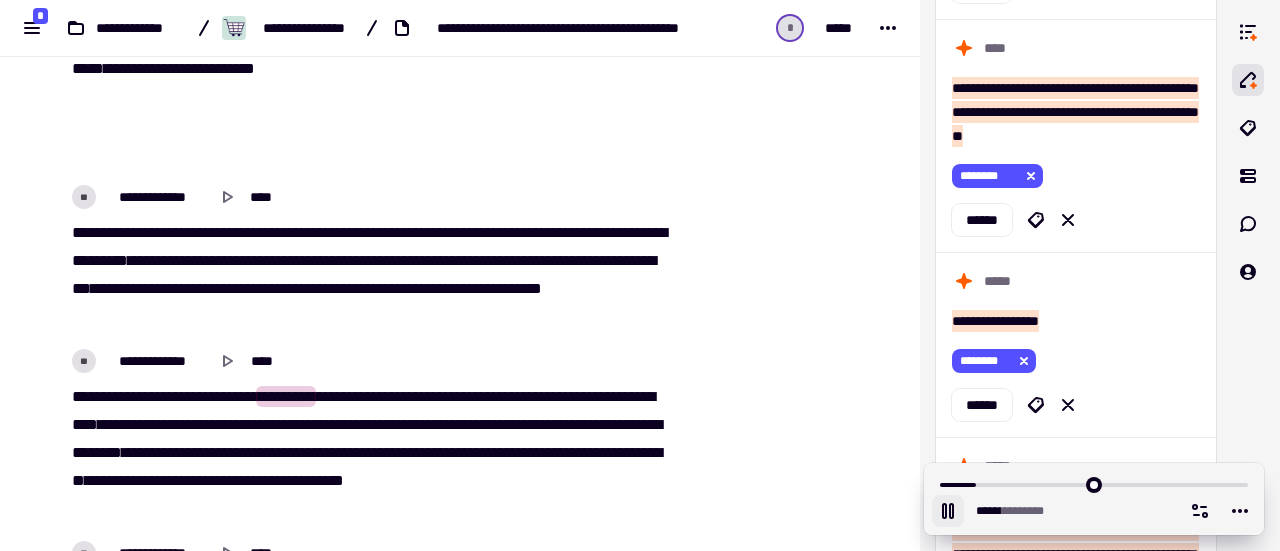 click on "[PHONE]" at bounding box center (370, 453) 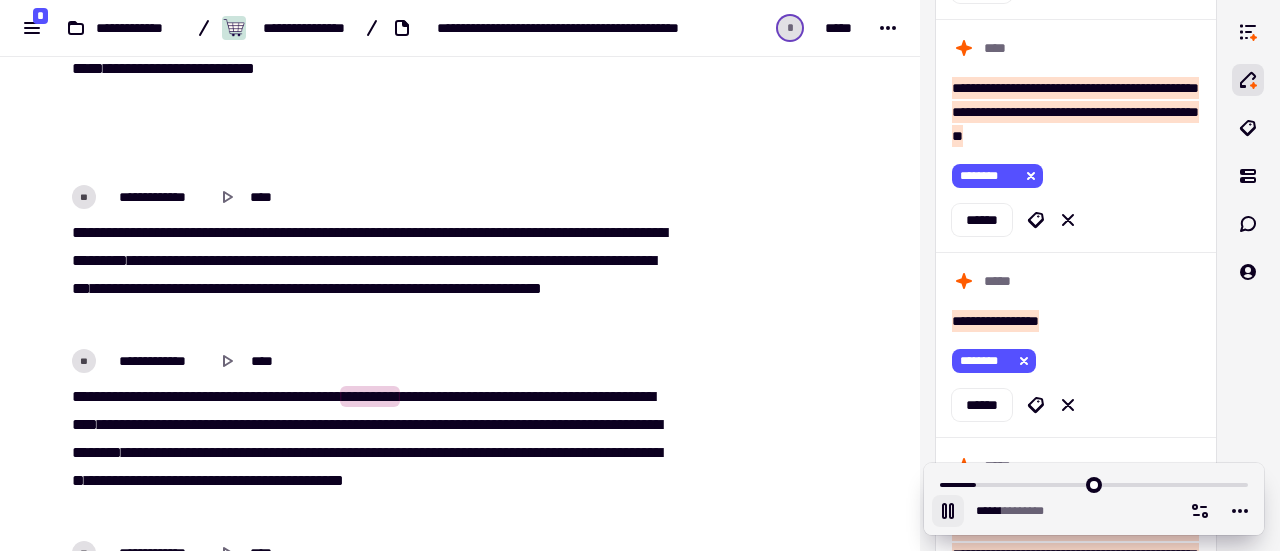click on "*" at bounding box center [78, 396] 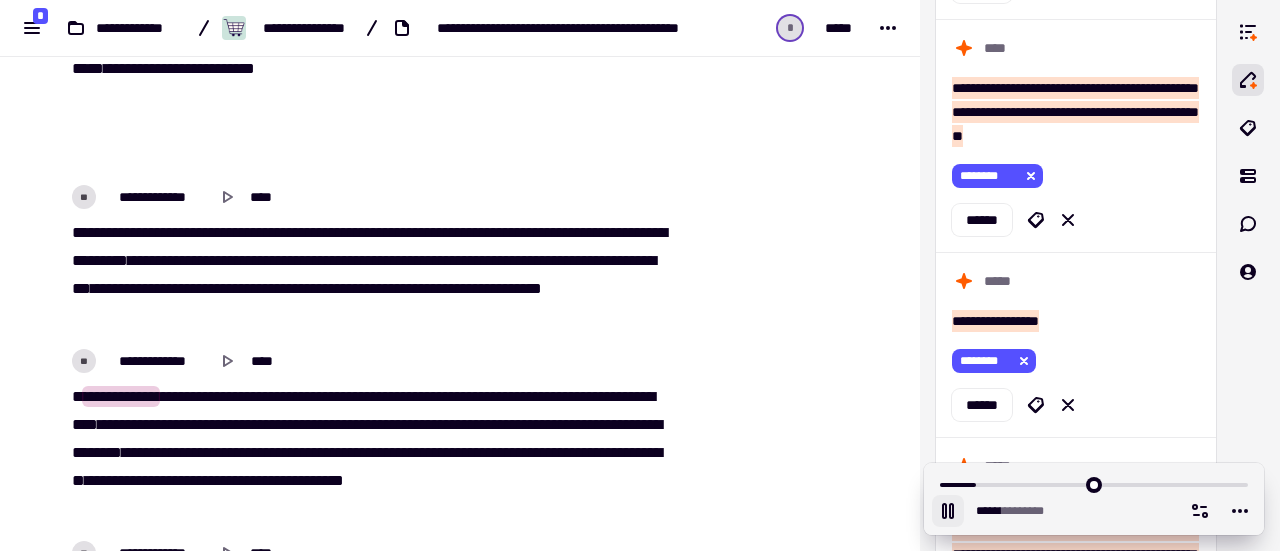 click on "[PHONE]" at bounding box center [370, 453] 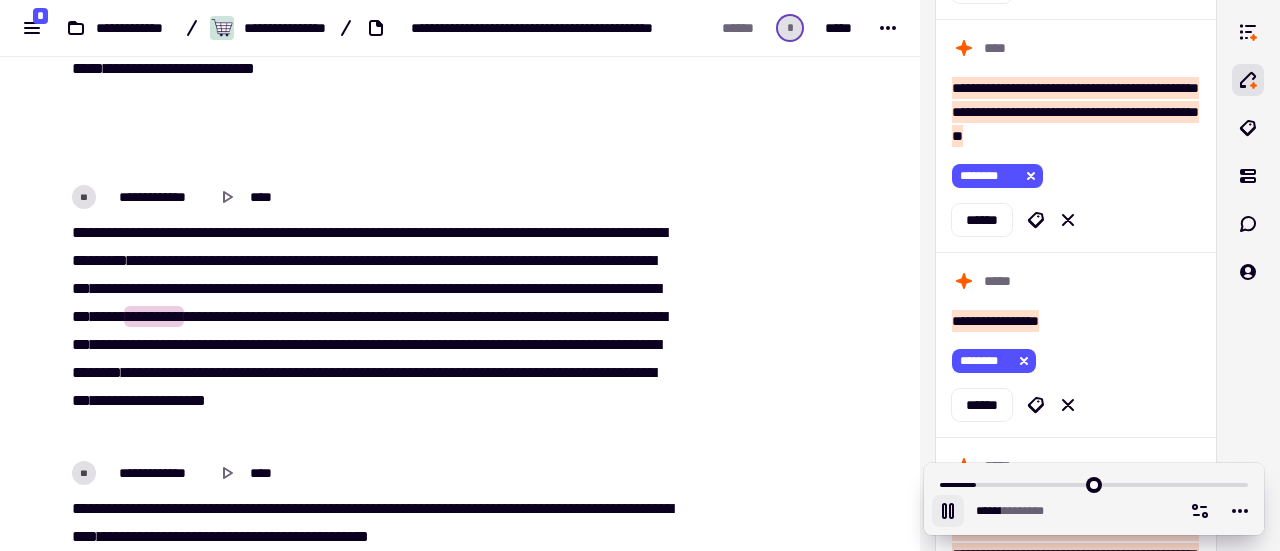type on "******" 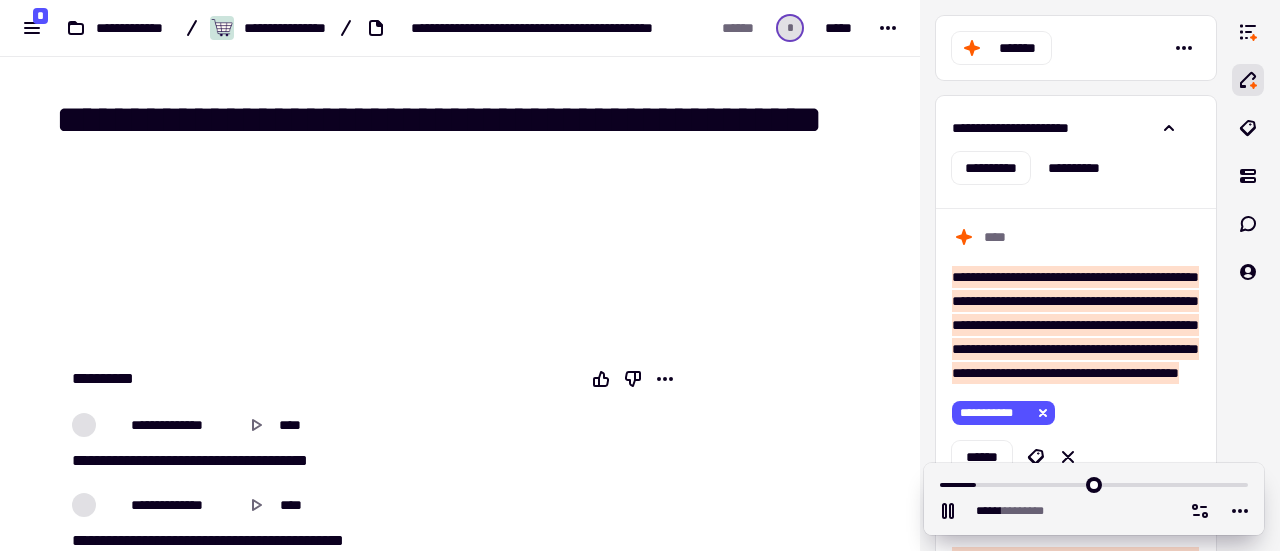 scroll, scrollTop: 0, scrollLeft: 0, axis: both 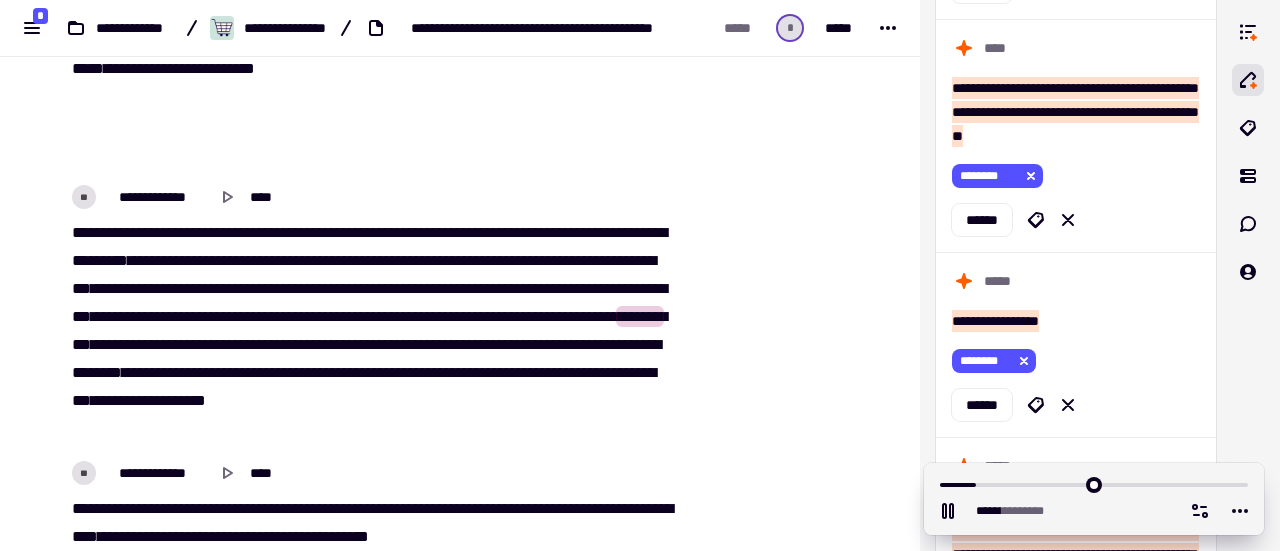 click on "******" at bounding box center (235, 344) 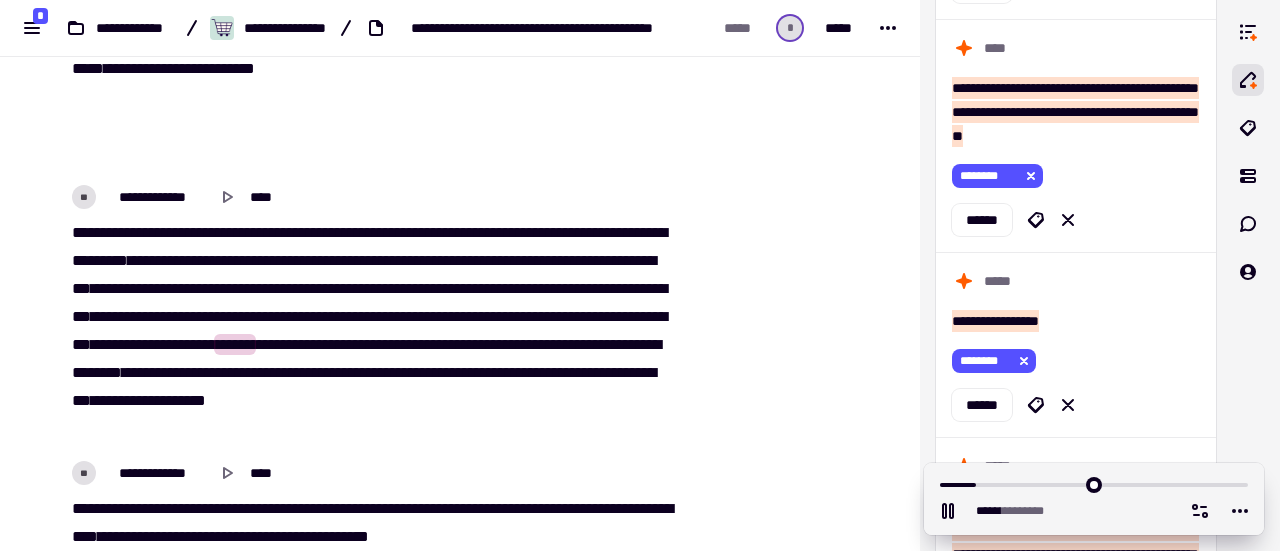 type 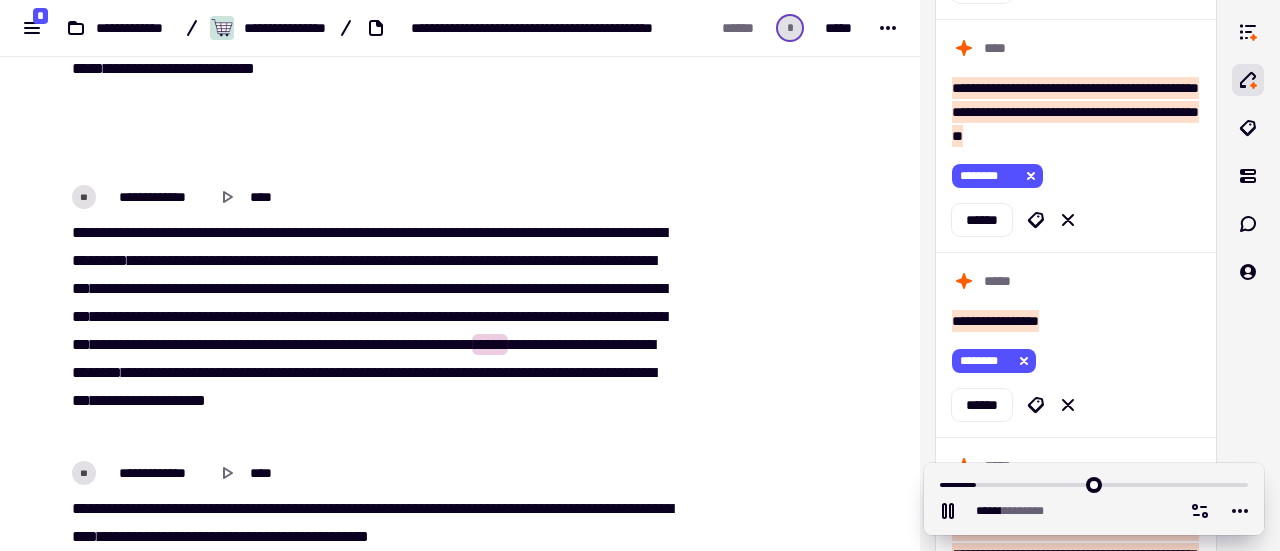 click on "****" at bounding box center (265, 344) 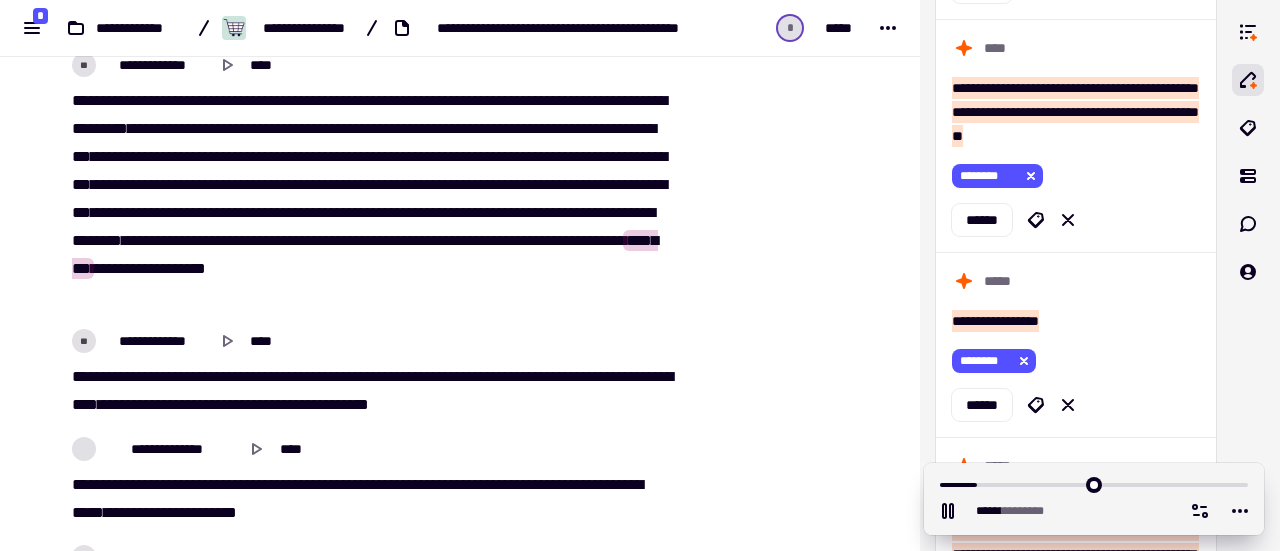 scroll, scrollTop: 3669, scrollLeft: 0, axis: vertical 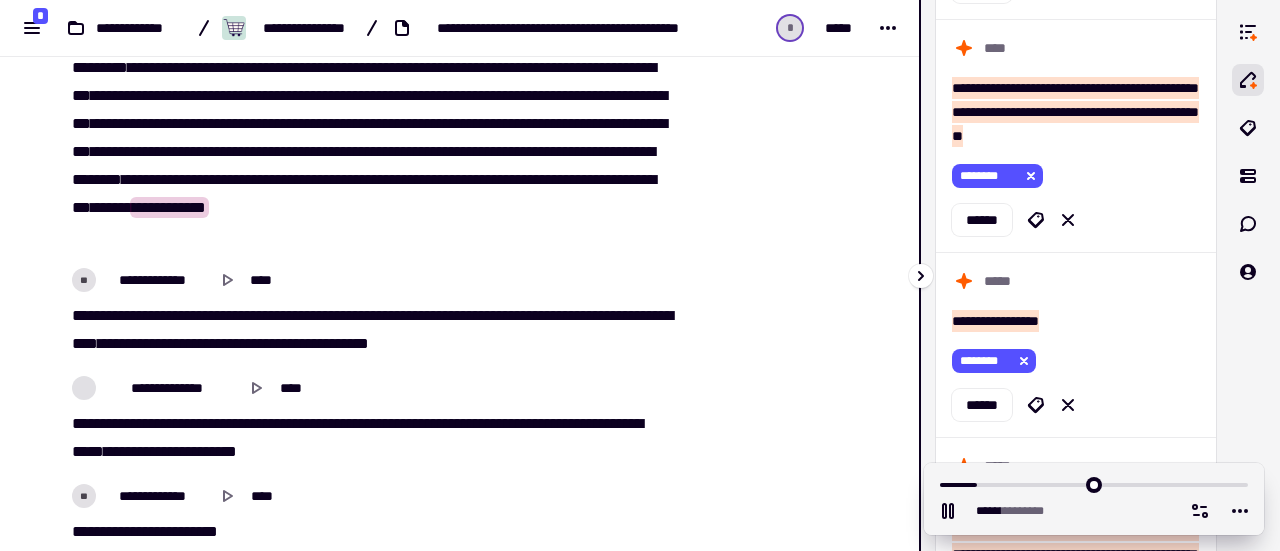 click on "****   * *******" at bounding box center [991, 511] 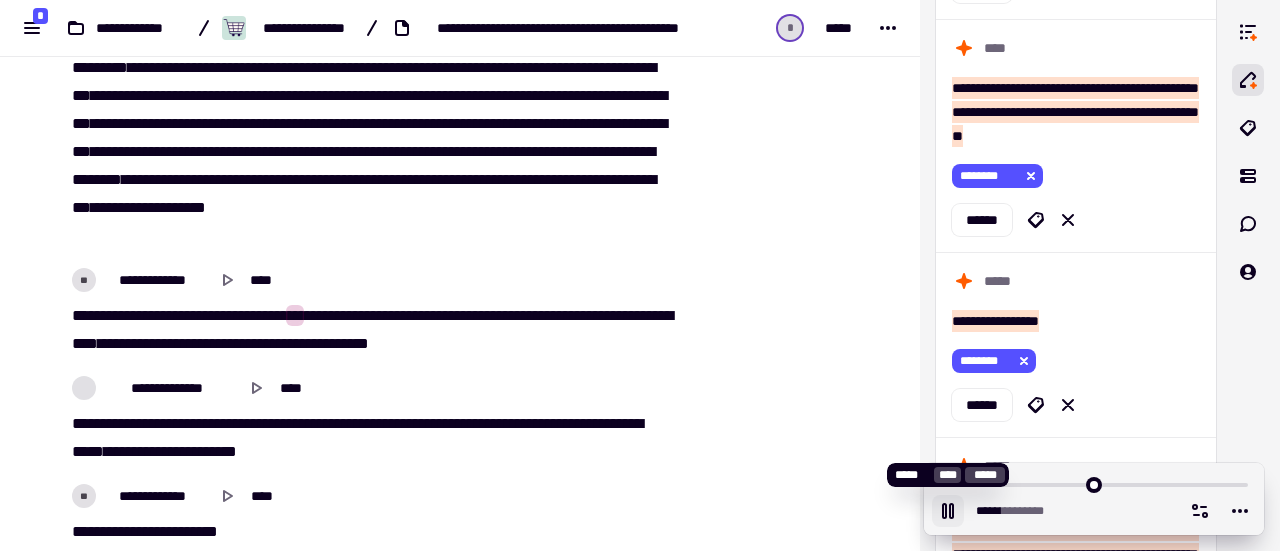 click 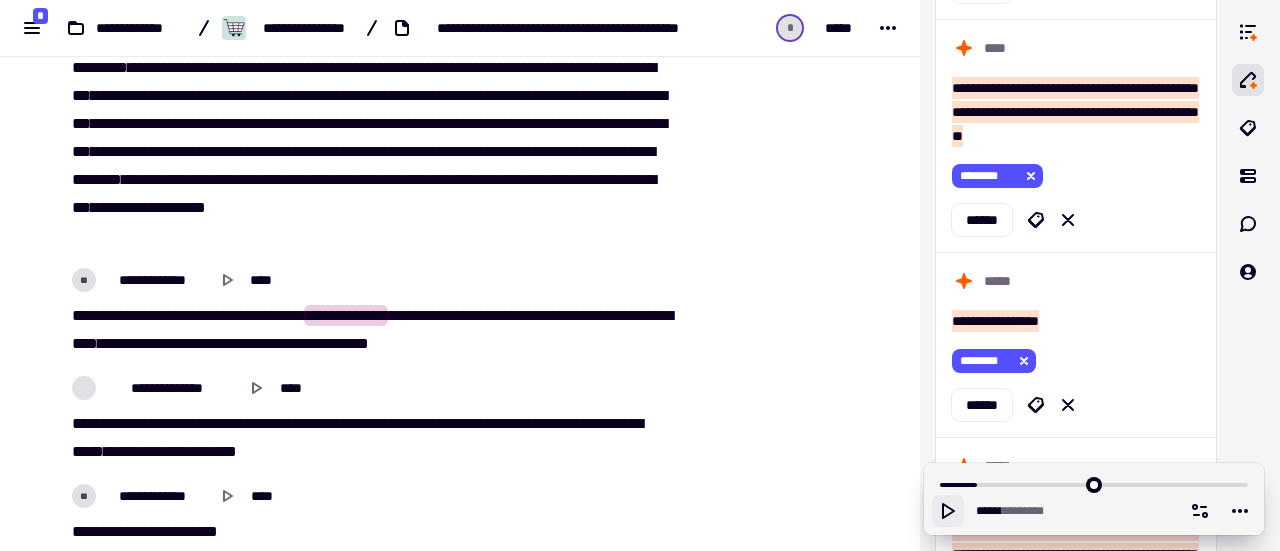 click on "**********" at bounding box center (370, 330) 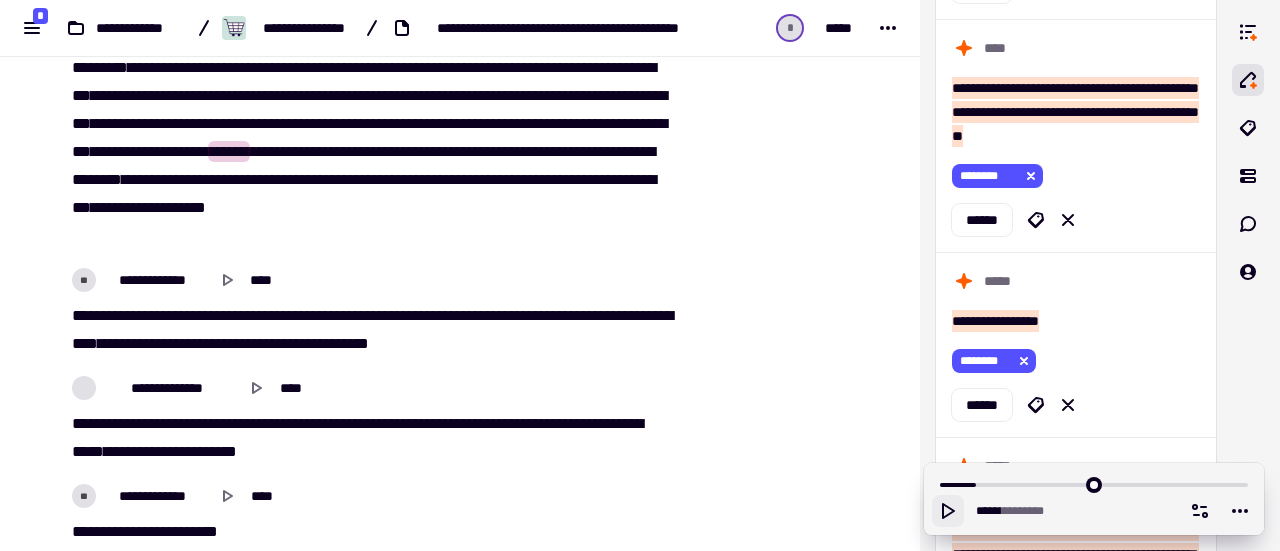 click on "**********" at bounding box center [370, 330] 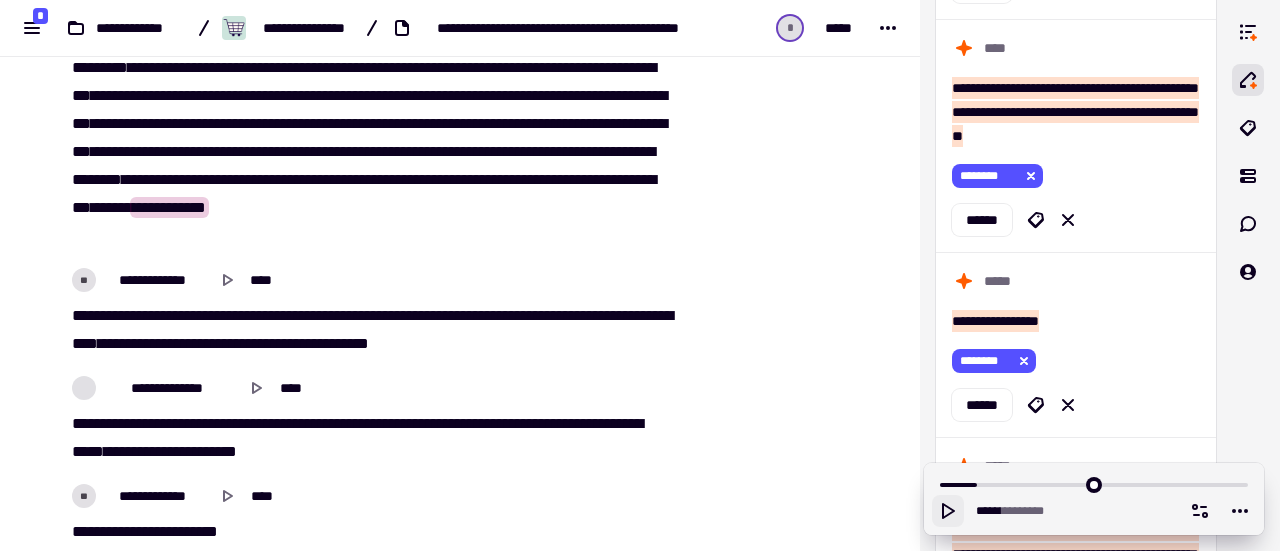 click on "**********" at bounding box center (370, 330) 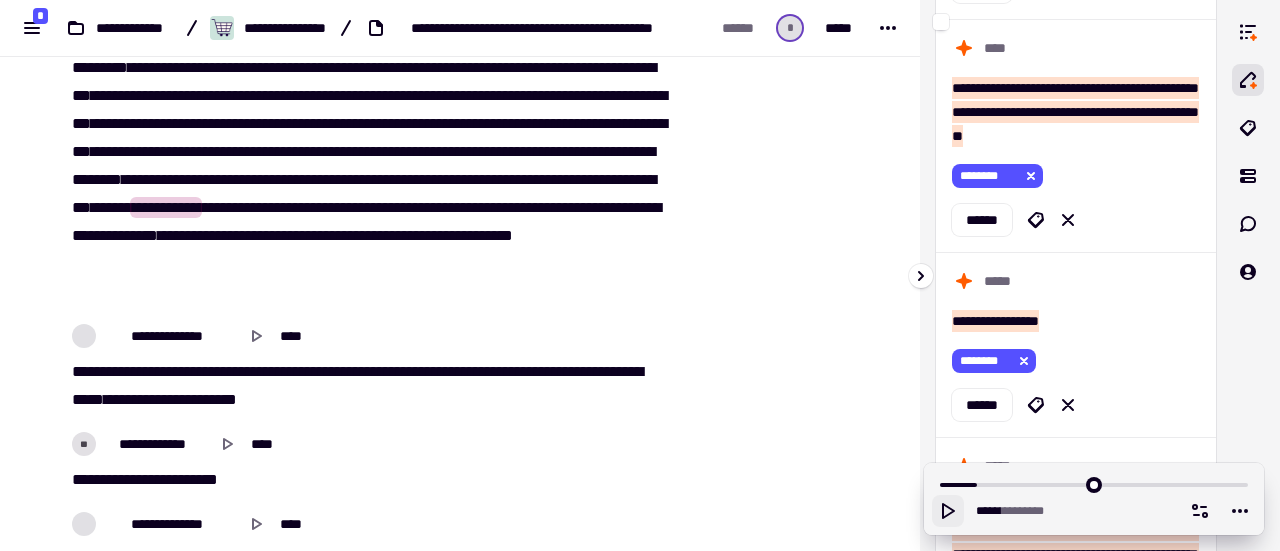 click 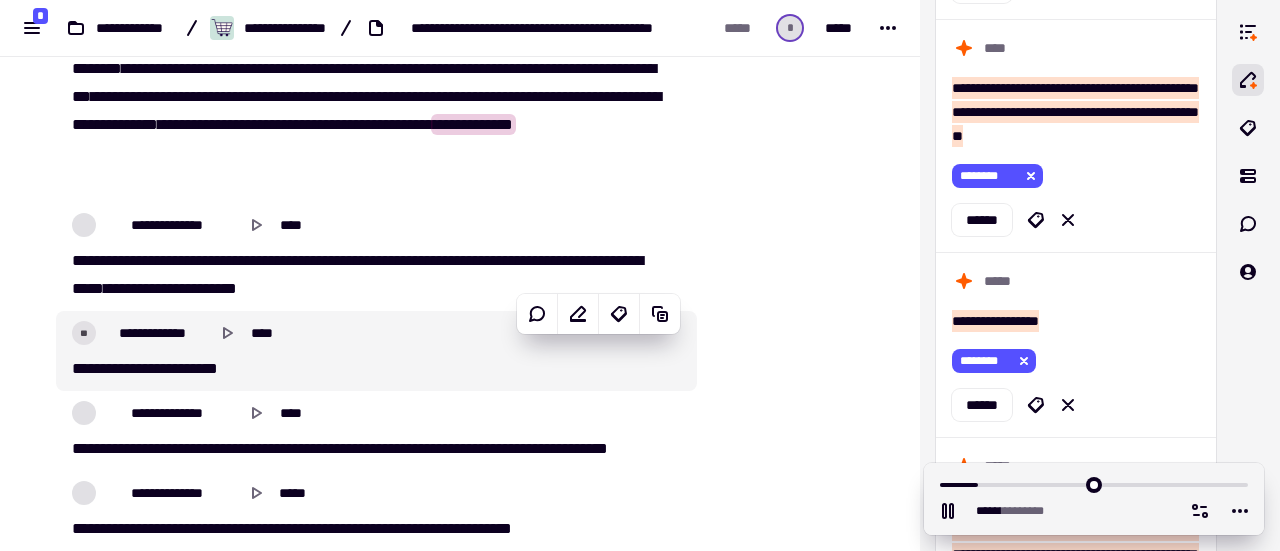 scroll, scrollTop: 3783, scrollLeft: 0, axis: vertical 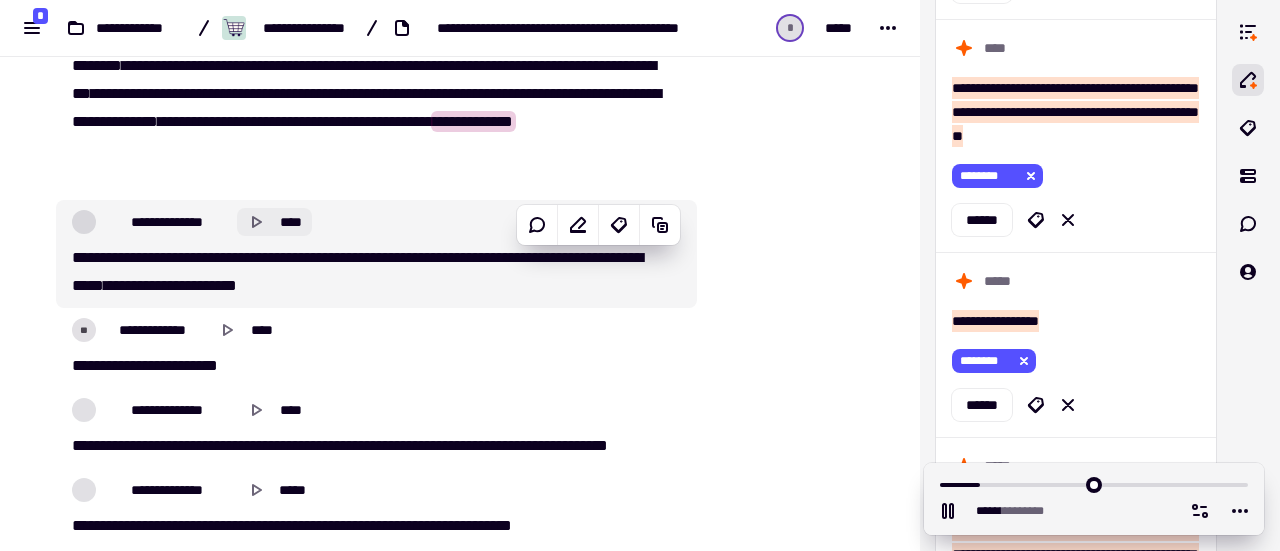 click on "****" 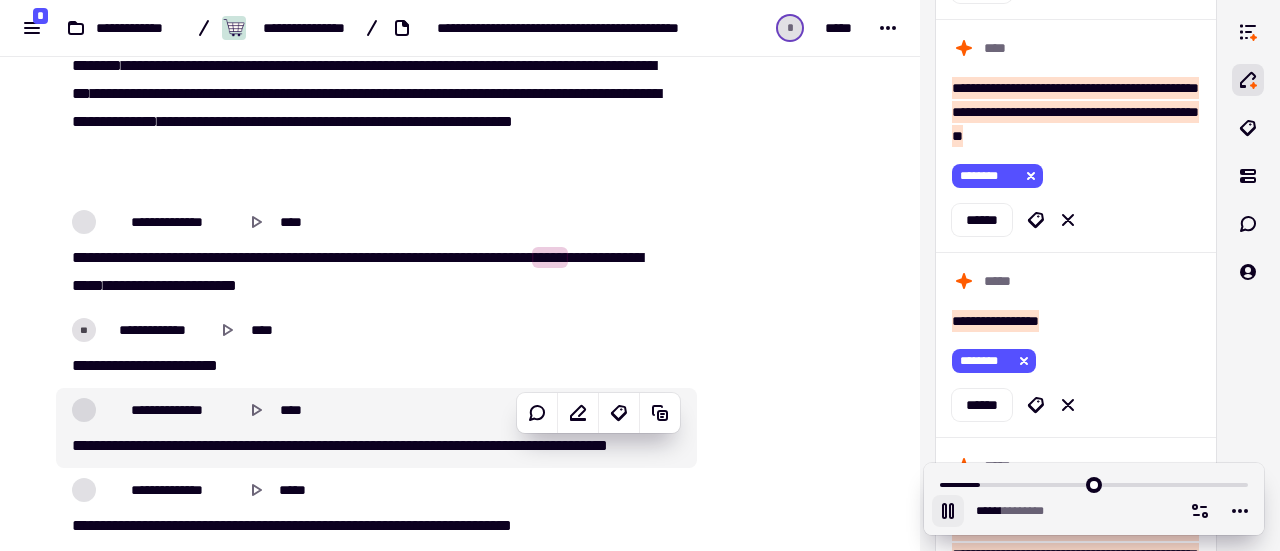click 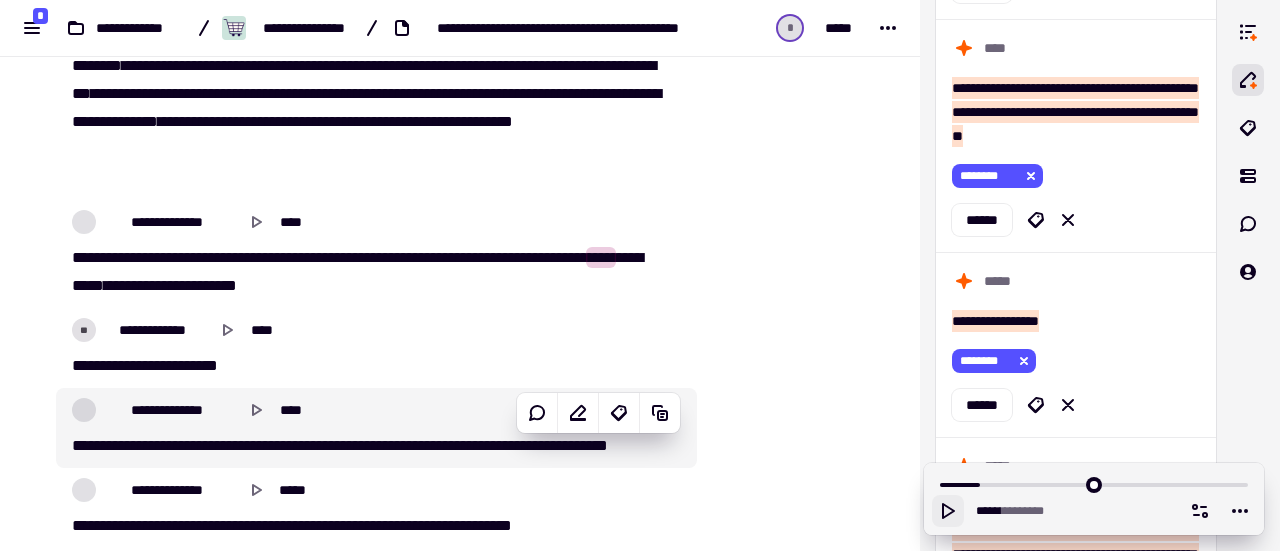 type on "******" 